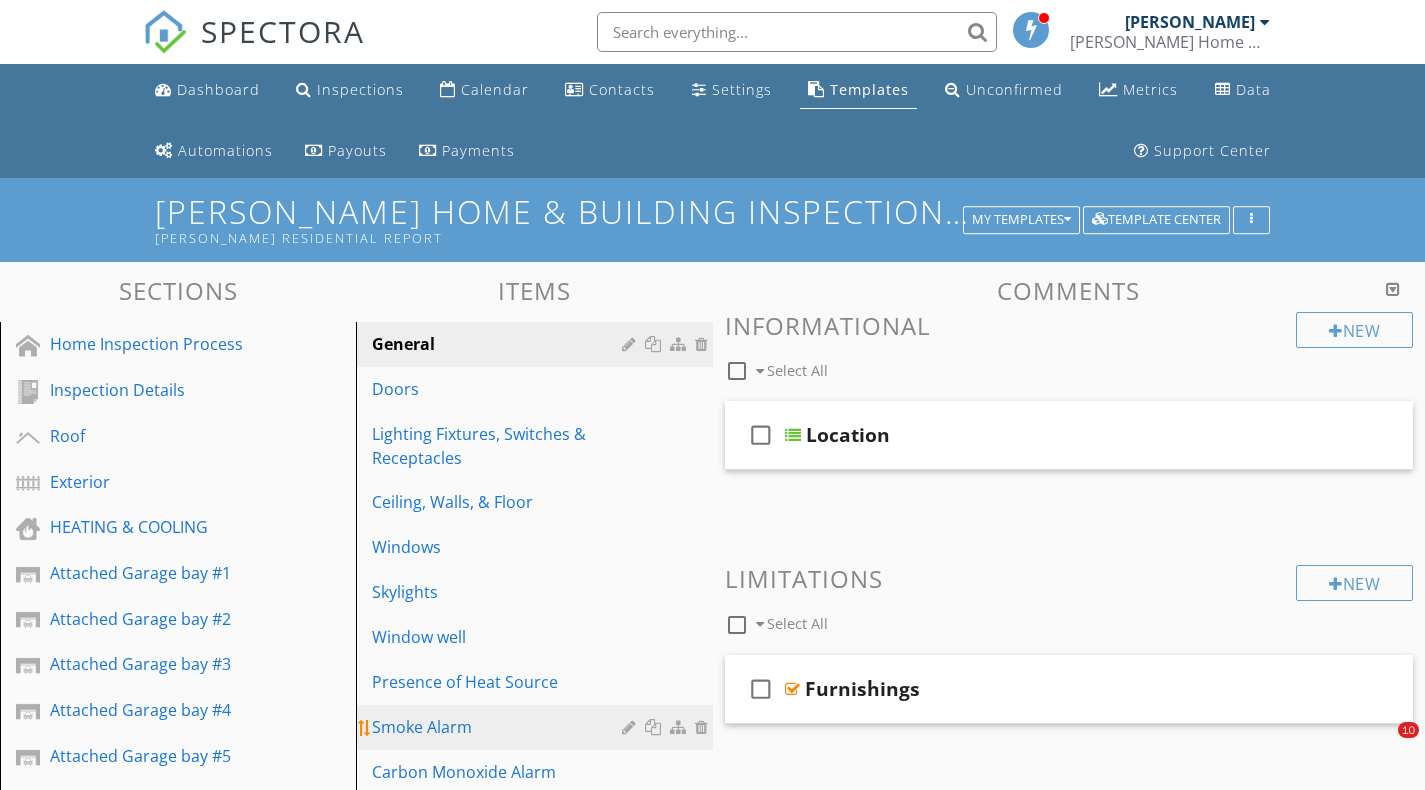 scroll, scrollTop: 0, scrollLeft: 0, axis: both 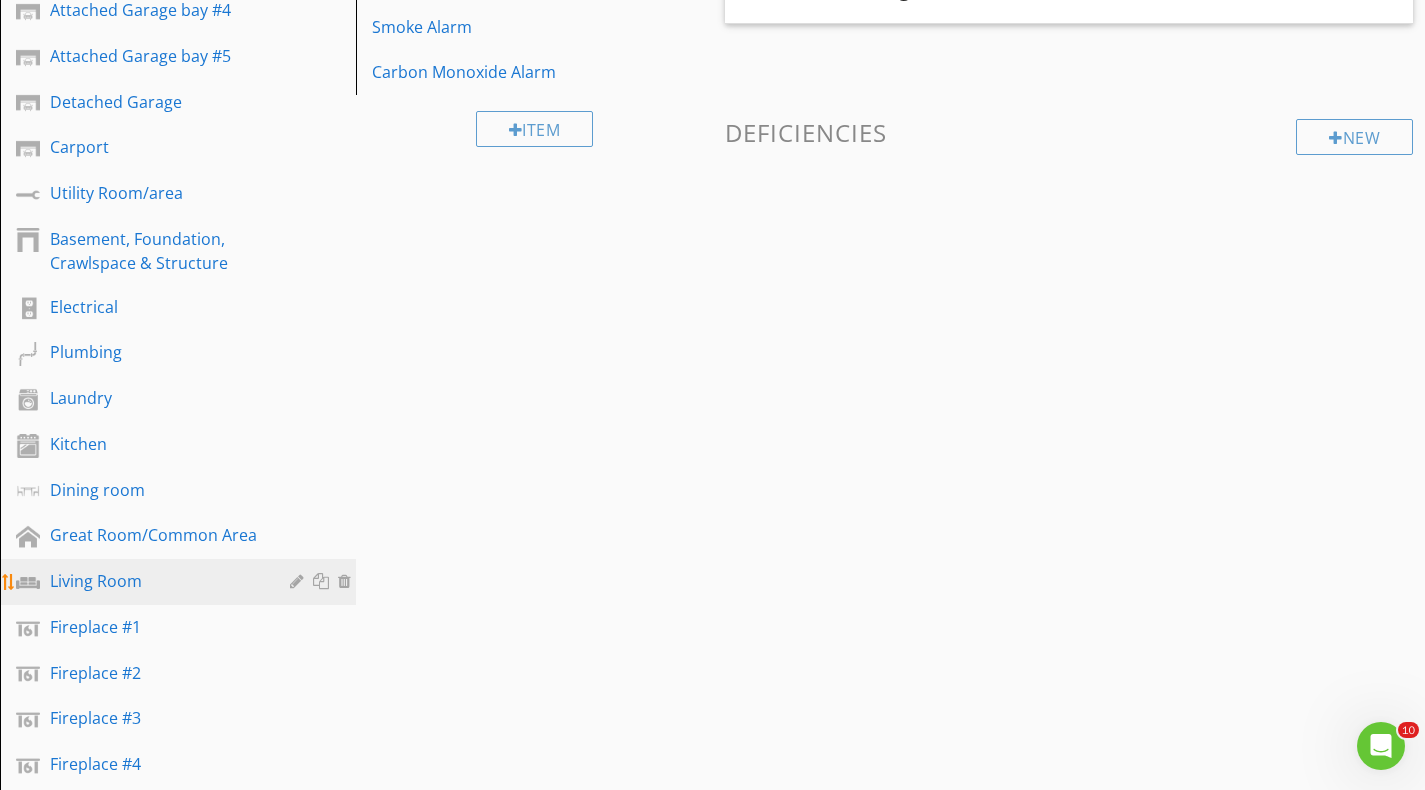 click on "Living Room" at bounding box center (155, 581) 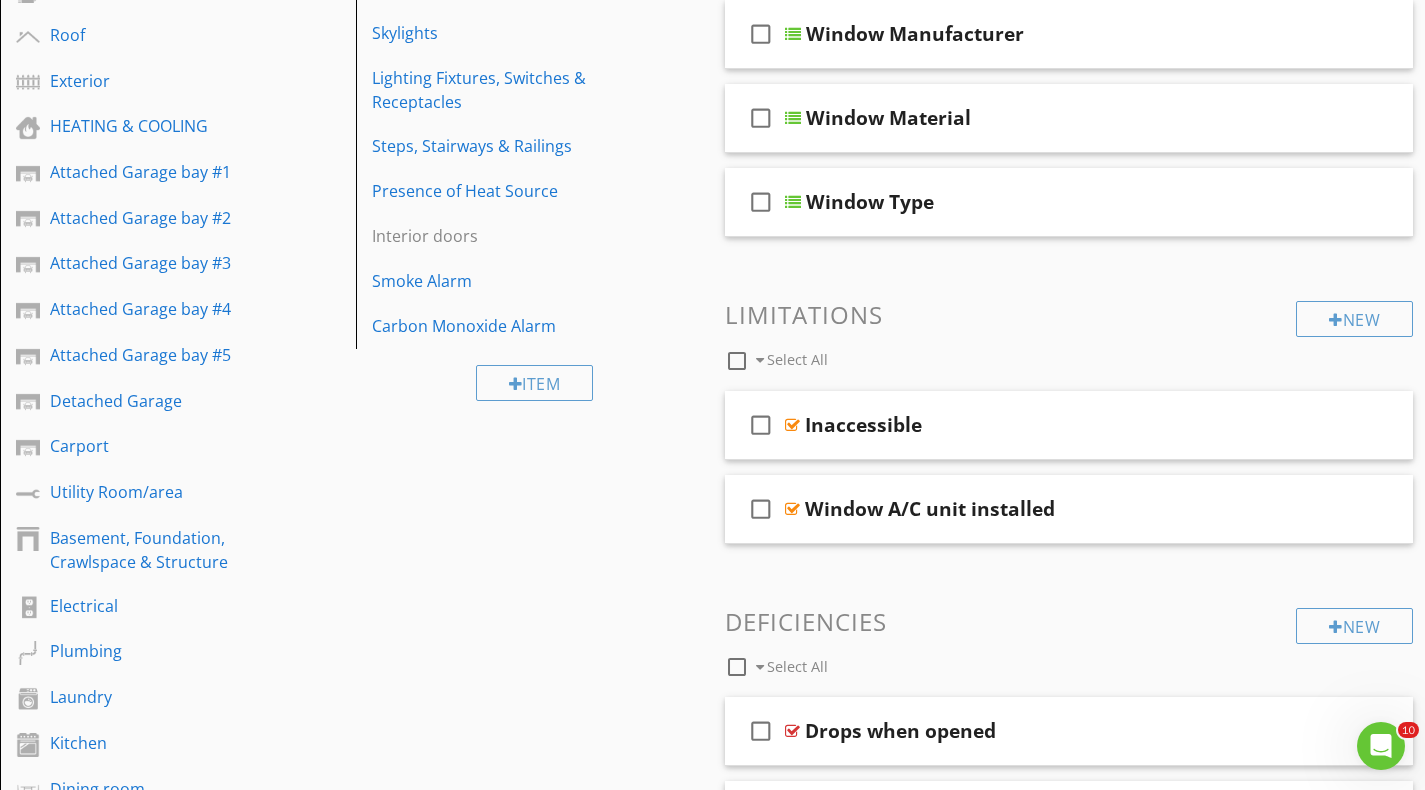 scroll, scrollTop: 400, scrollLeft: 0, axis: vertical 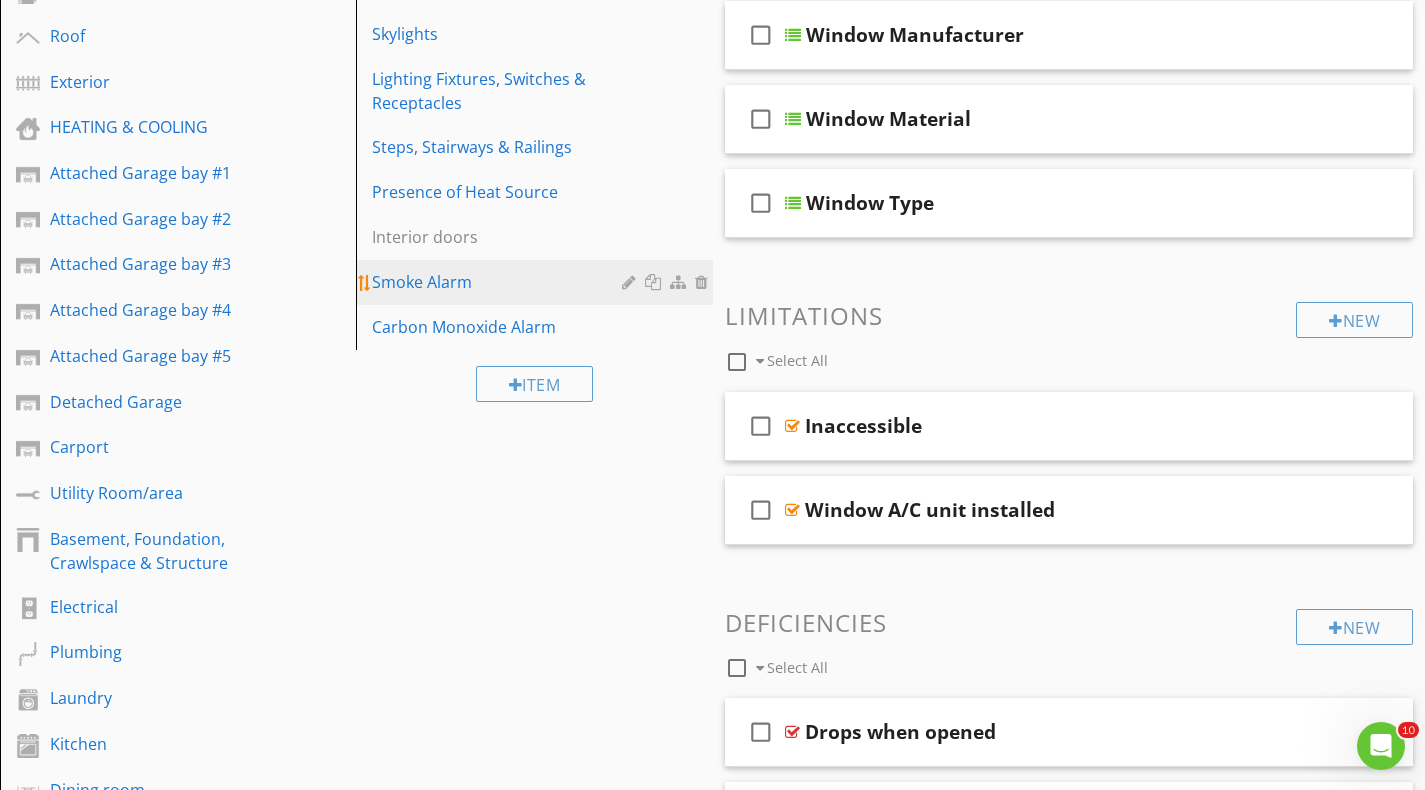 click on "Smoke Alarm" at bounding box center (499, 282) 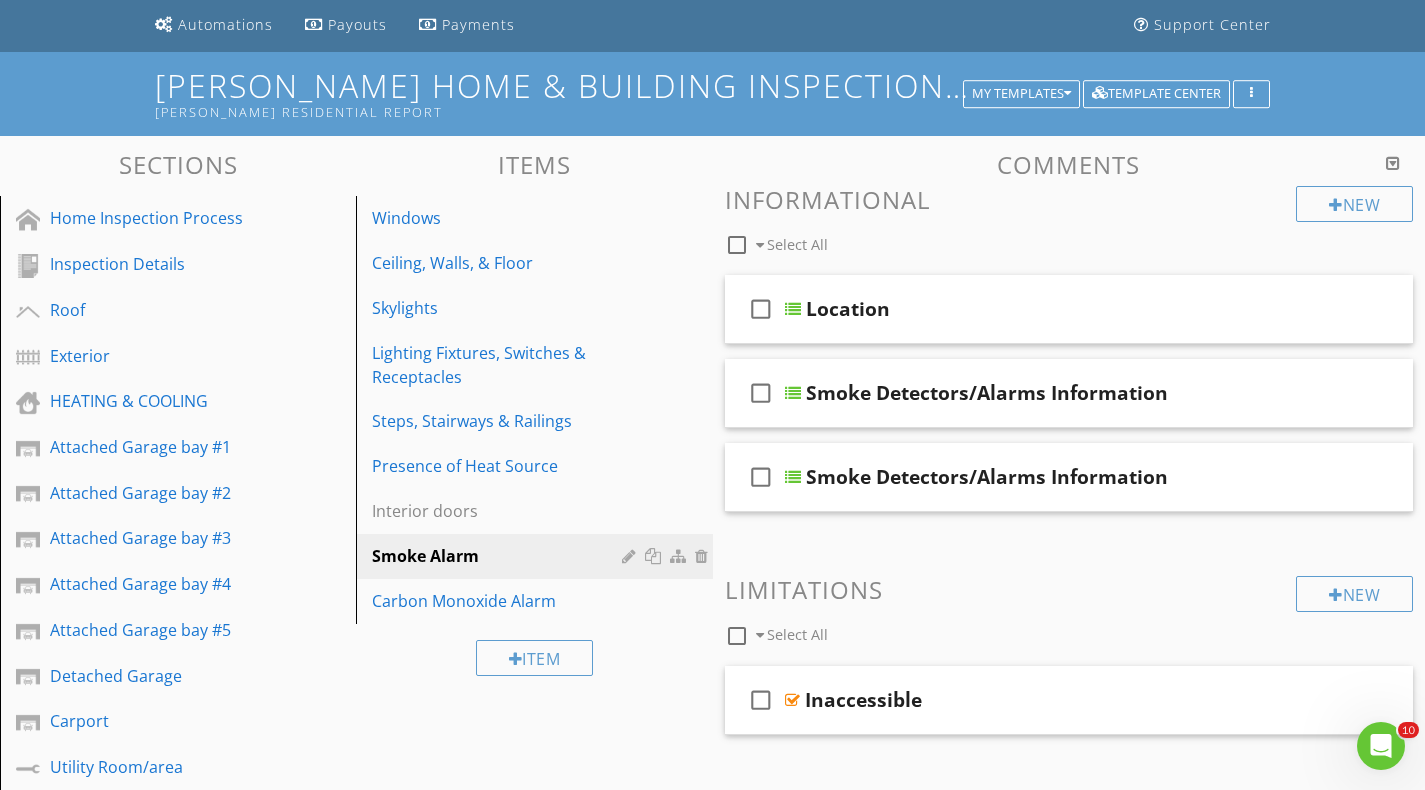 scroll, scrollTop: 100, scrollLeft: 0, axis: vertical 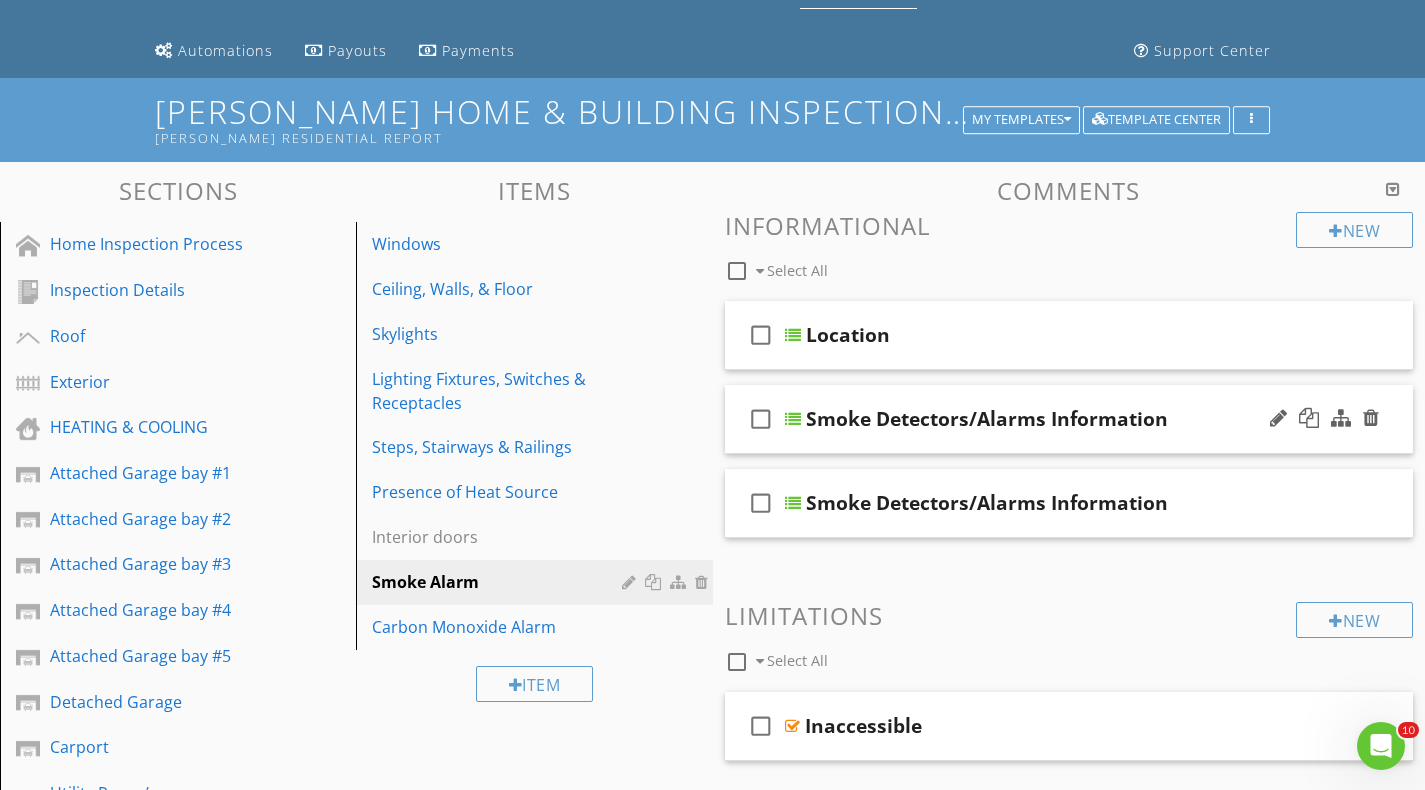 click at bounding box center (793, 419) 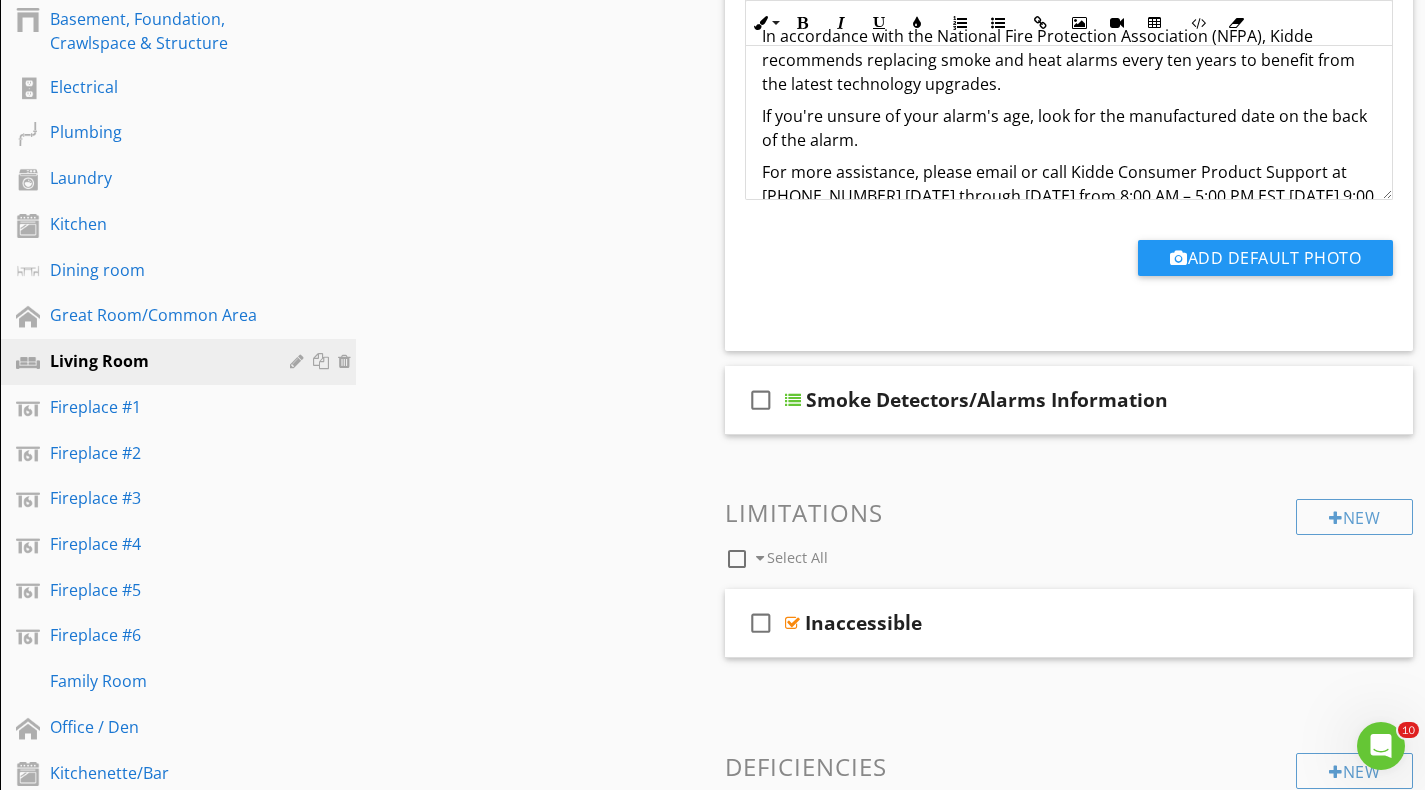 scroll, scrollTop: 1000, scrollLeft: 0, axis: vertical 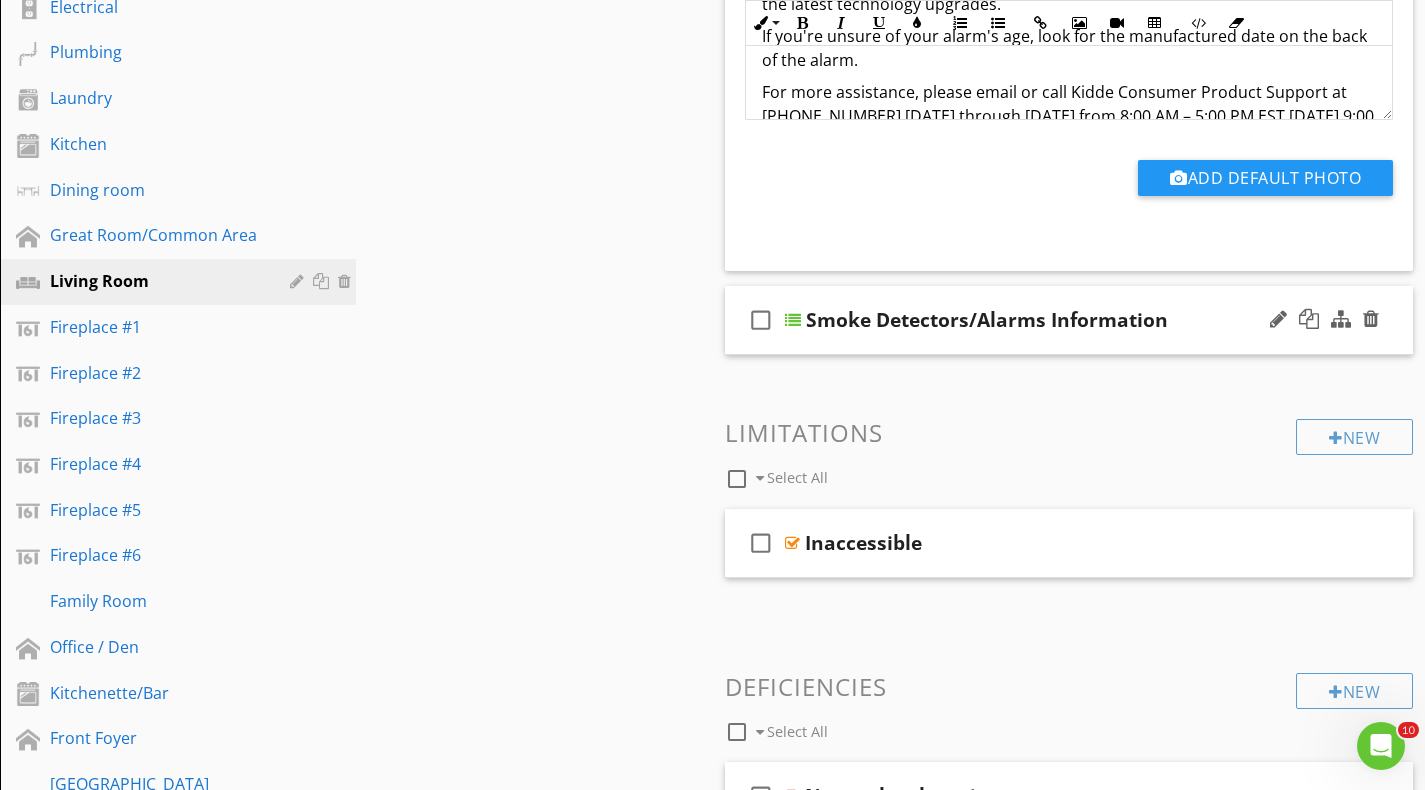 click at bounding box center [793, 320] 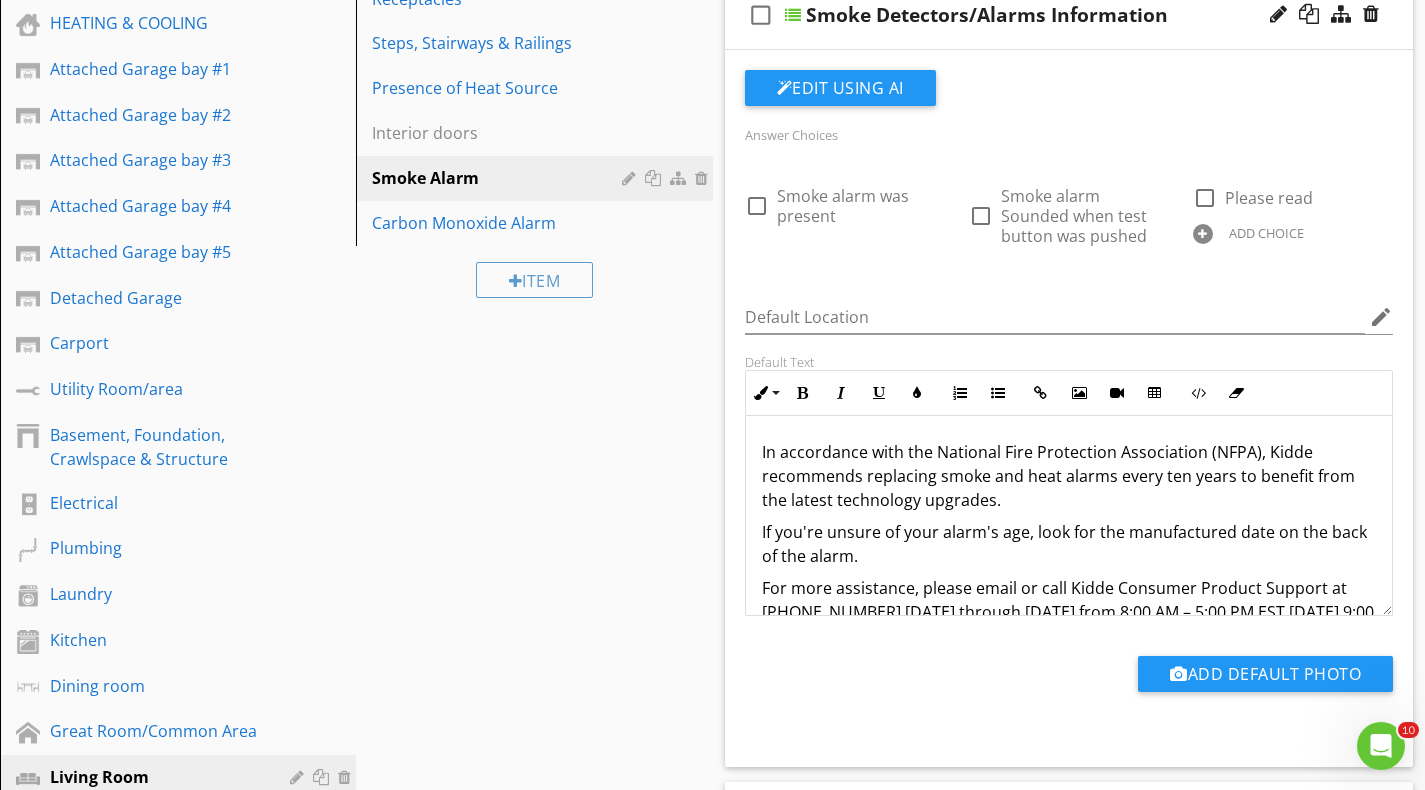 scroll, scrollTop: 500, scrollLeft: 0, axis: vertical 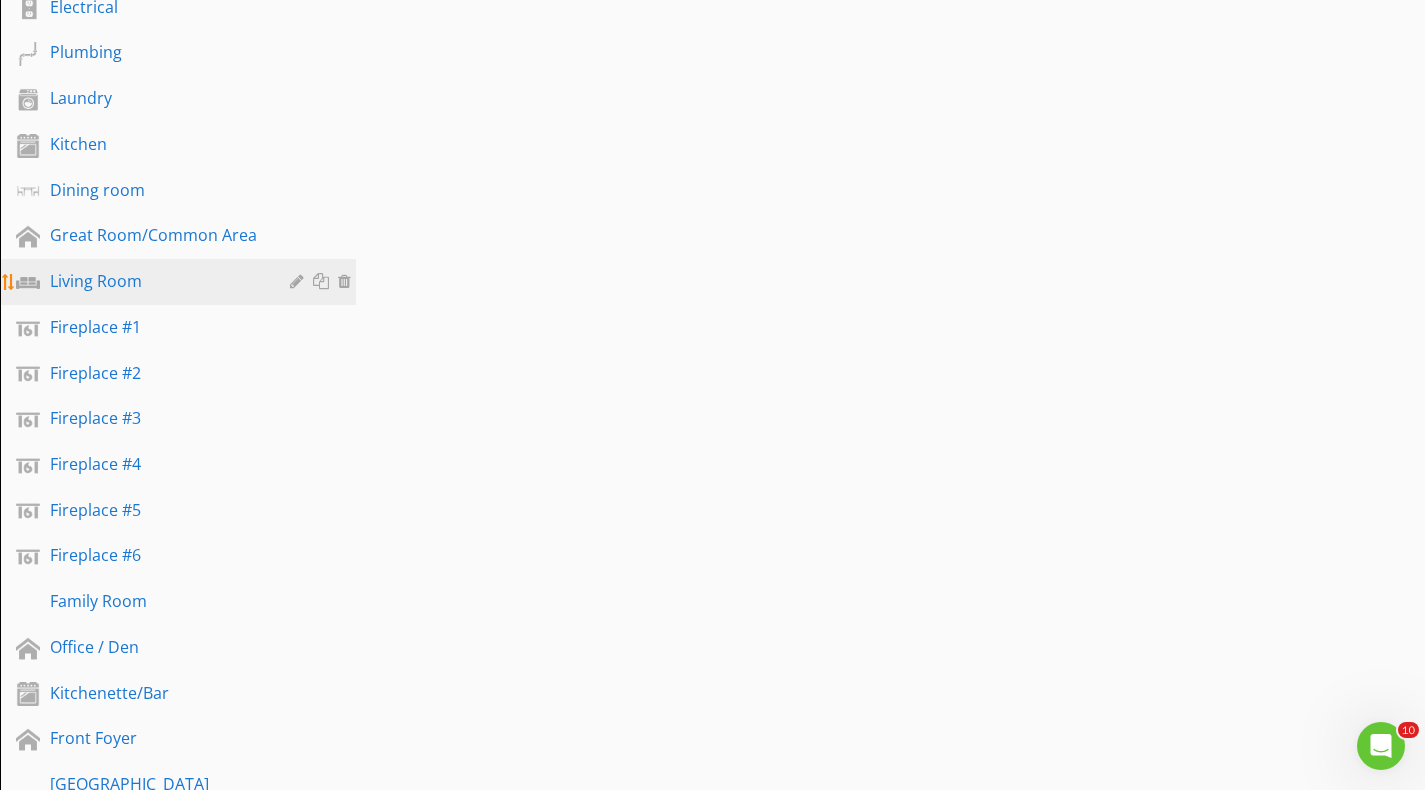 click on "Living Room" at bounding box center [155, 281] 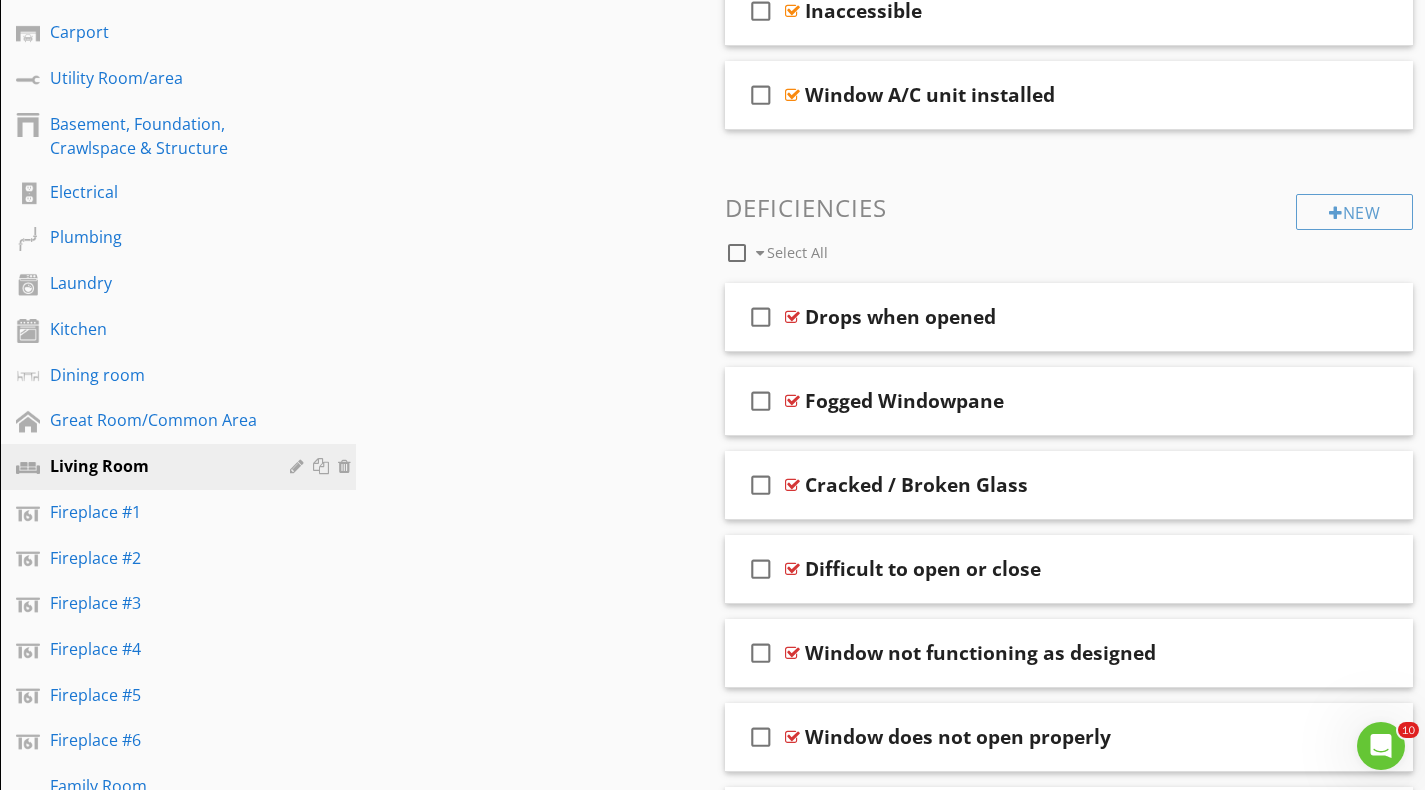 scroll, scrollTop: 400, scrollLeft: 0, axis: vertical 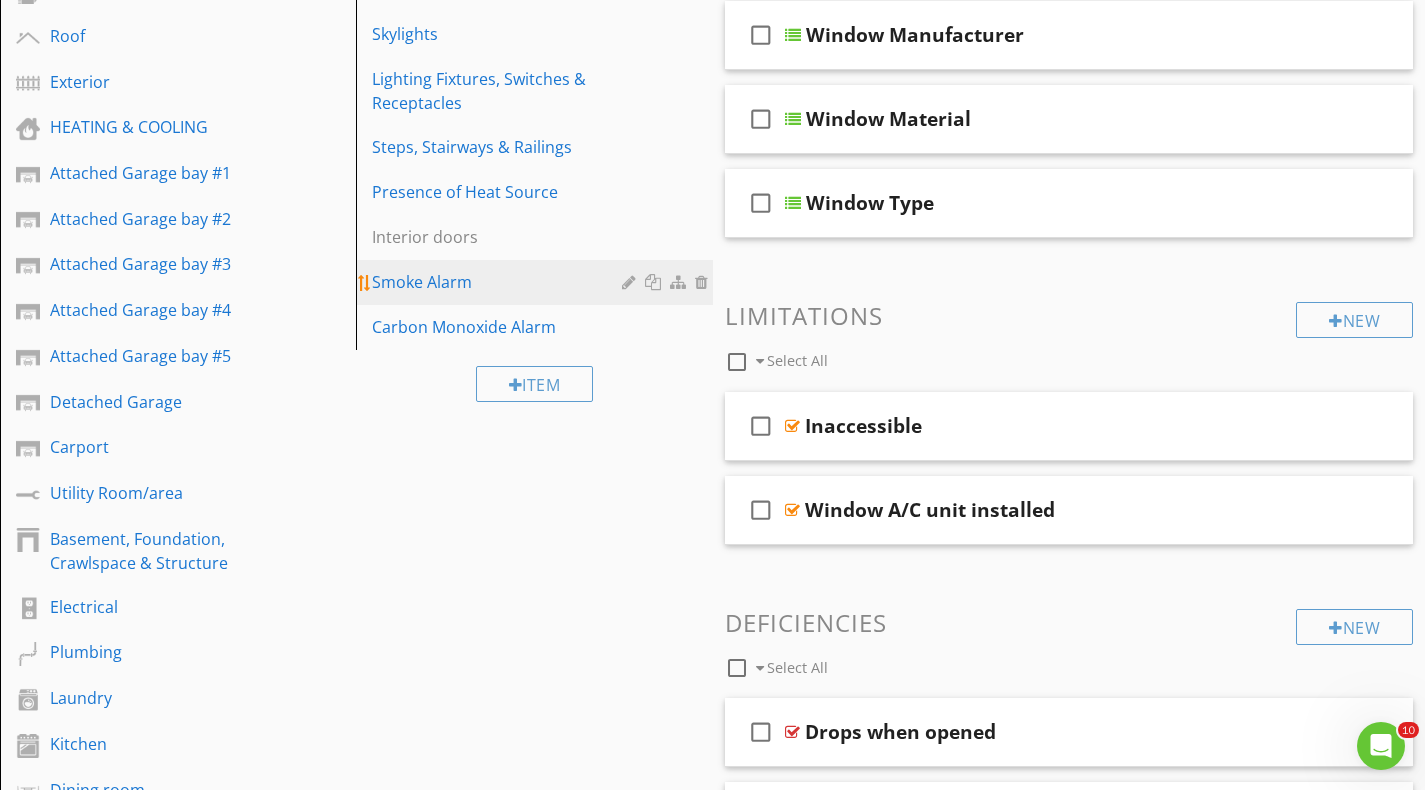 click on "Smoke Alarm" at bounding box center (499, 282) 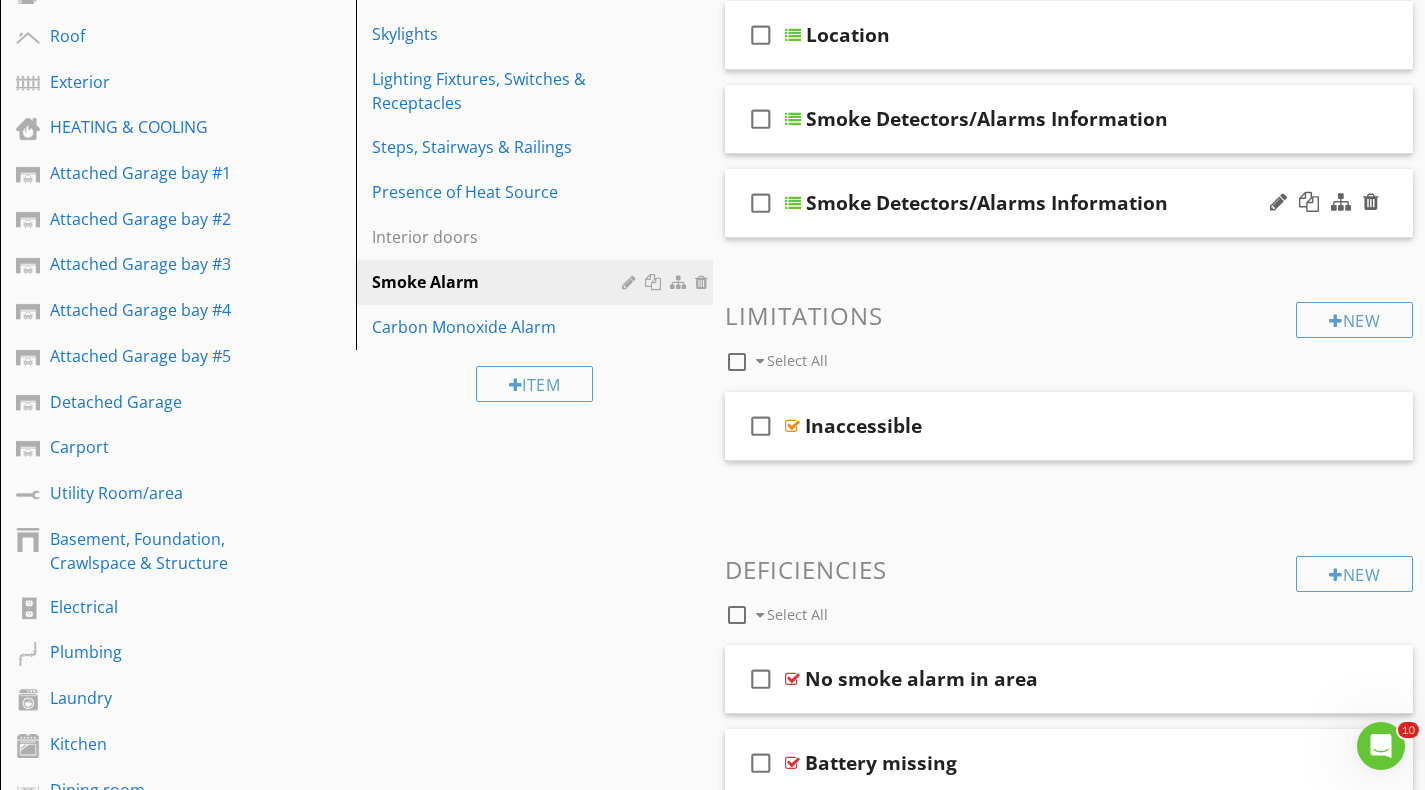 click at bounding box center (793, 203) 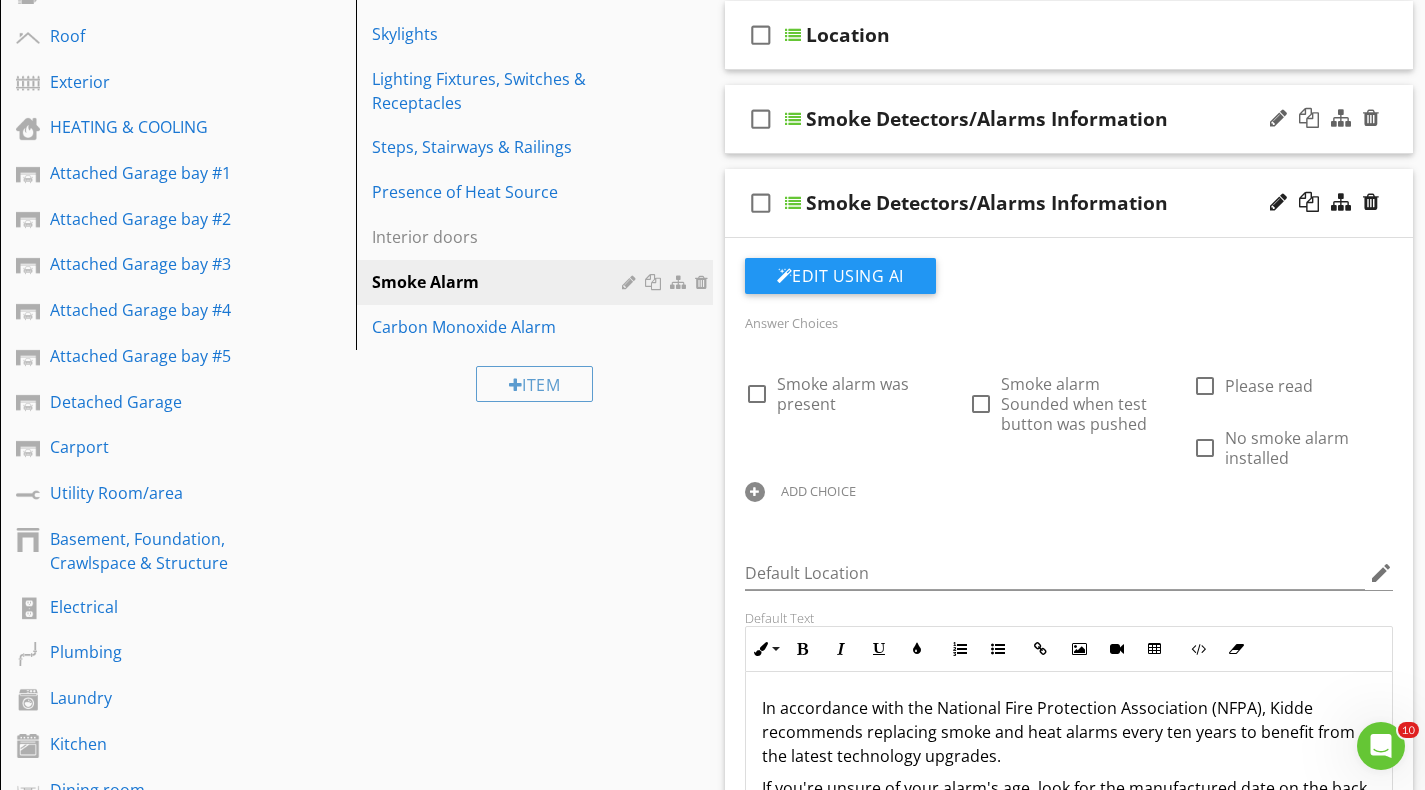 click at bounding box center (793, 119) 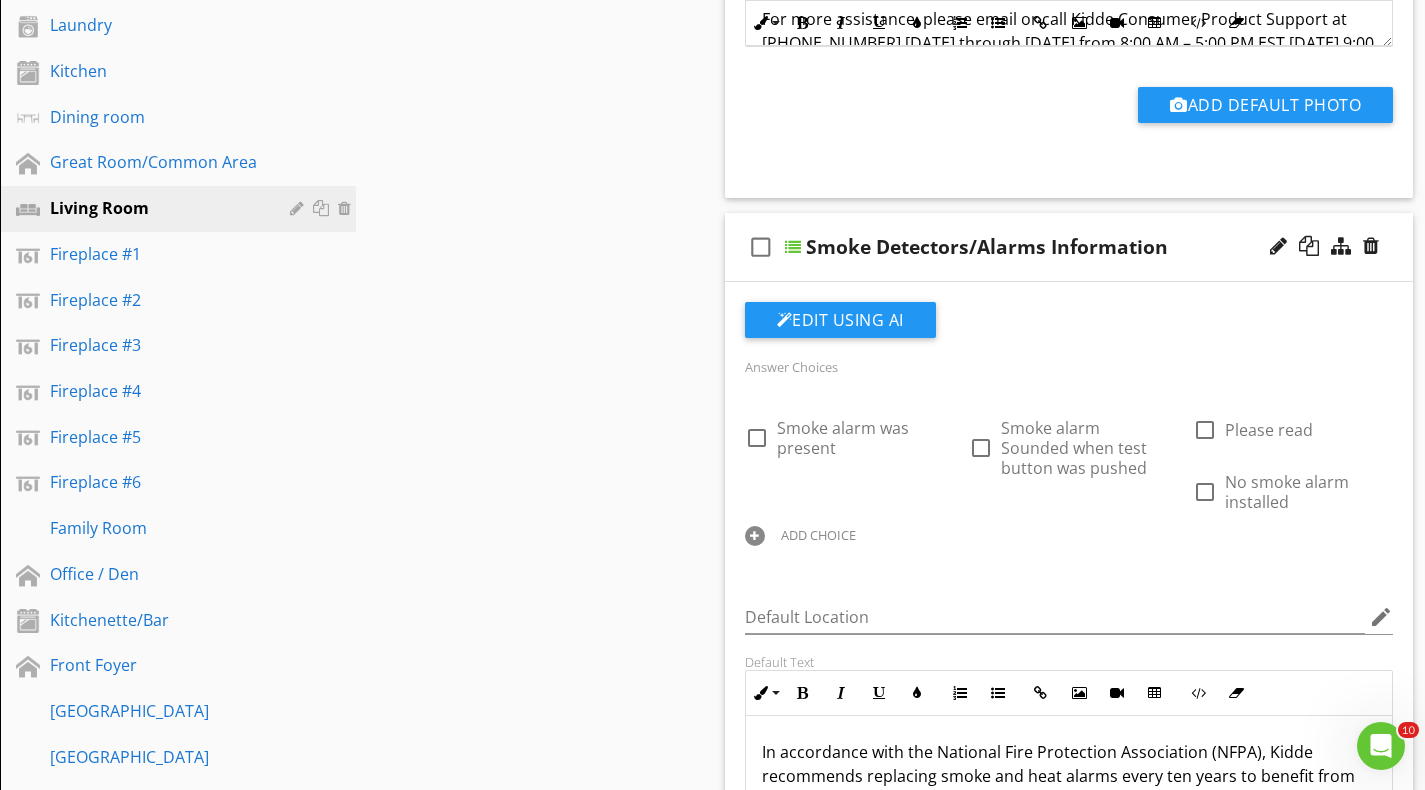 scroll, scrollTop: 1100, scrollLeft: 0, axis: vertical 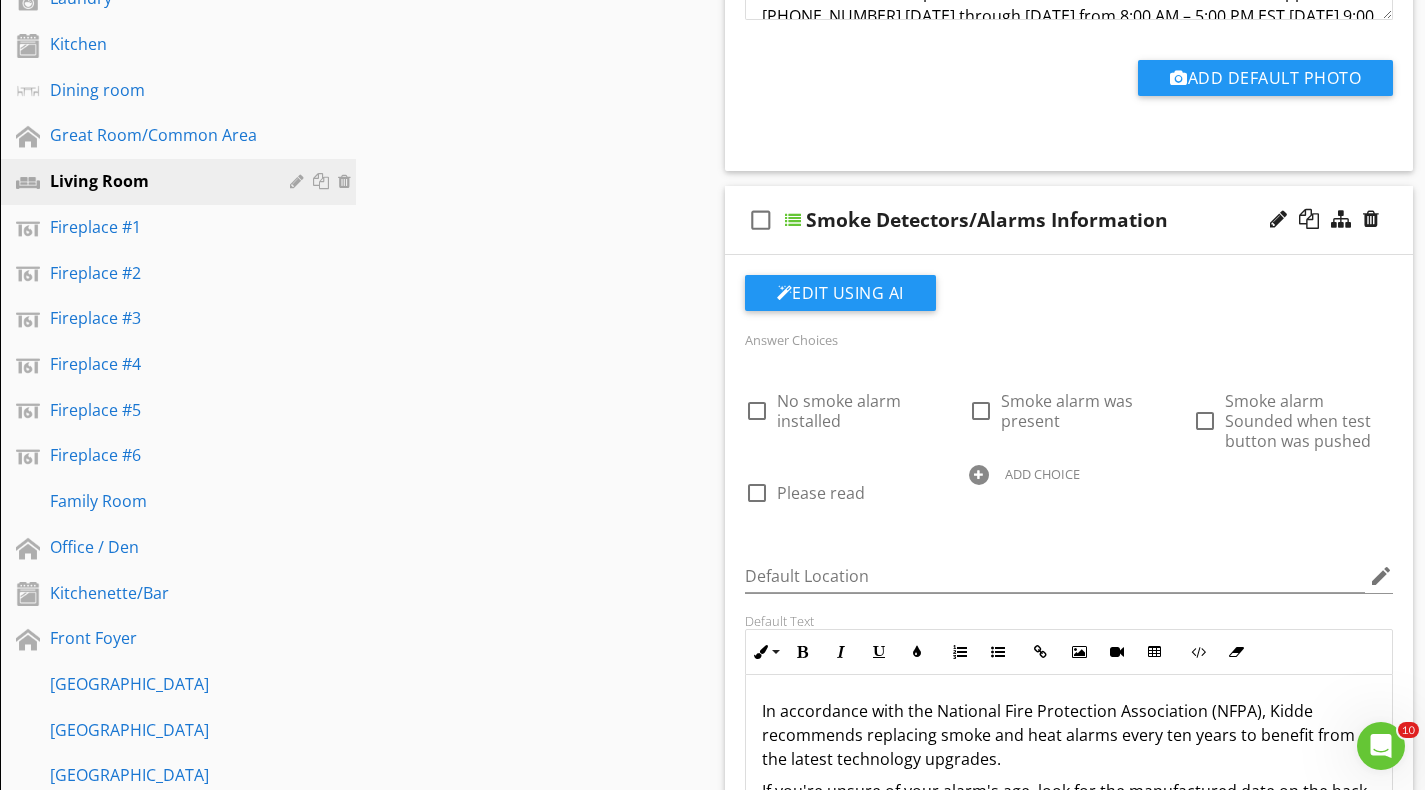 click on "ADD CHOICE" at bounding box center (1042, 474) 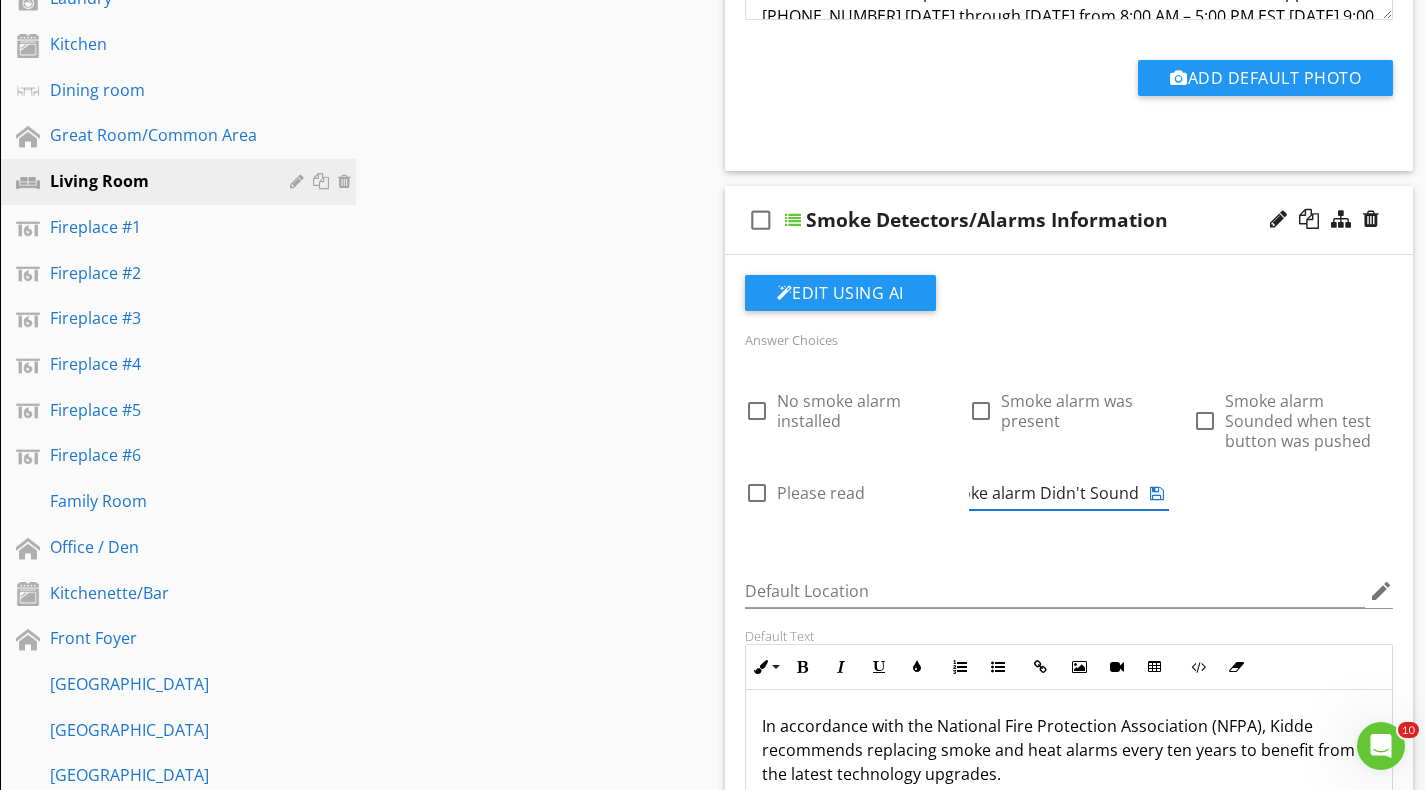 scroll, scrollTop: 0, scrollLeft: 0, axis: both 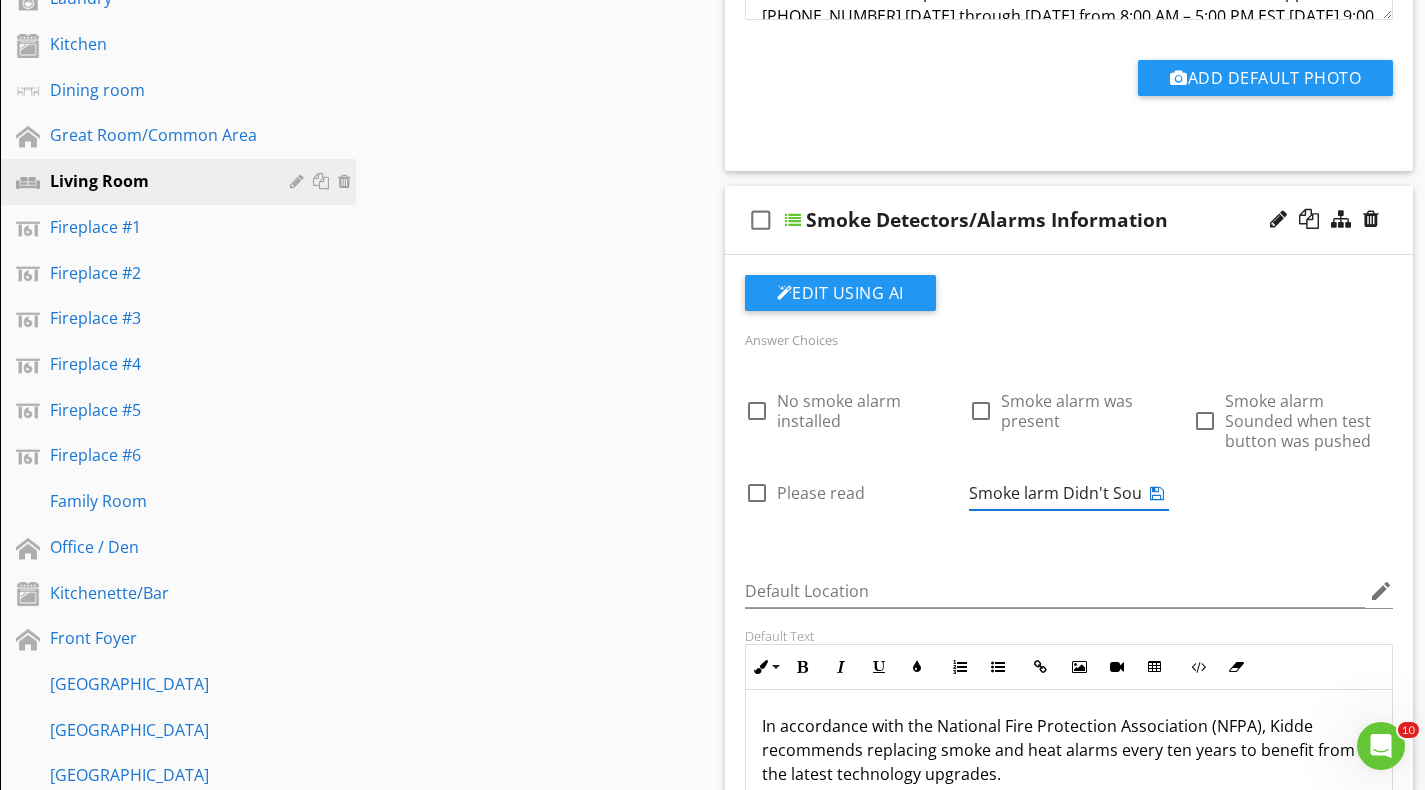 type on "Smoke Alarm Didn't Sound when test button was pressed" 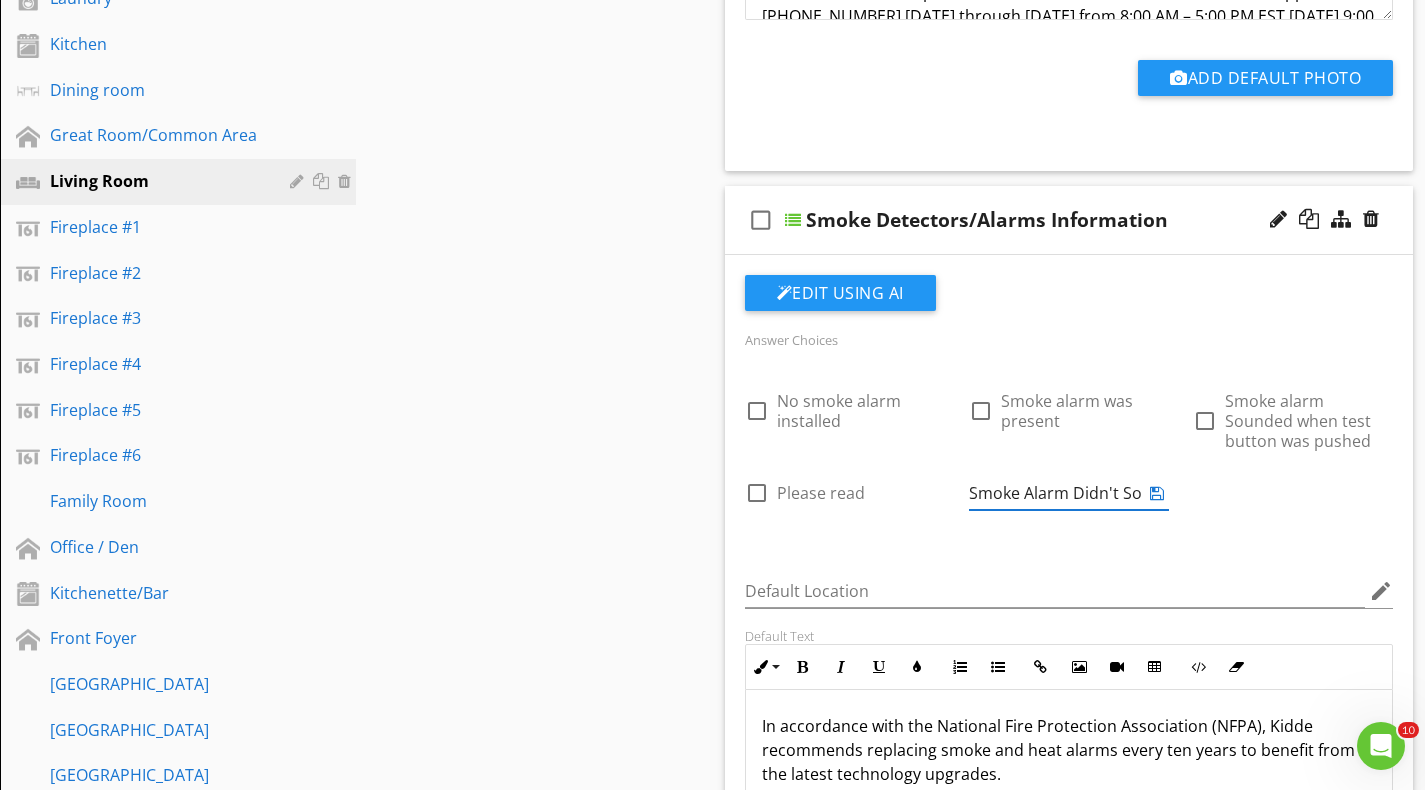 click at bounding box center [1157, 493] 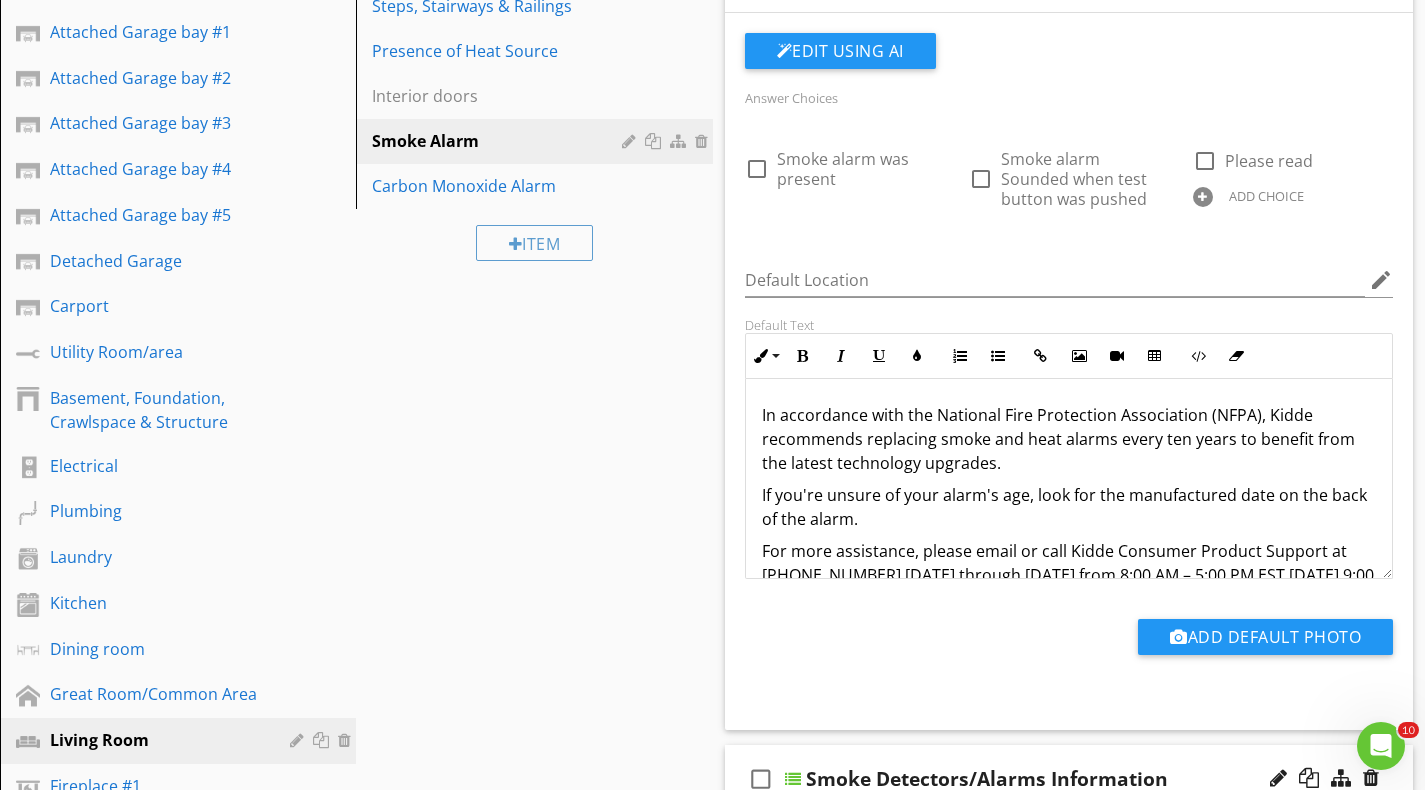 scroll, scrollTop: 400, scrollLeft: 0, axis: vertical 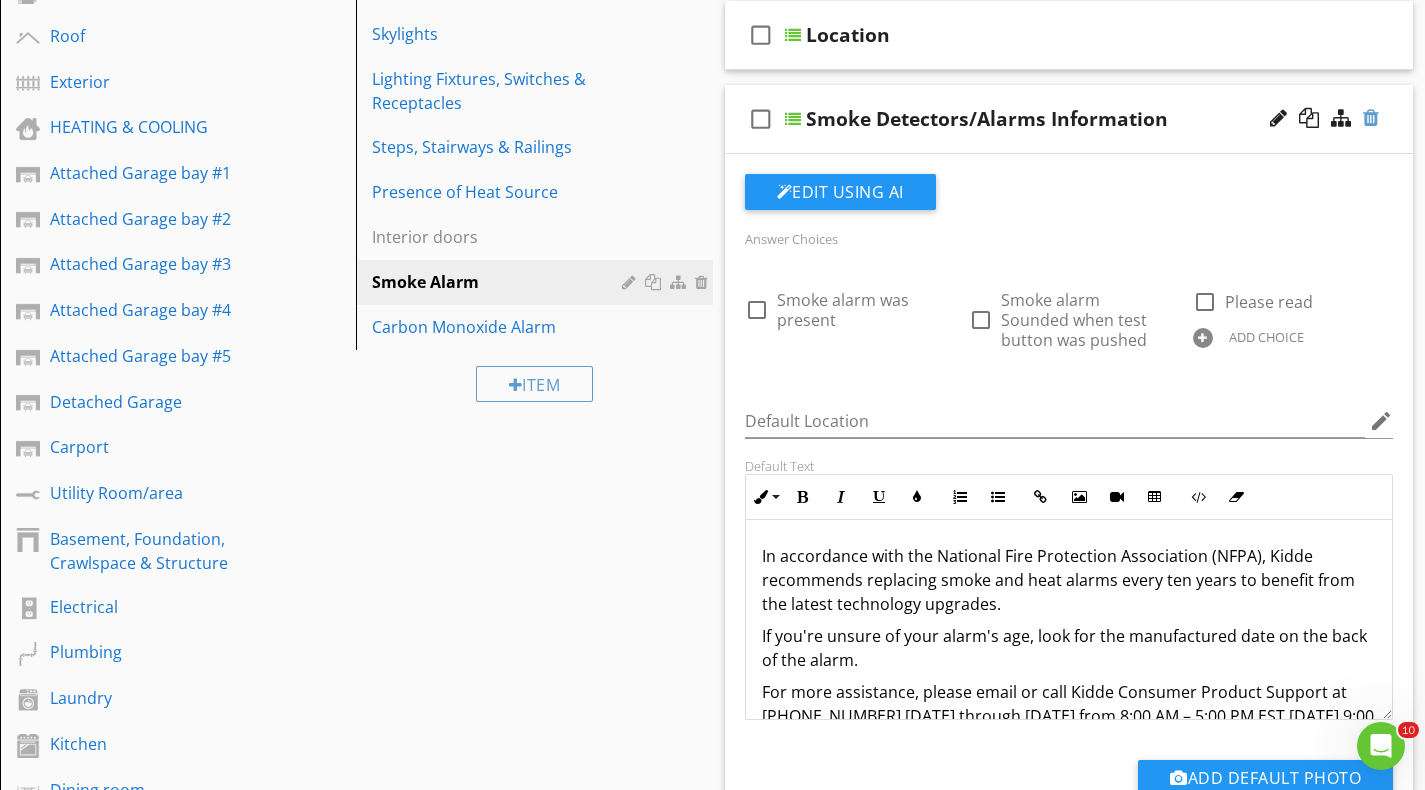 click at bounding box center [1371, 118] 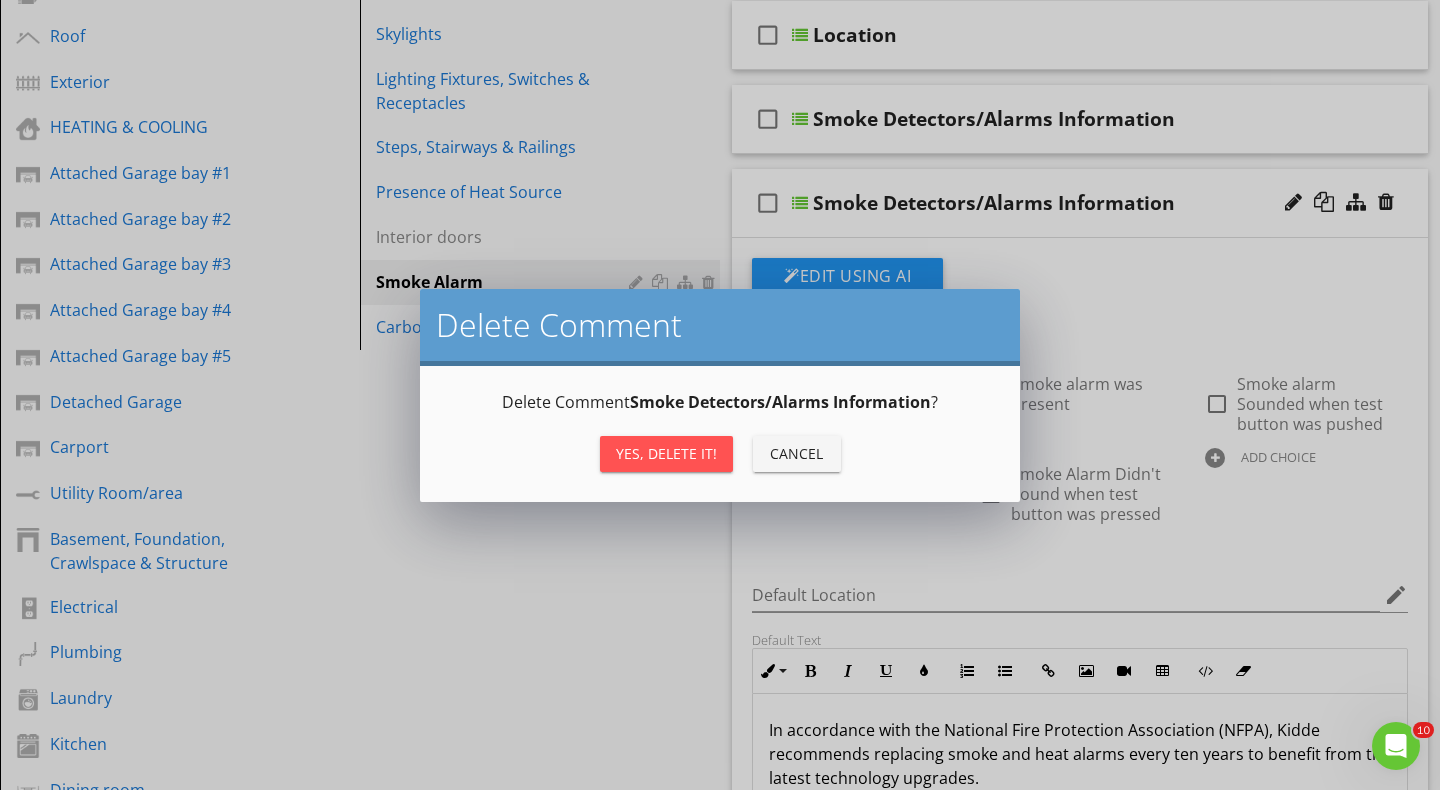 click on "Yes, Delete it!" at bounding box center [666, 453] 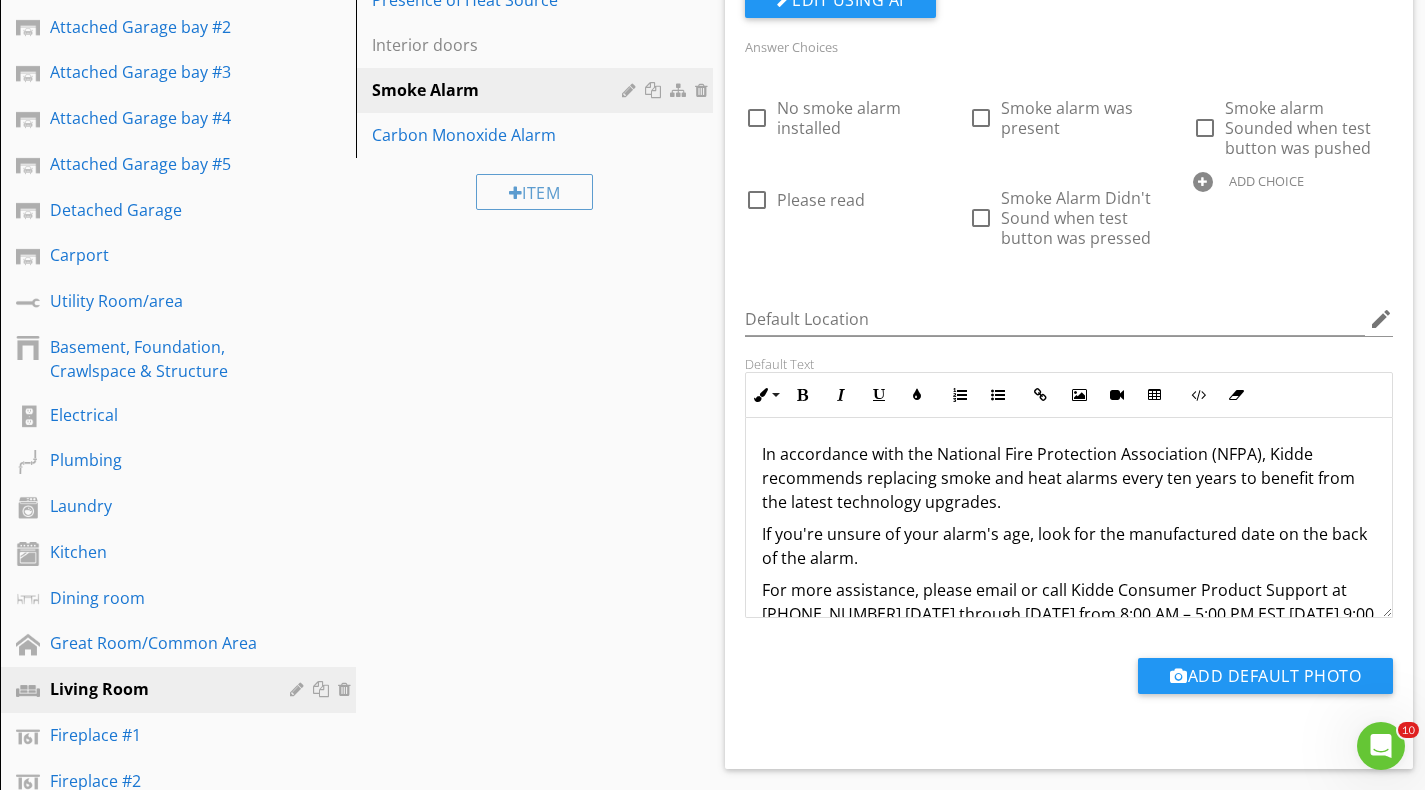 scroll, scrollTop: 600, scrollLeft: 0, axis: vertical 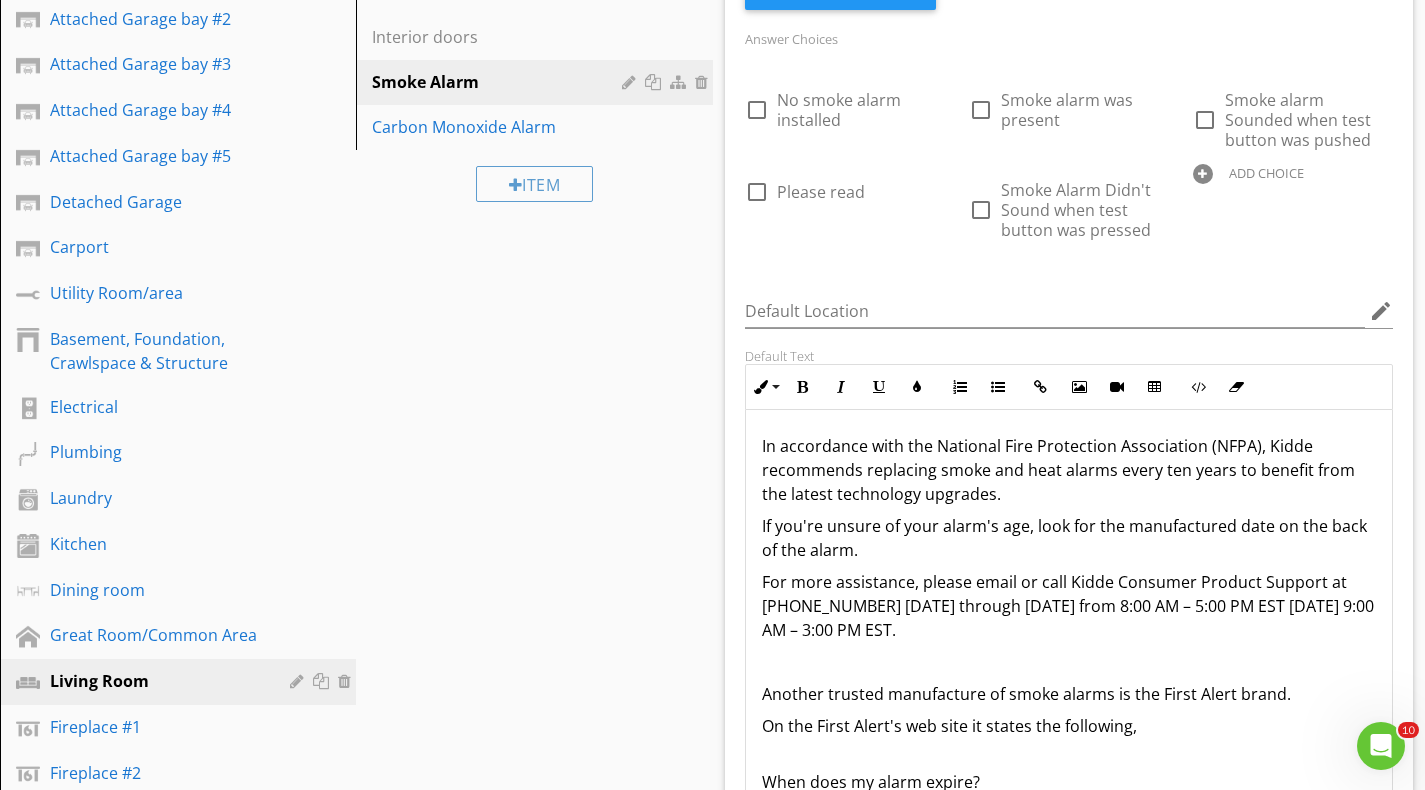 drag, startPoint x: 1388, startPoint y: 604, endPoint x: 1396, endPoint y: 821, distance: 217.14742 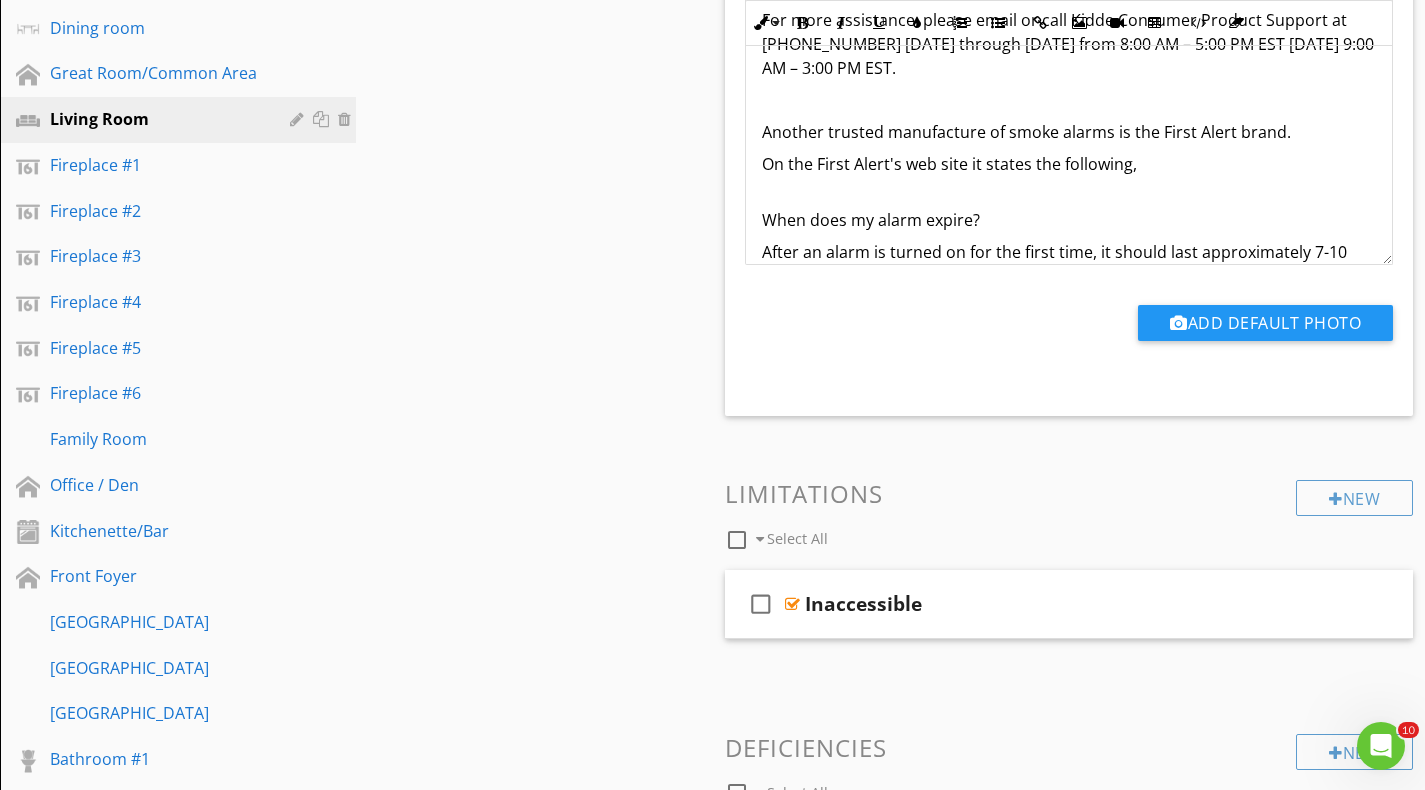 scroll, scrollTop: 1200, scrollLeft: 0, axis: vertical 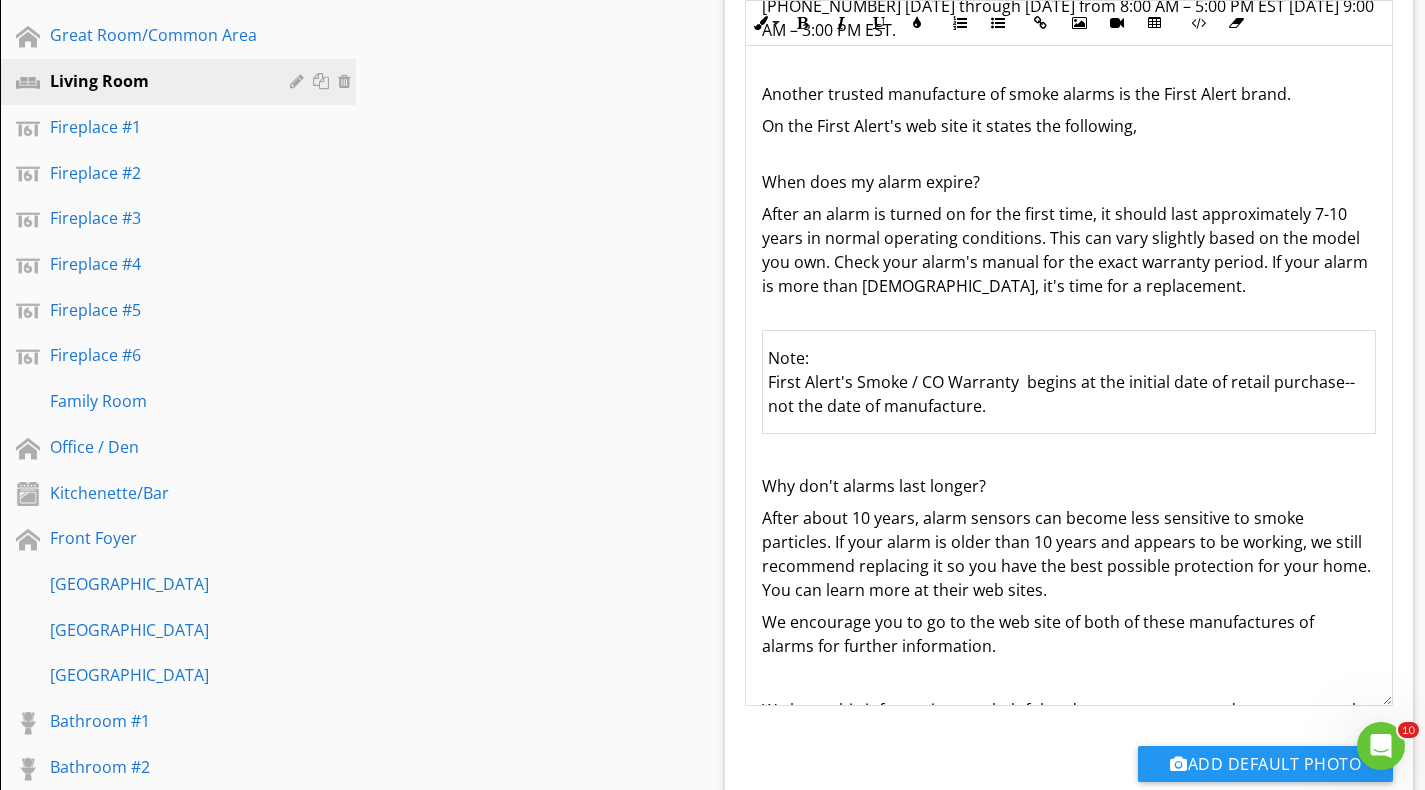 drag, startPoint x: 1381, startPoint y: 219, endPoint x: 1438, endPoint y: 711, distance: 495.29083 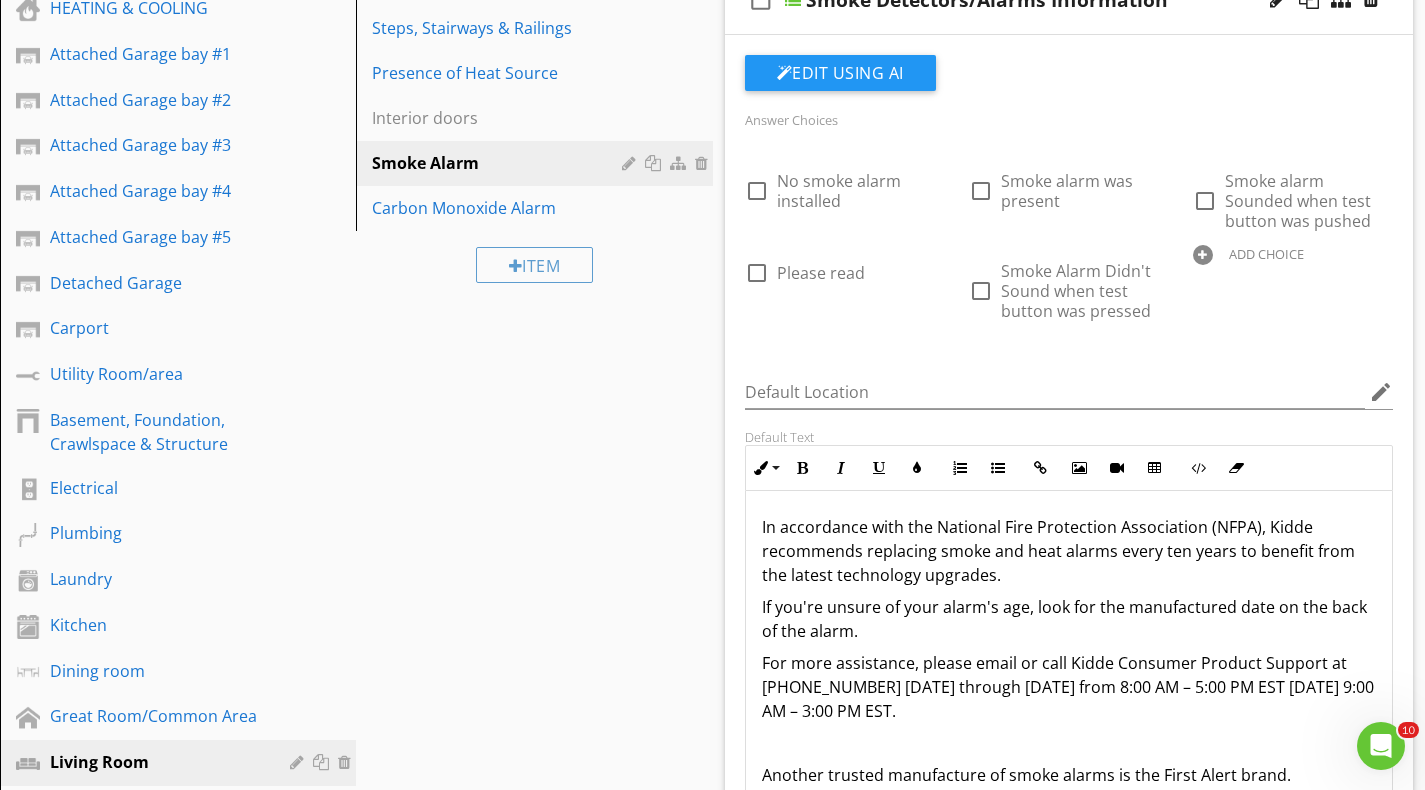 scroll, scrollTop: 500, scrollLeft: 0, axis: vertical 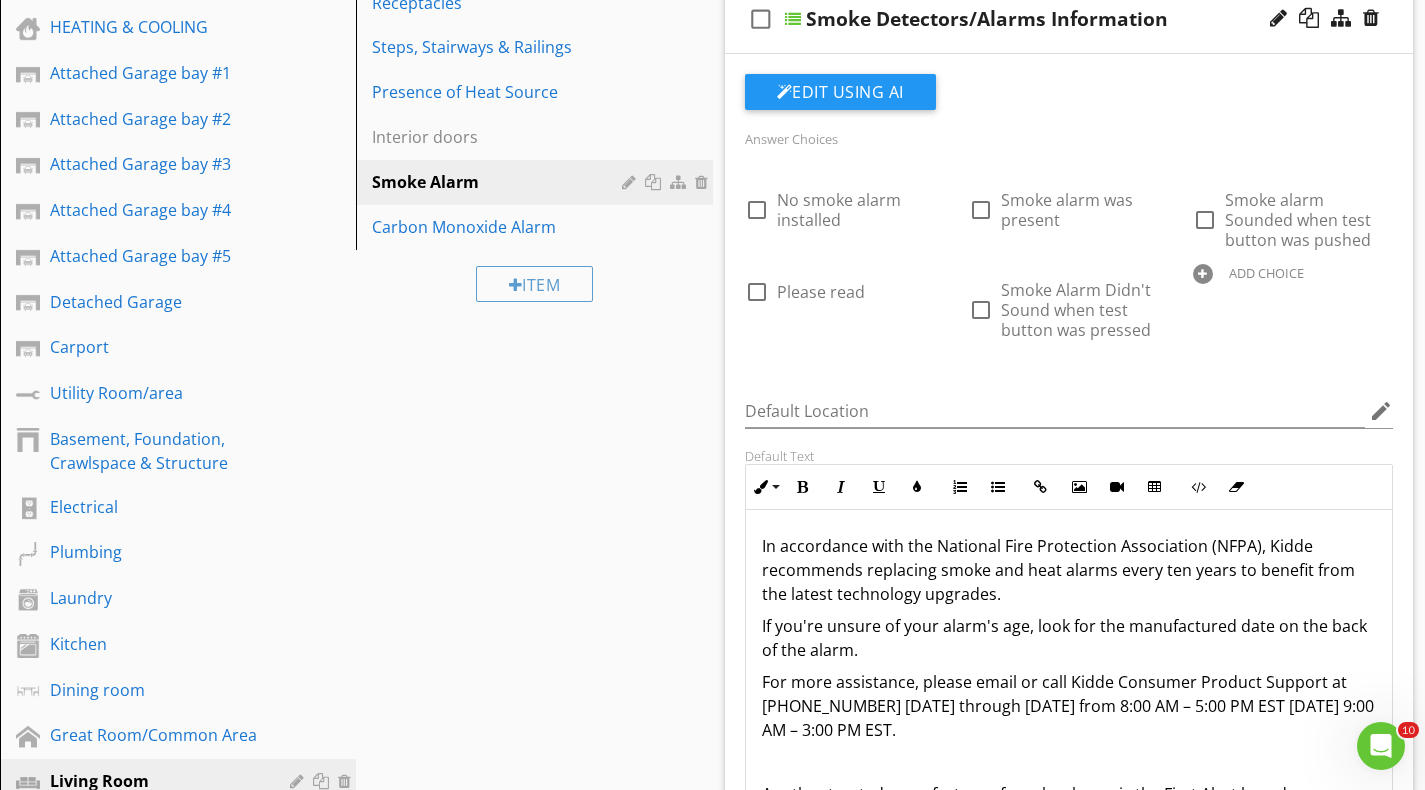 click at bounding box center (793, 19) 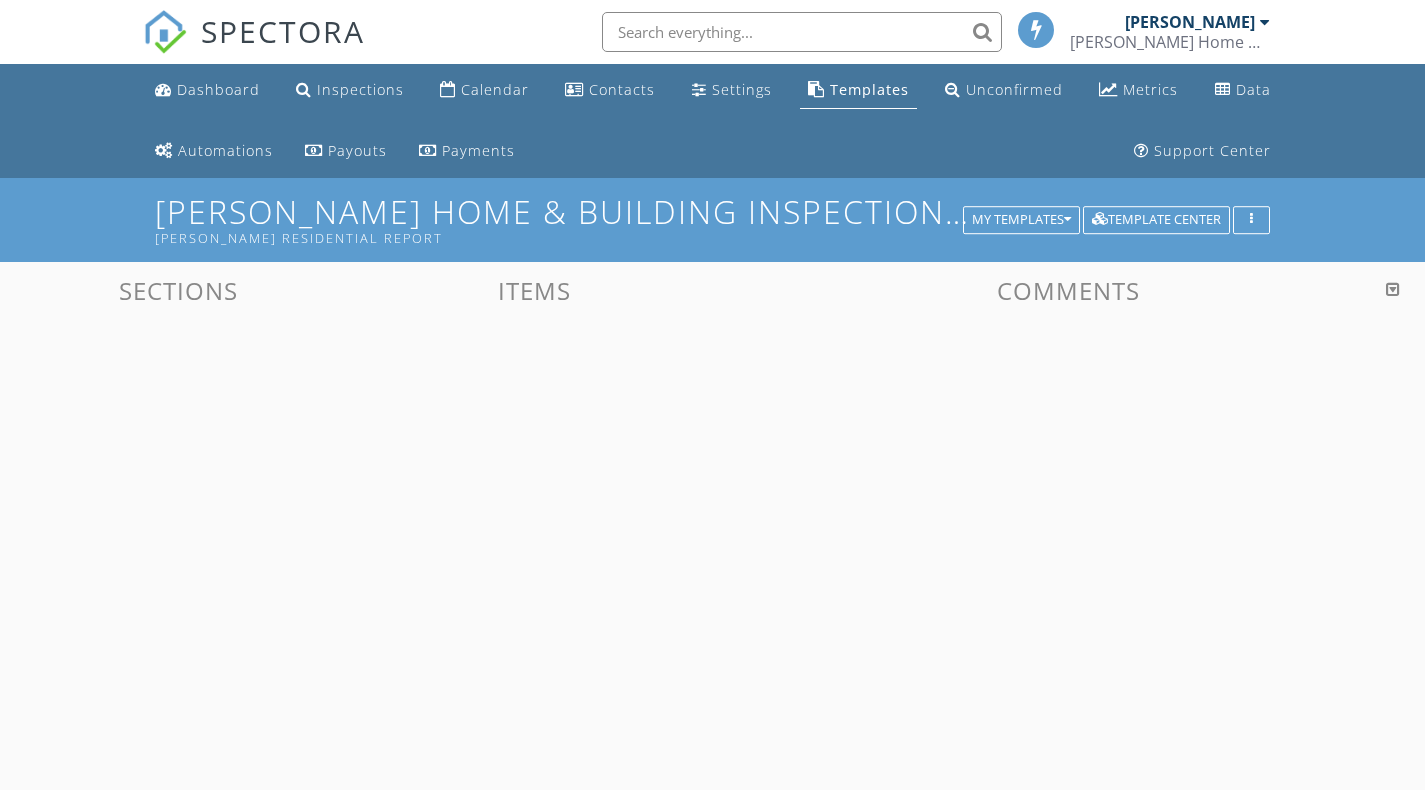 scroll, scrollTop: 500, scrollLeft: 0, axis: vertical 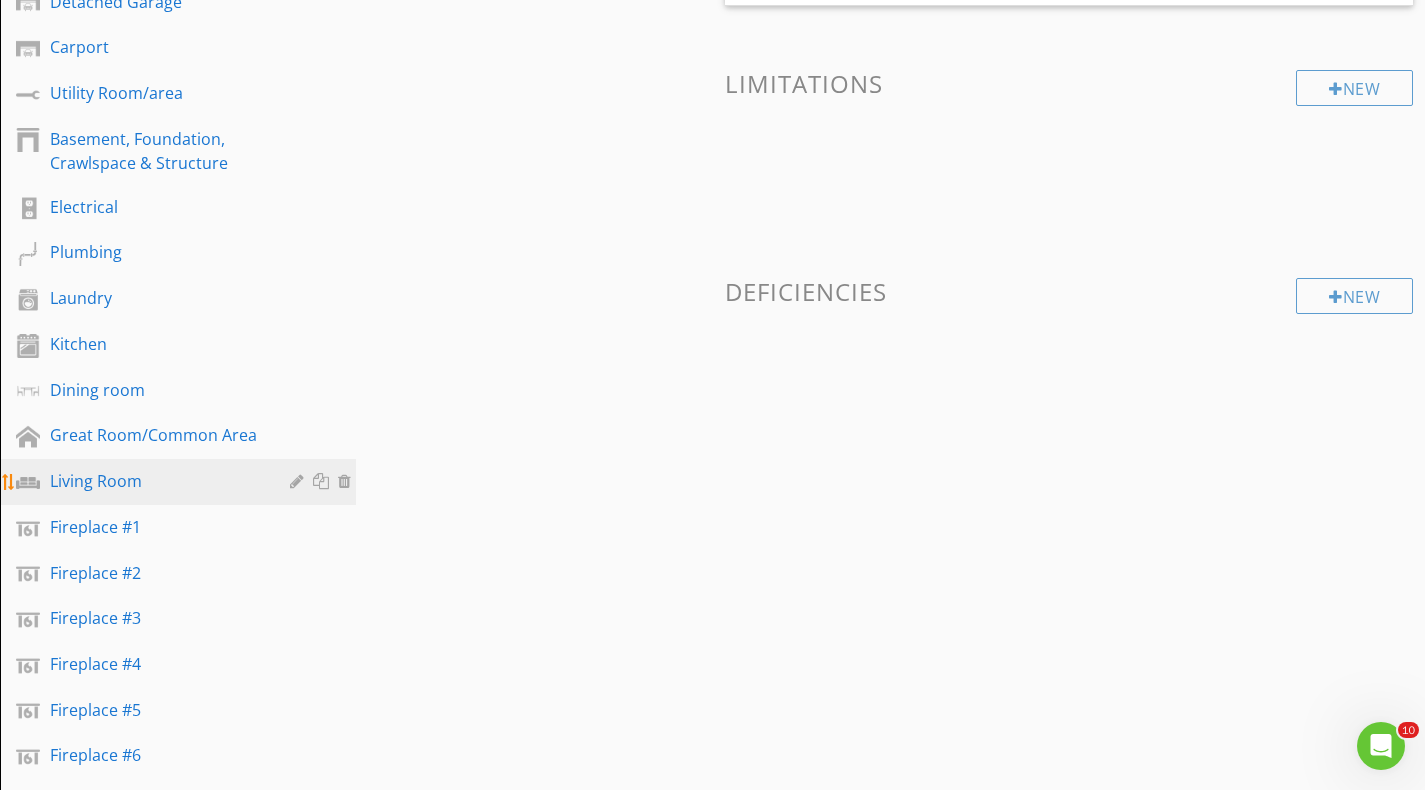 click on "Living Room" at bounding box center [155, 481] 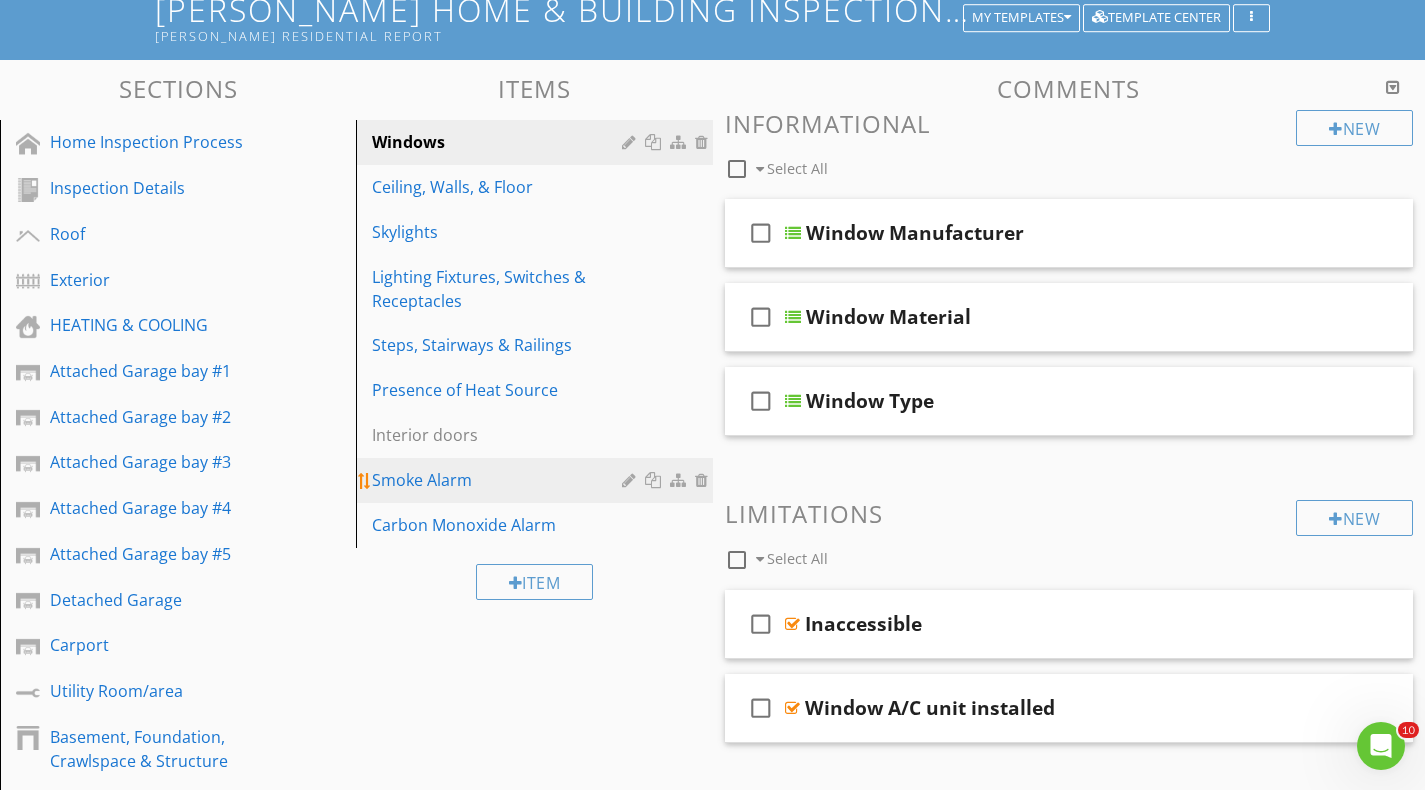 scroll, scrollTop: 300, scrollLeft: 0, axis: vertical 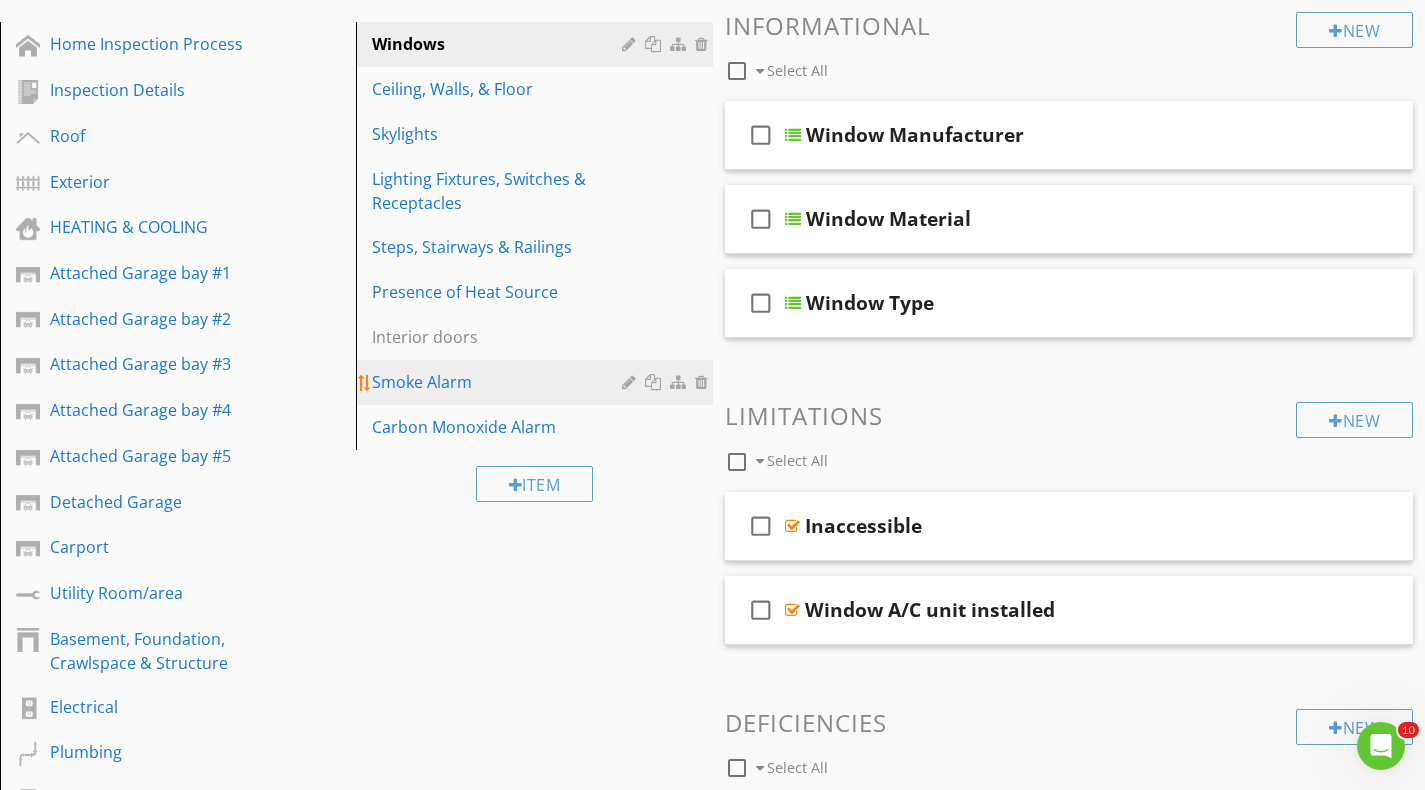 click on "Smoke Alarm" at bounding box center [499, 382] 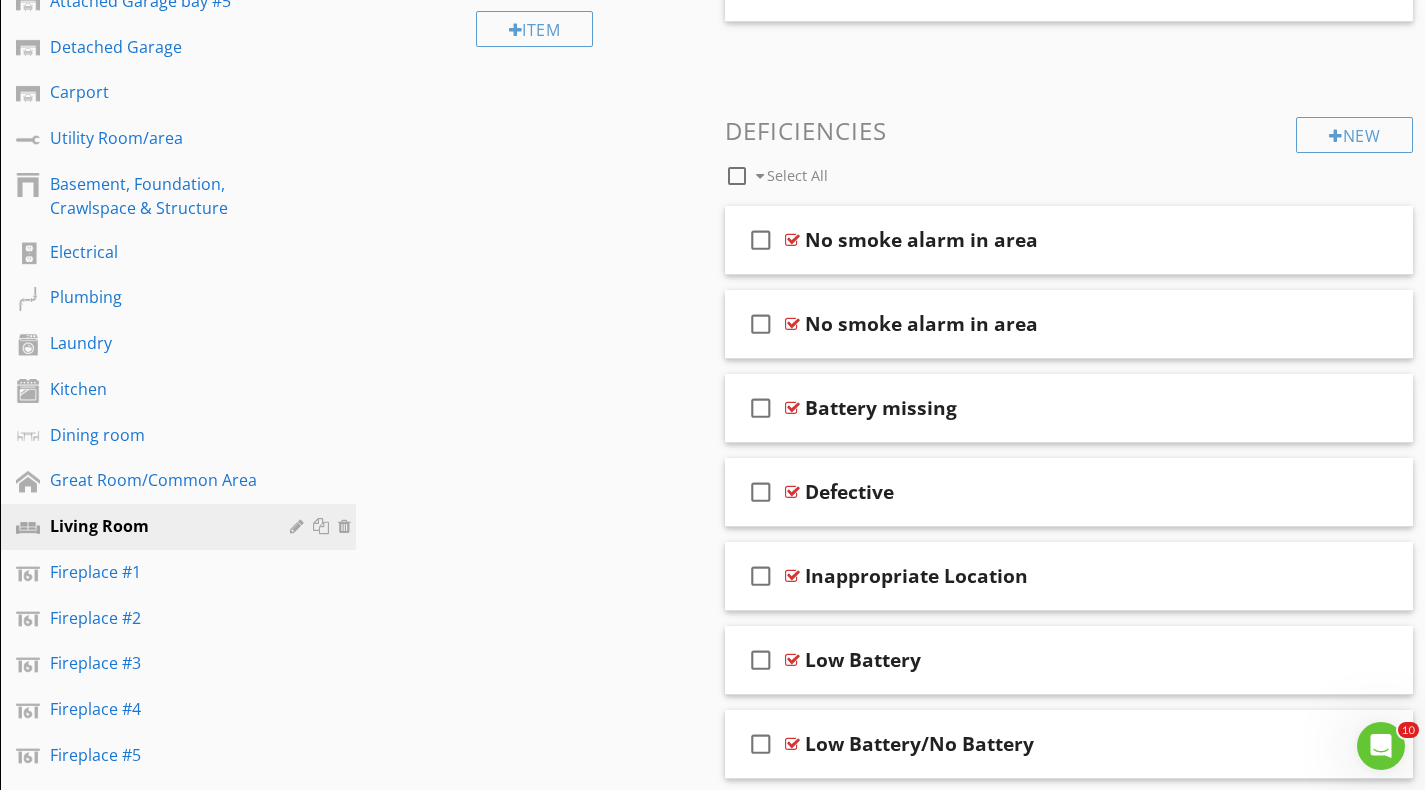 scroll, scrollTop: 800, scrollLeft: 0, axis: vertical 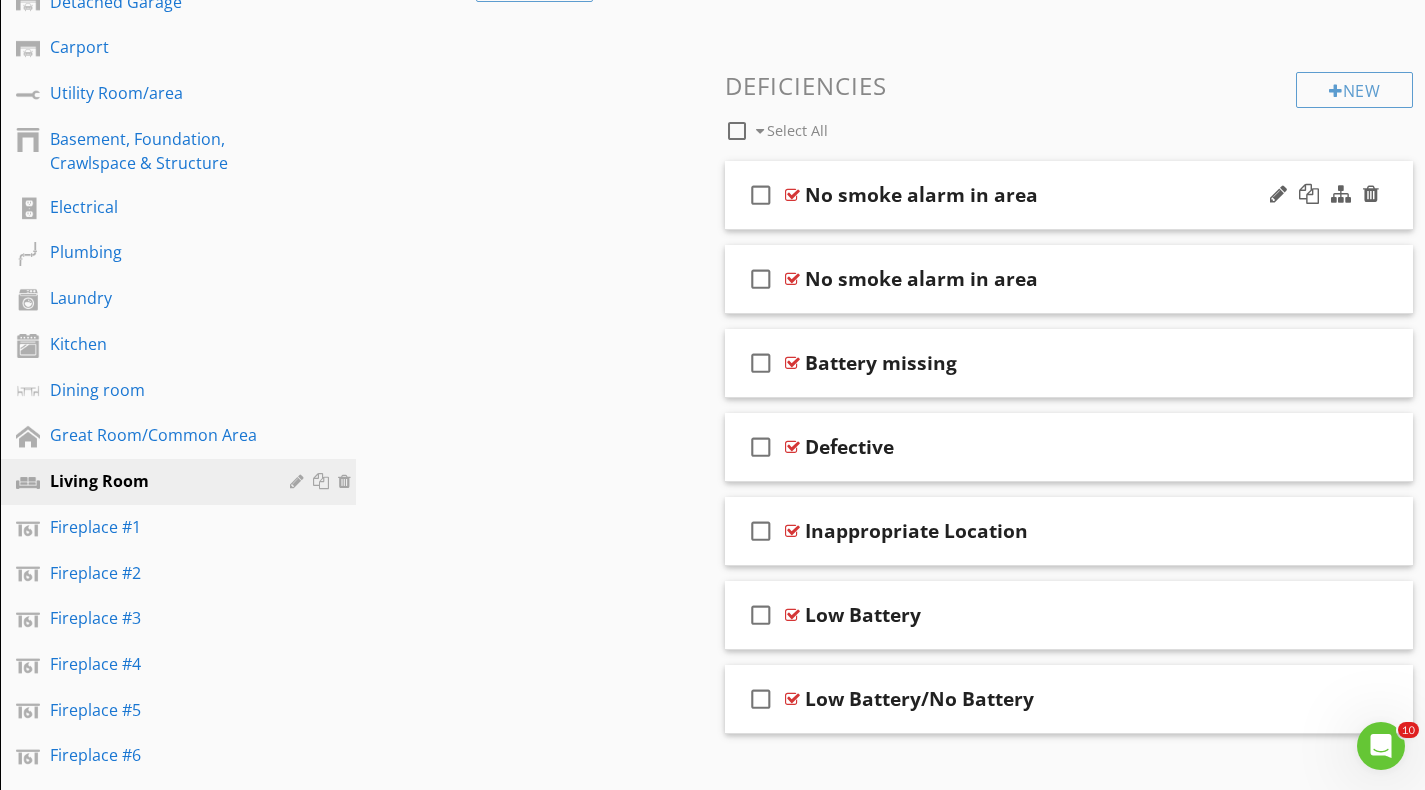 click at bounding box center [792, 195] 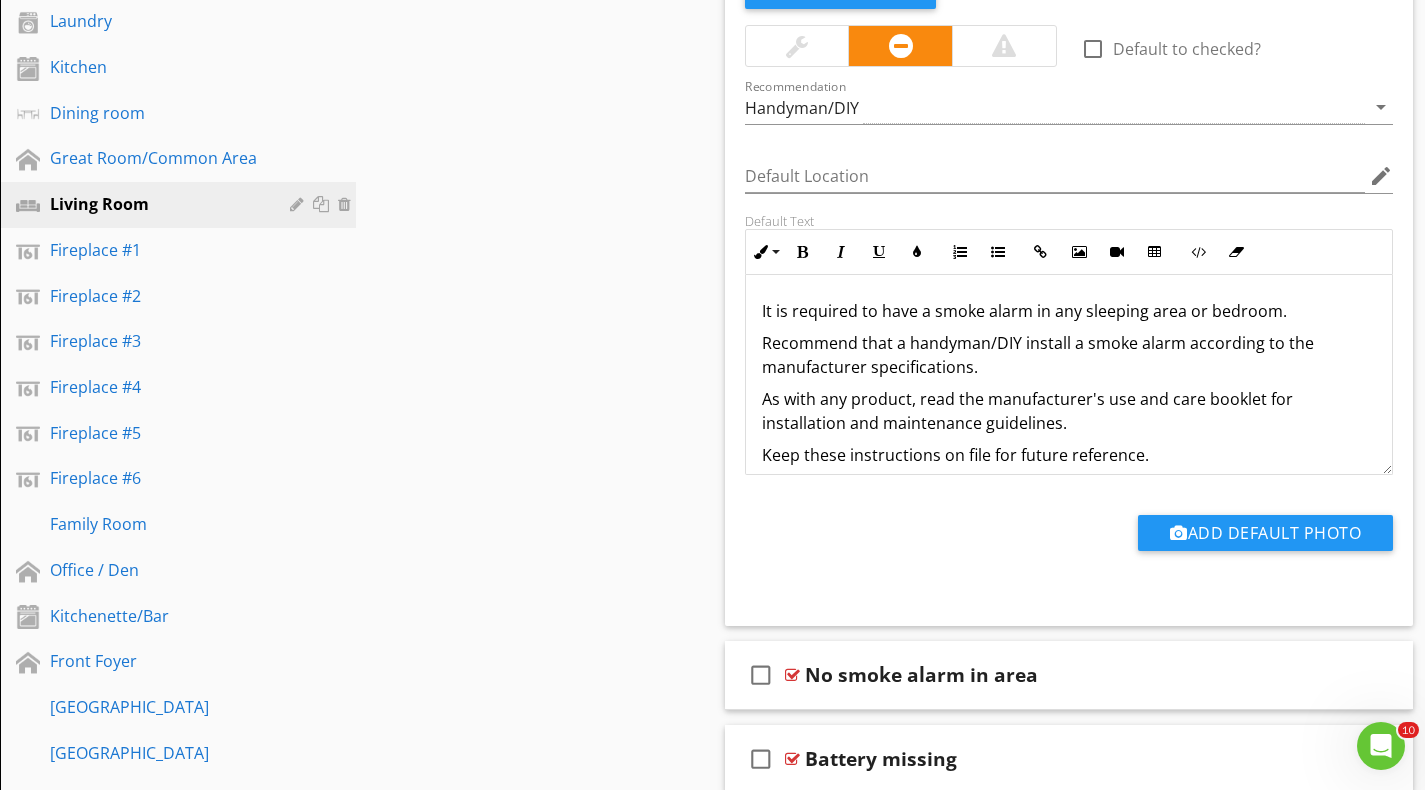 scroll, scrollTop: 1100, scrollLeft: 0, axis: vertical 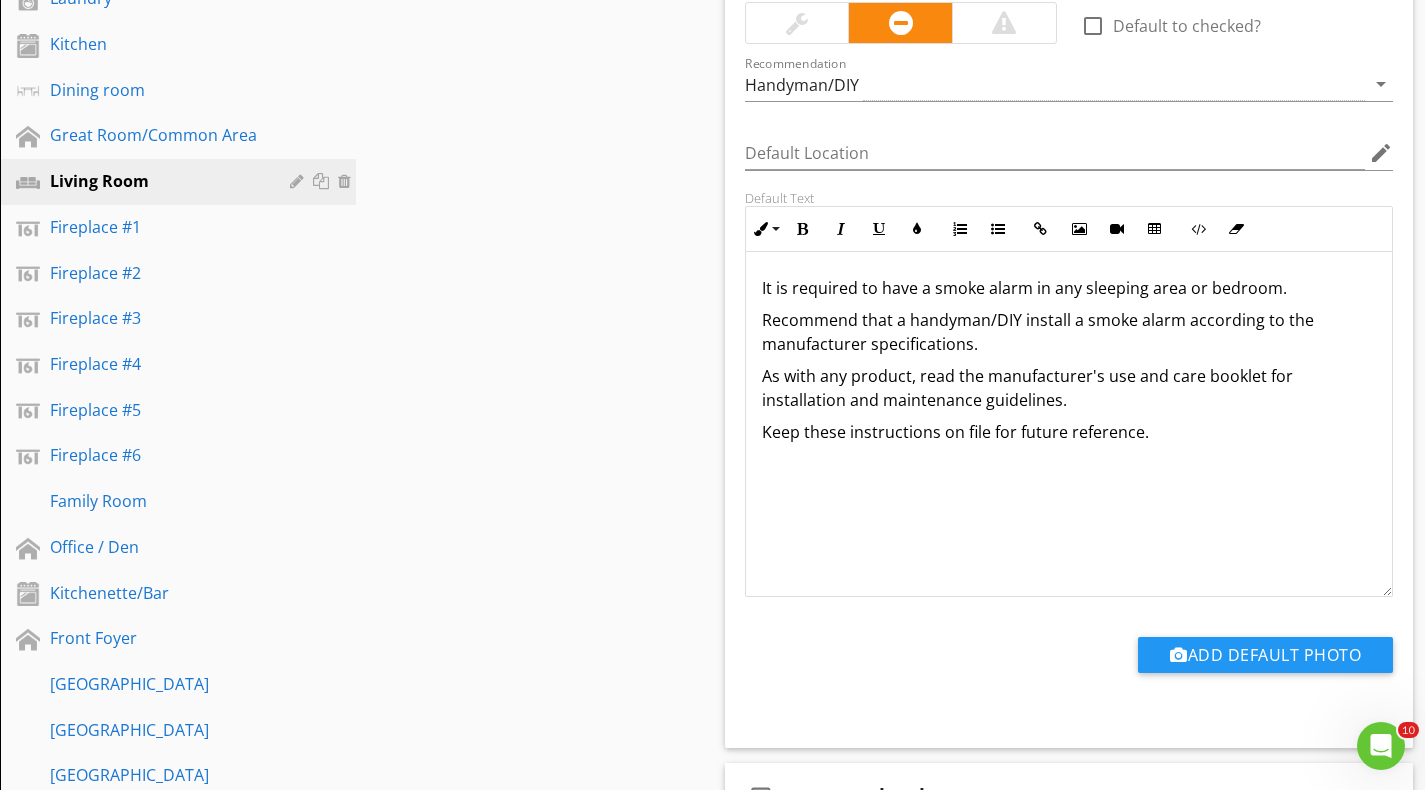 drag, startPoint x: 1382, startPoint y: 449, endPoint x: 1260, endPoint y: 589, distance: 185.69868 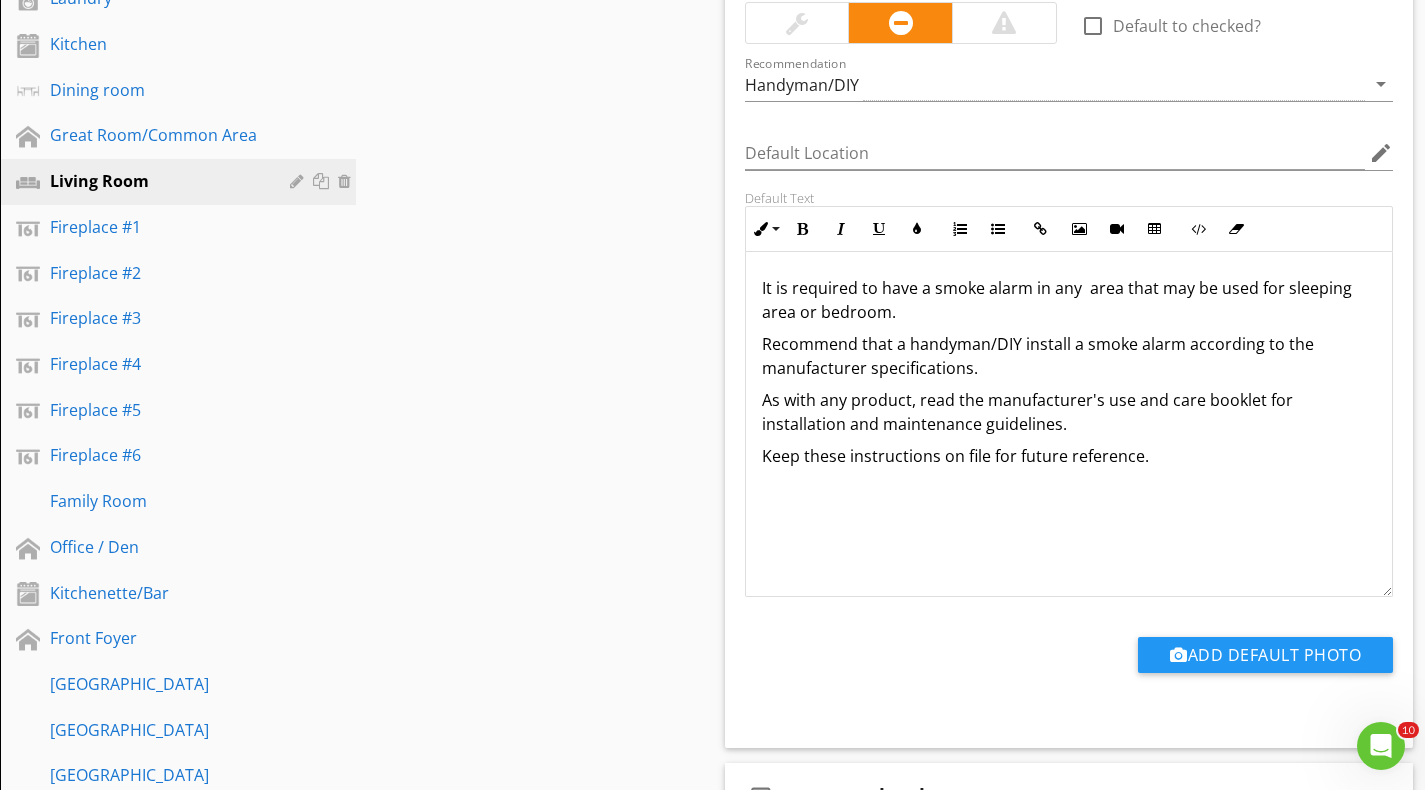 click on "It is required to have a smoke alarm in any  area that may be used for sleeping area or bedroom." at bounding box center (1069, 300) 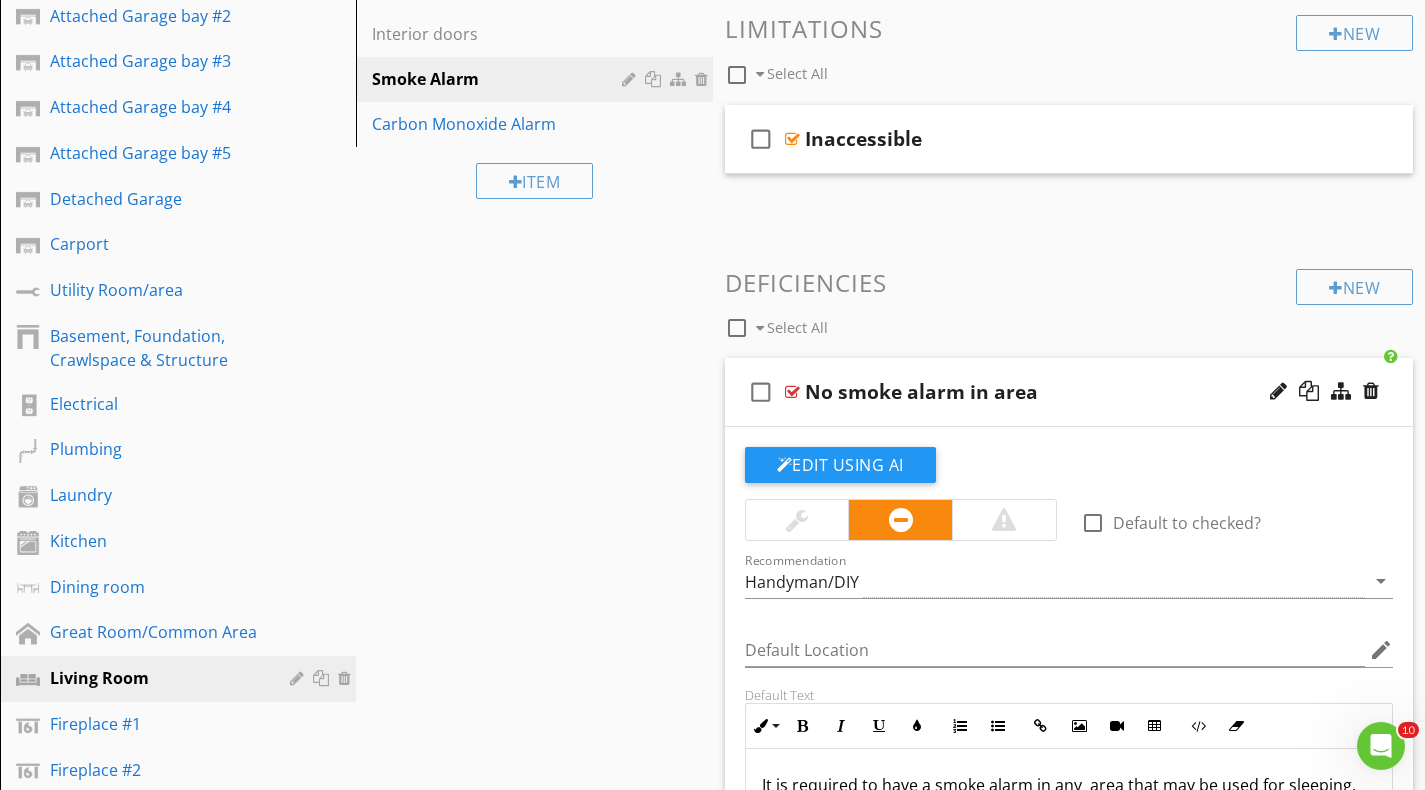 scroll, scrollTop: 600, scrollLeft: 0, axis: vertical 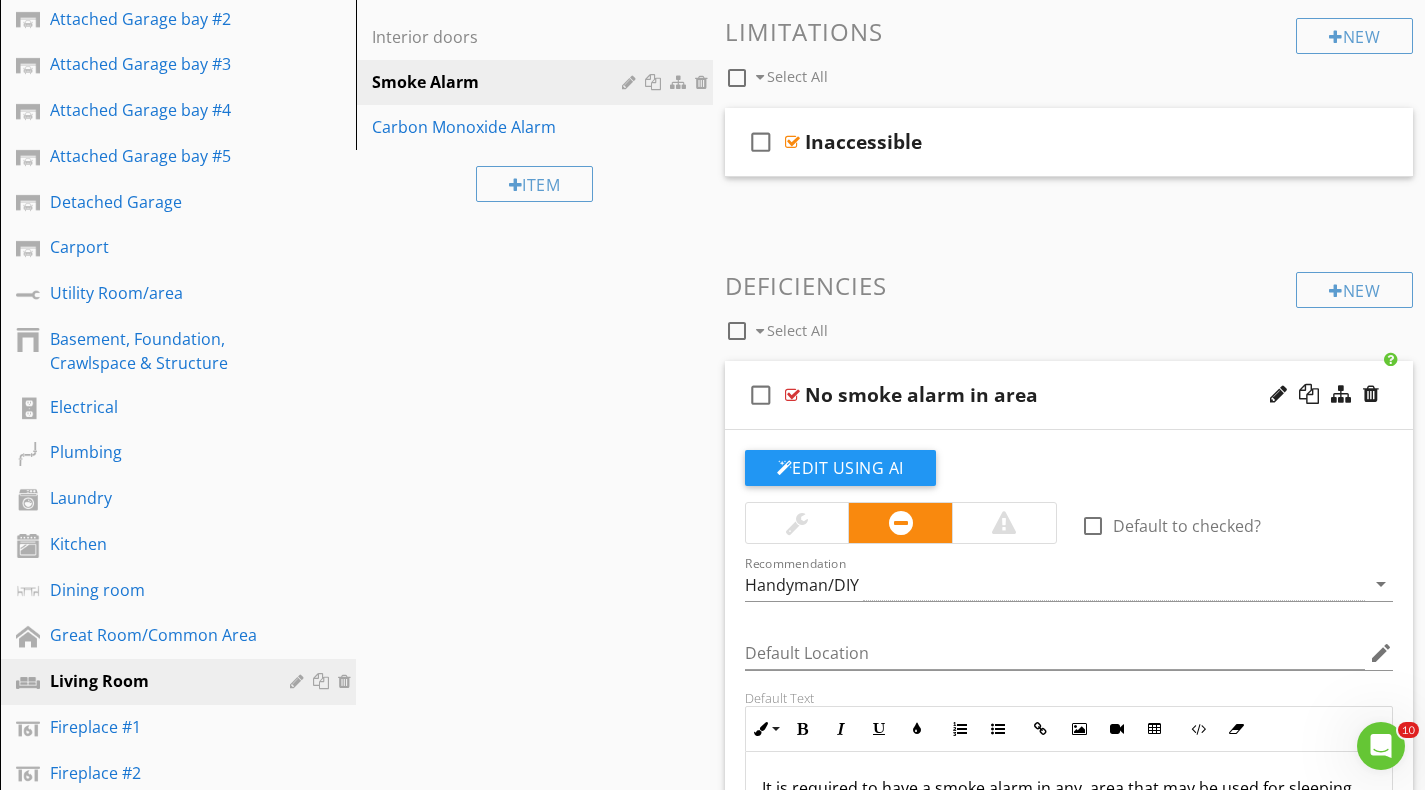 click at bounding box center [792, 395] 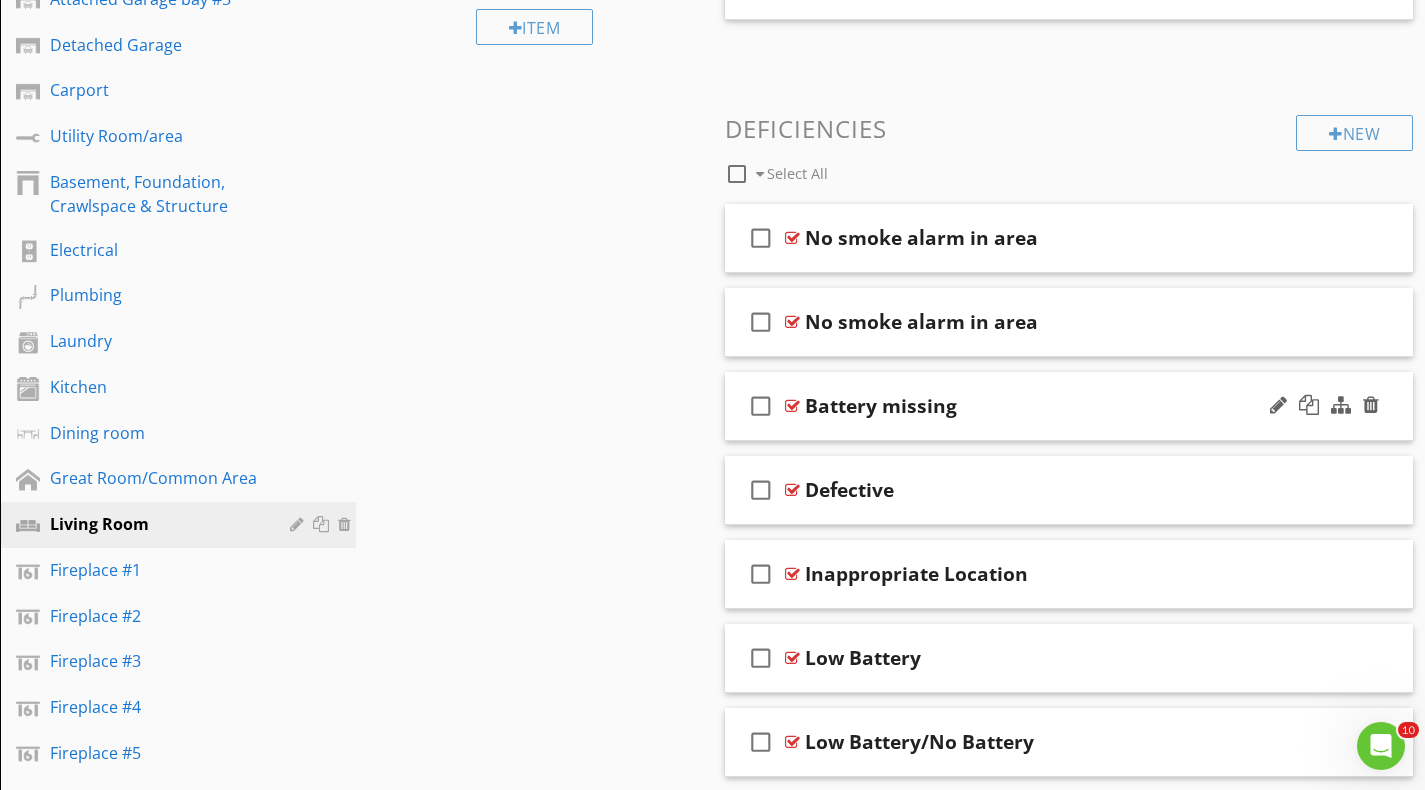 scroll, scrollTop: 800, scrollLeft: 0, axis: vertical 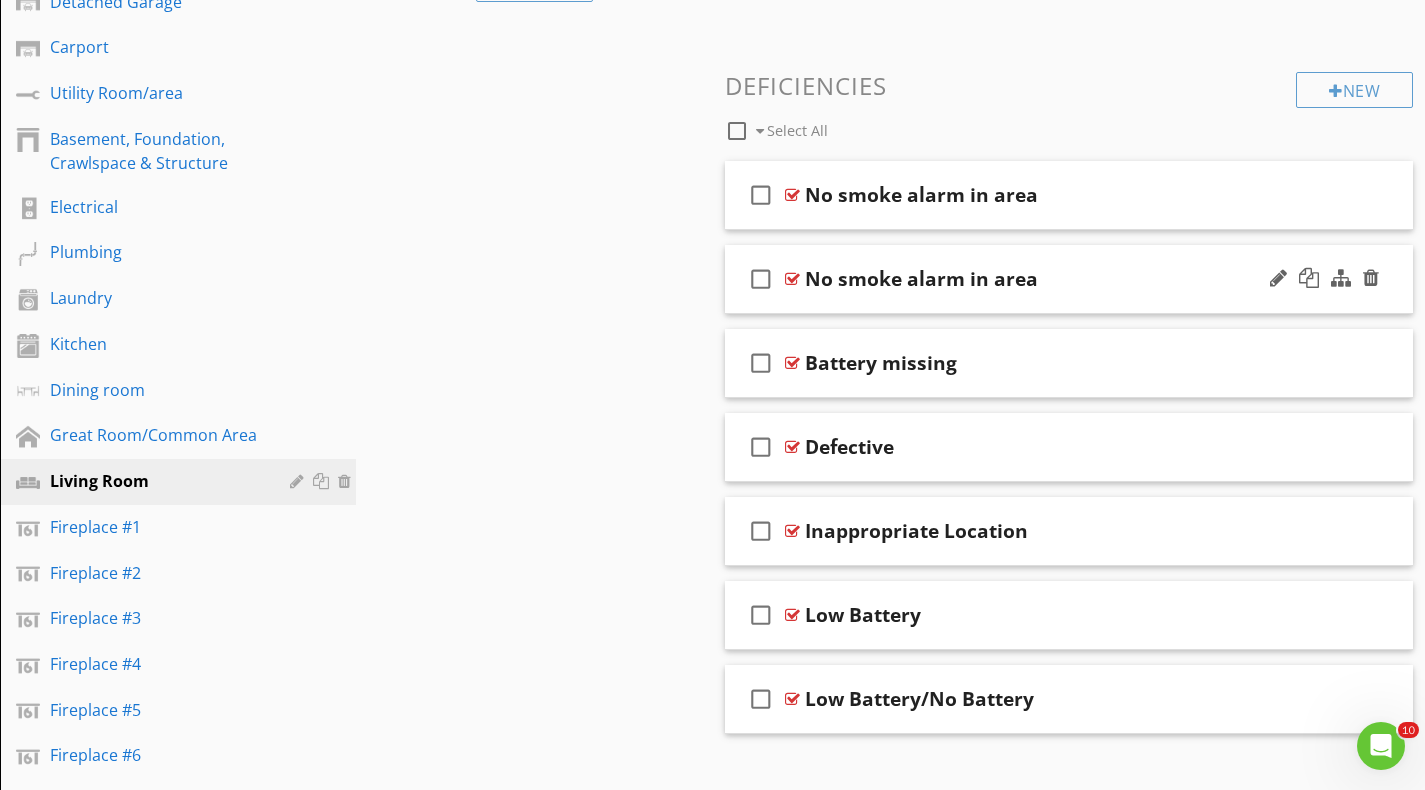 click at bounding box center [792, 279] 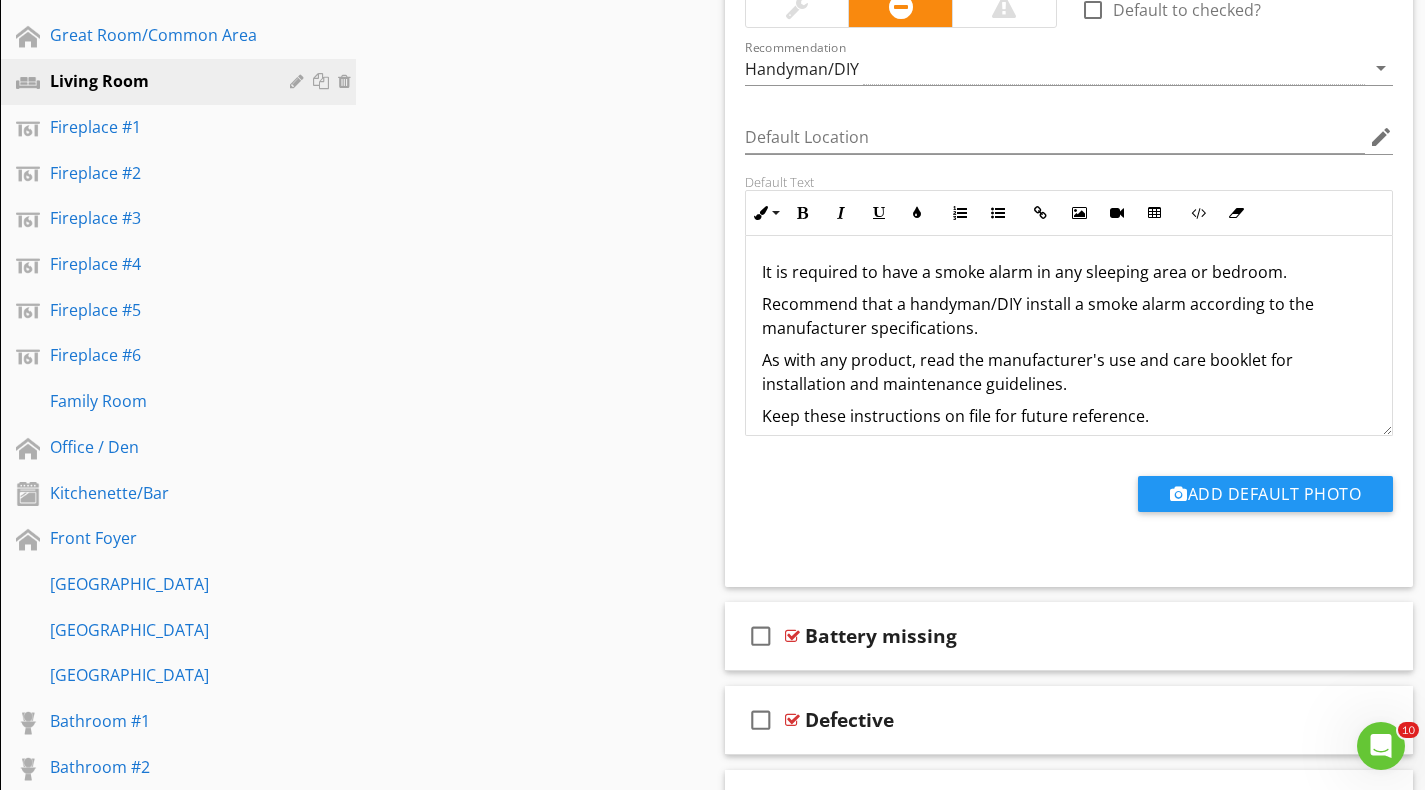scroll, scrollTop: 700, scrollLeft: 0, axis: vertical 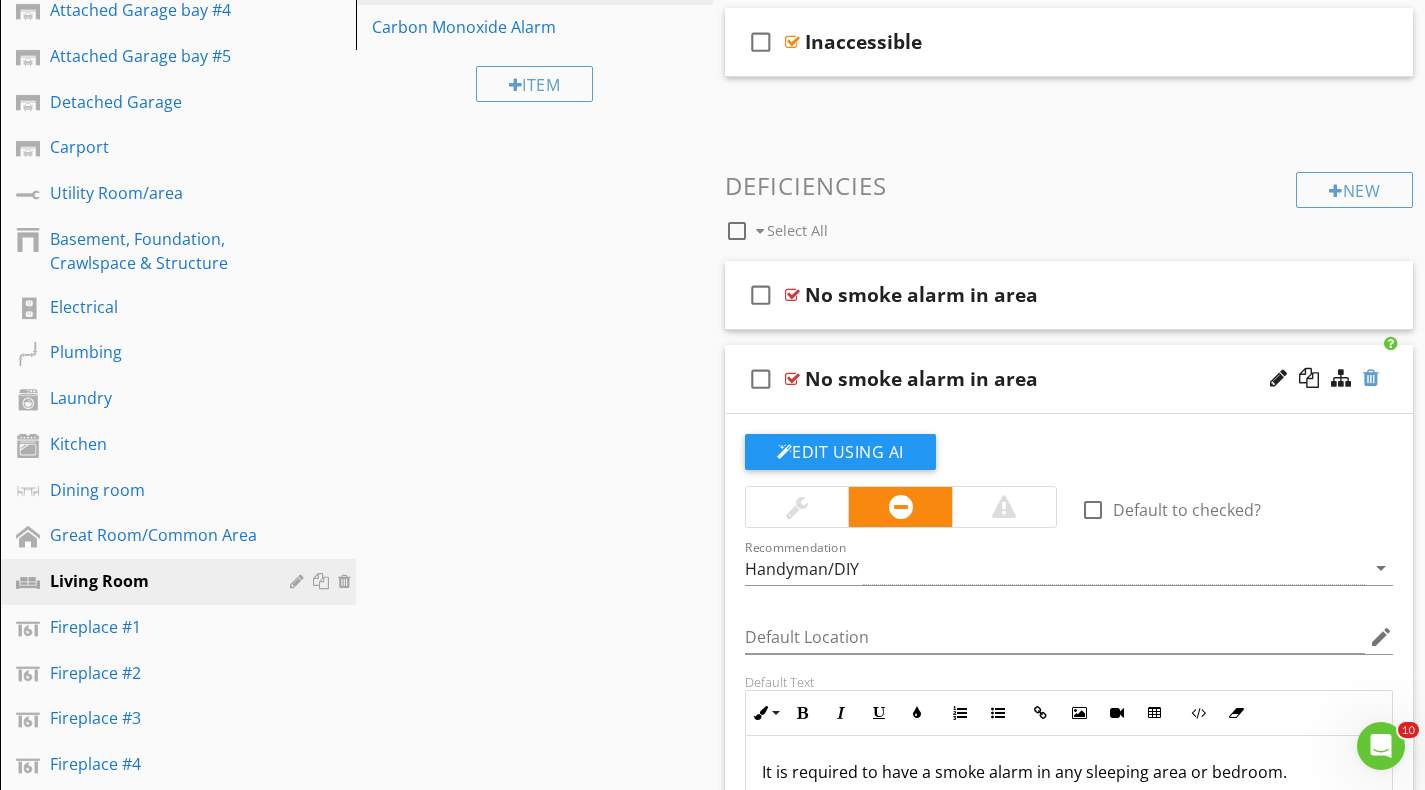 click at bounding box center (1371, 378) 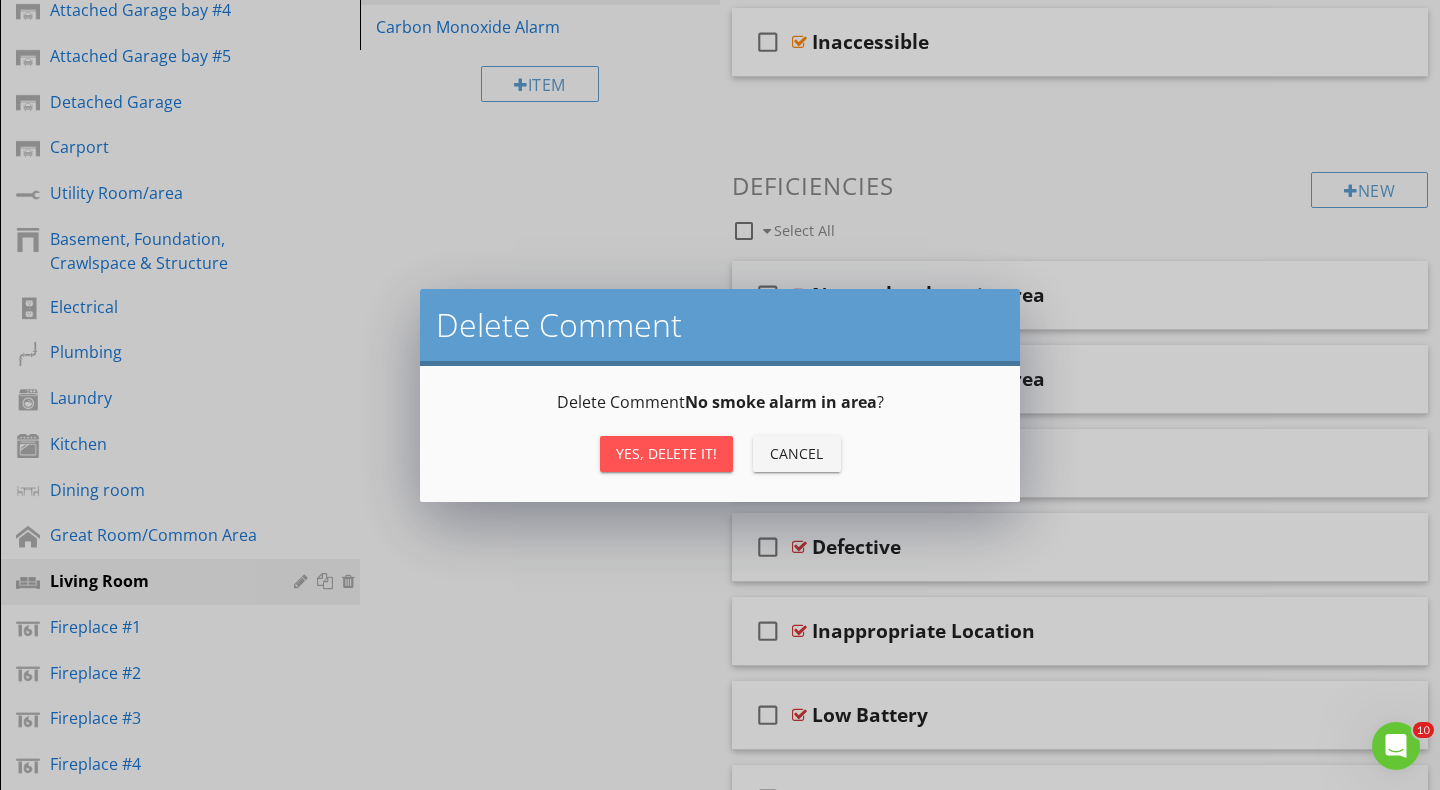 click on "Yes, Delete it!" at bounding box center (666, 453) 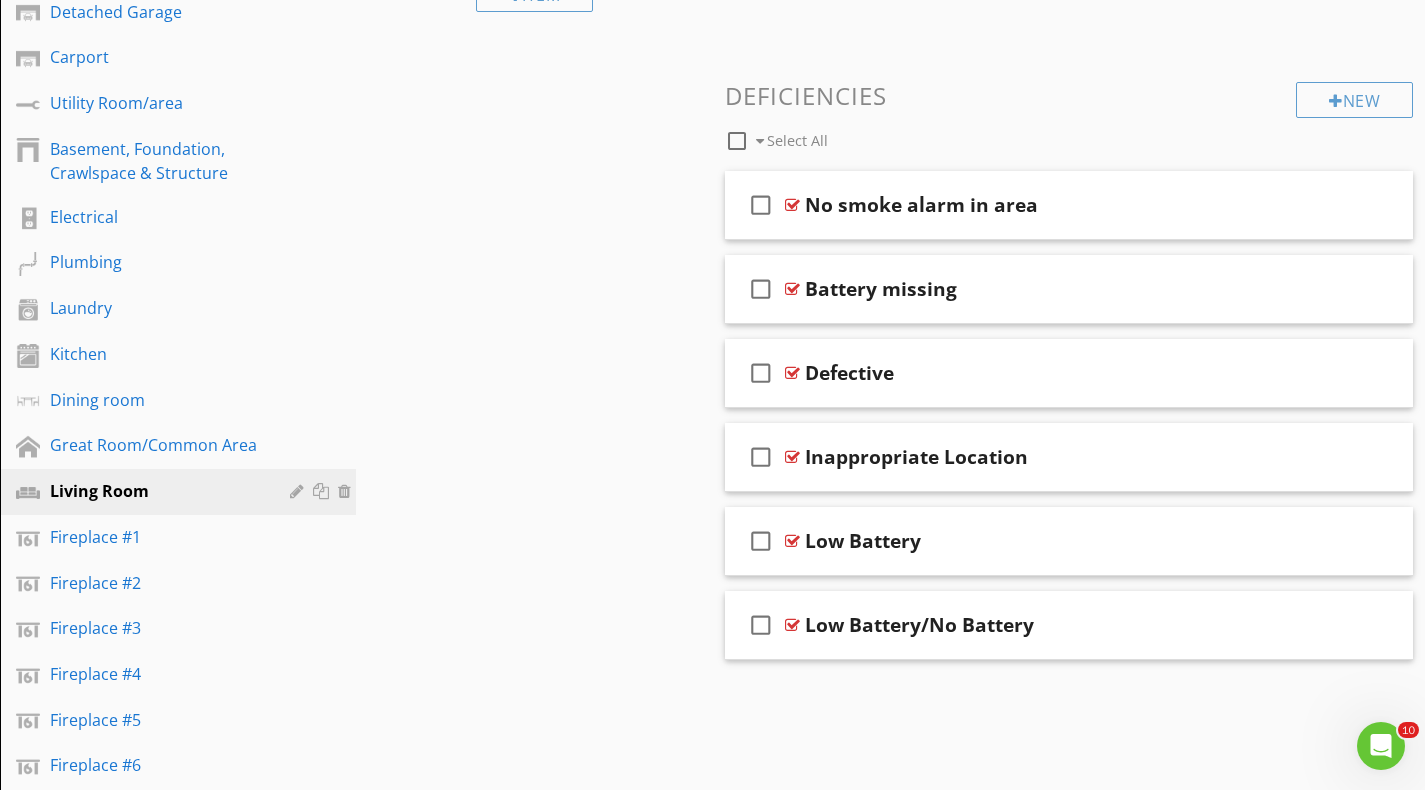 scroll, scrollTop: 800, scrollLeft: 0, axis: vertical 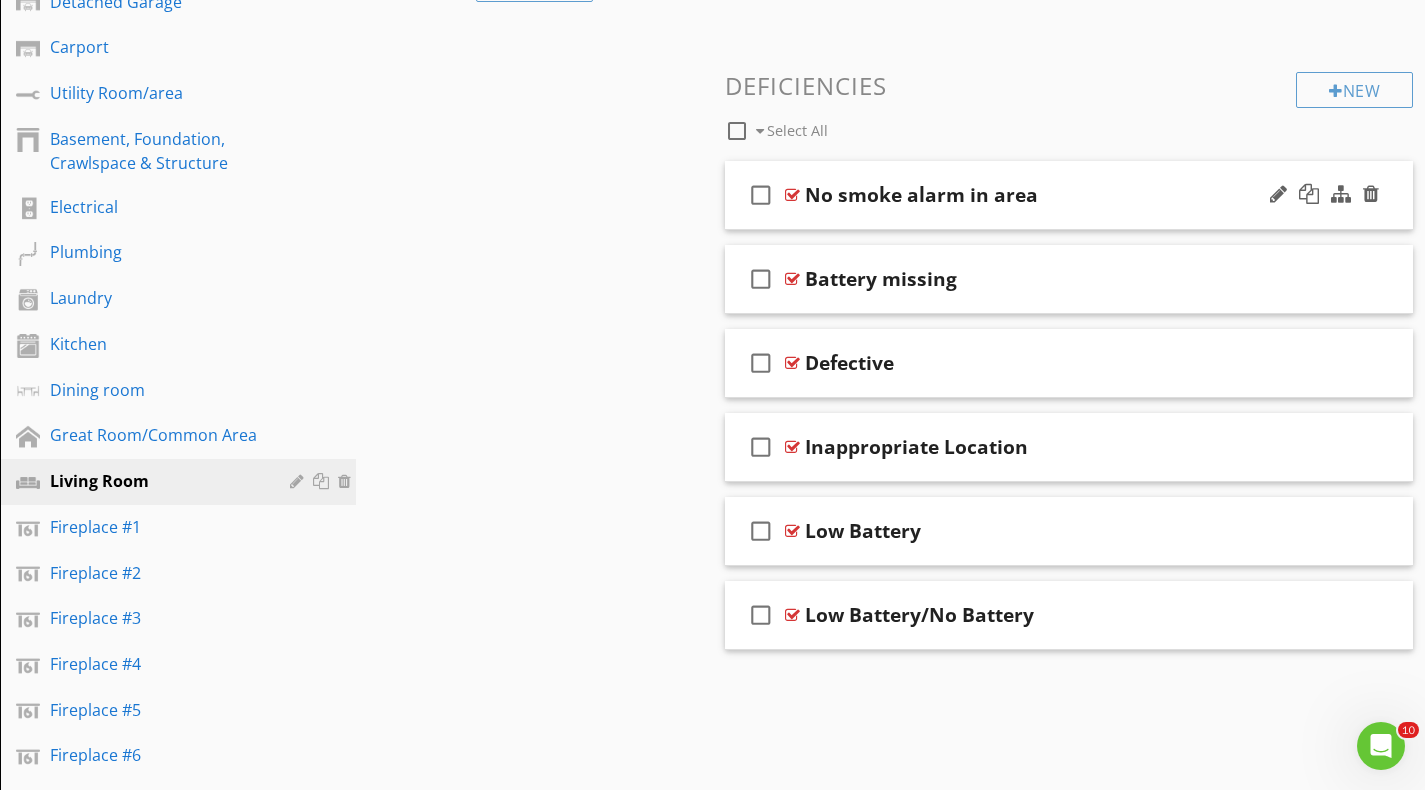 click at bounding box center [792, 195] 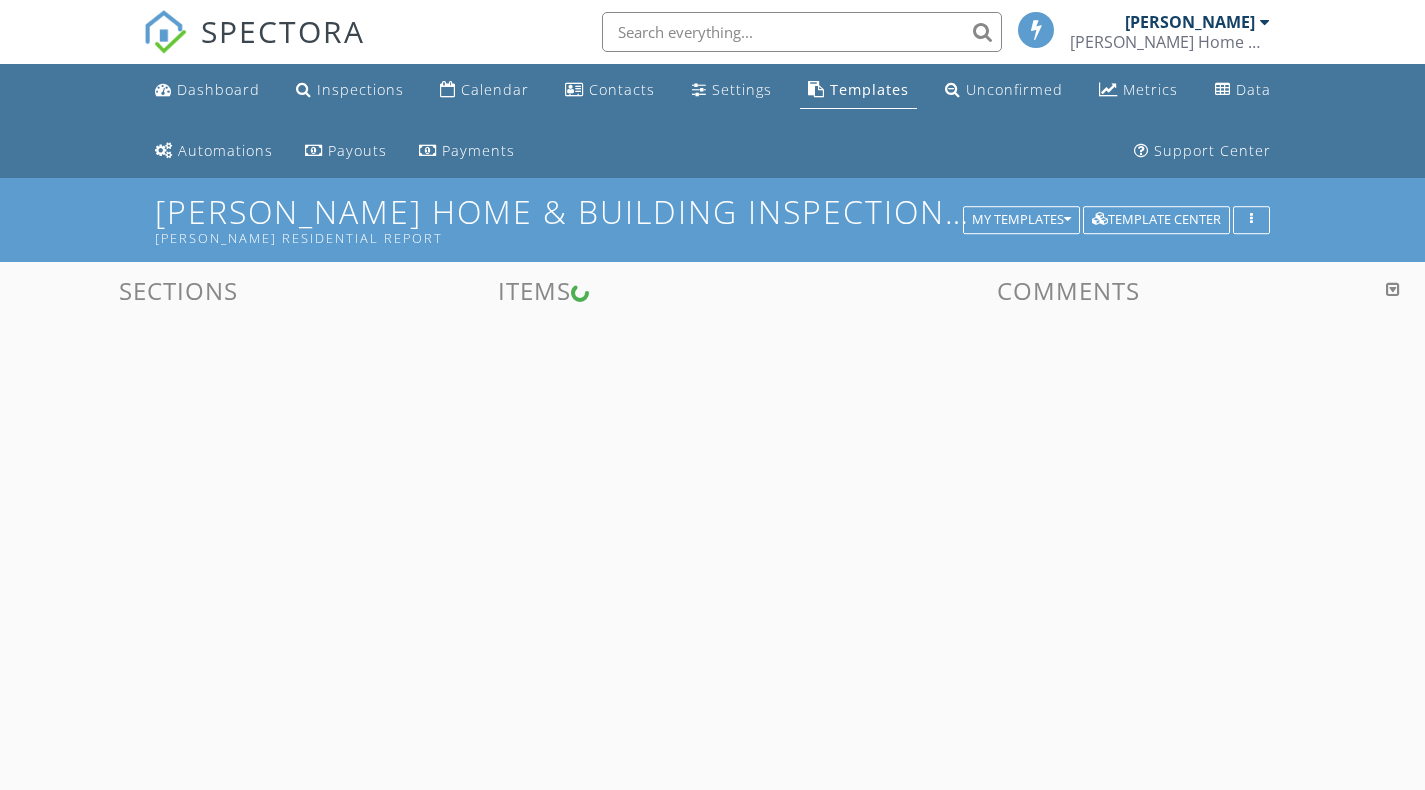 scroll, scrollTop: 800, scrollLeft: 0, axis: vertical 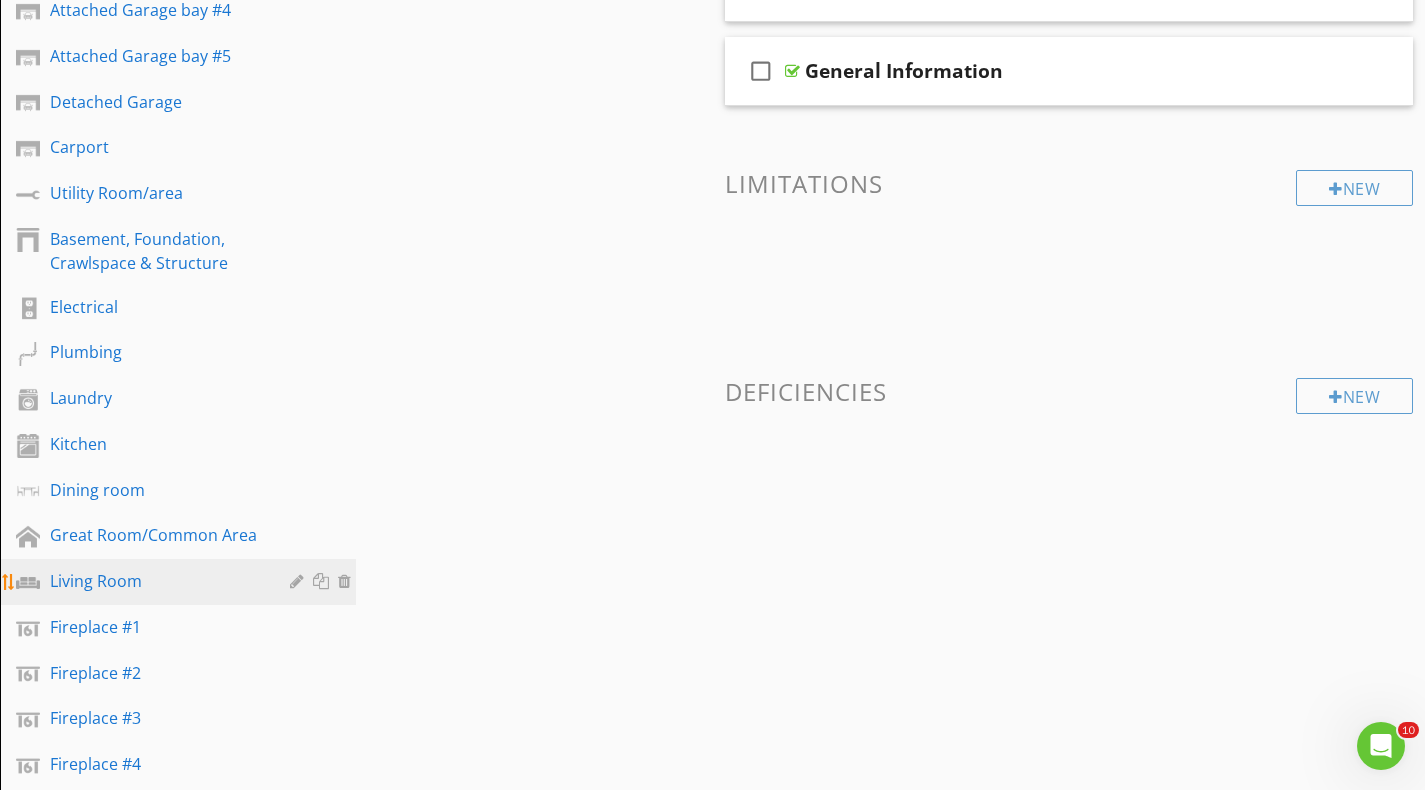 click on "Living Room" at bounding box center [155, 581] 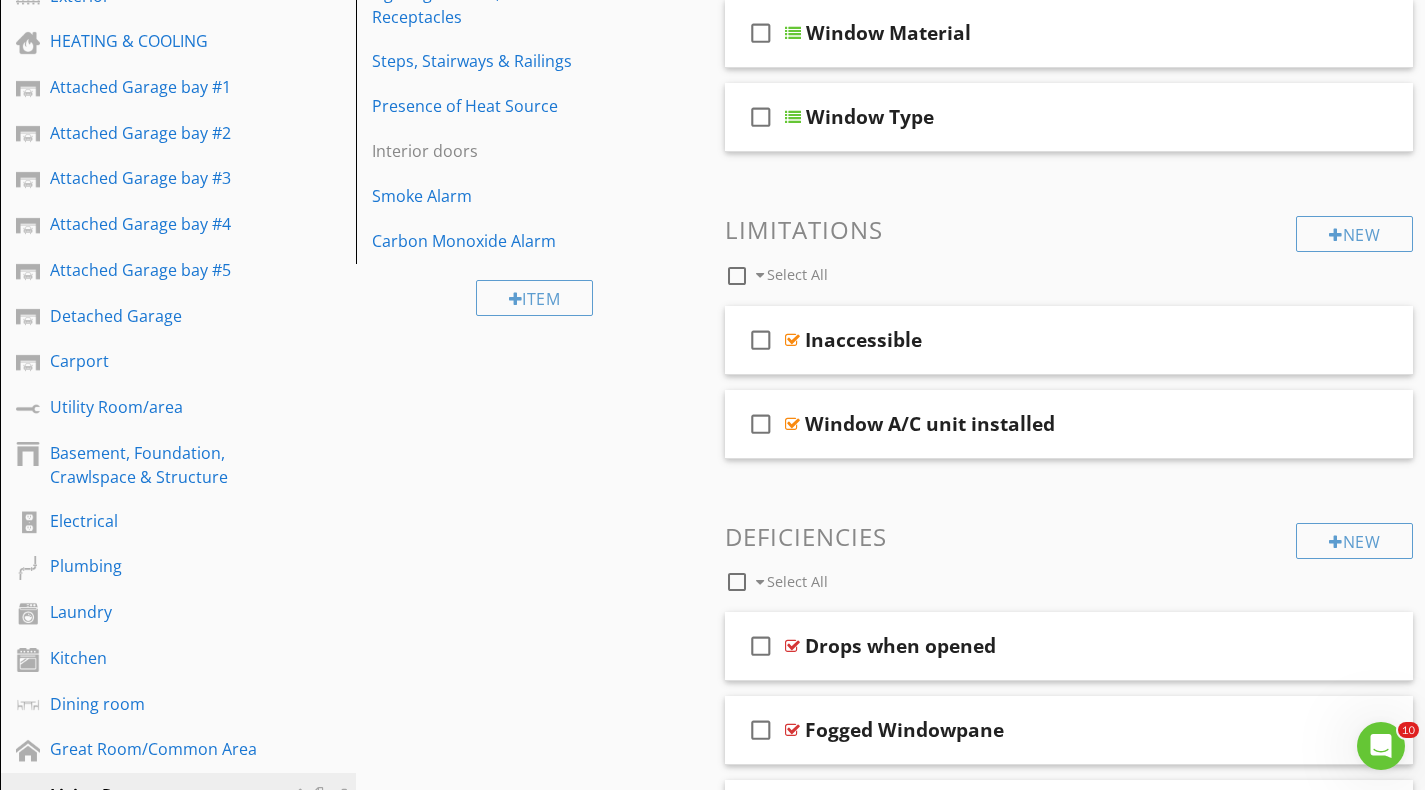 scroll, scrollTop: 300, scrollLeft: 0, axis: vertical 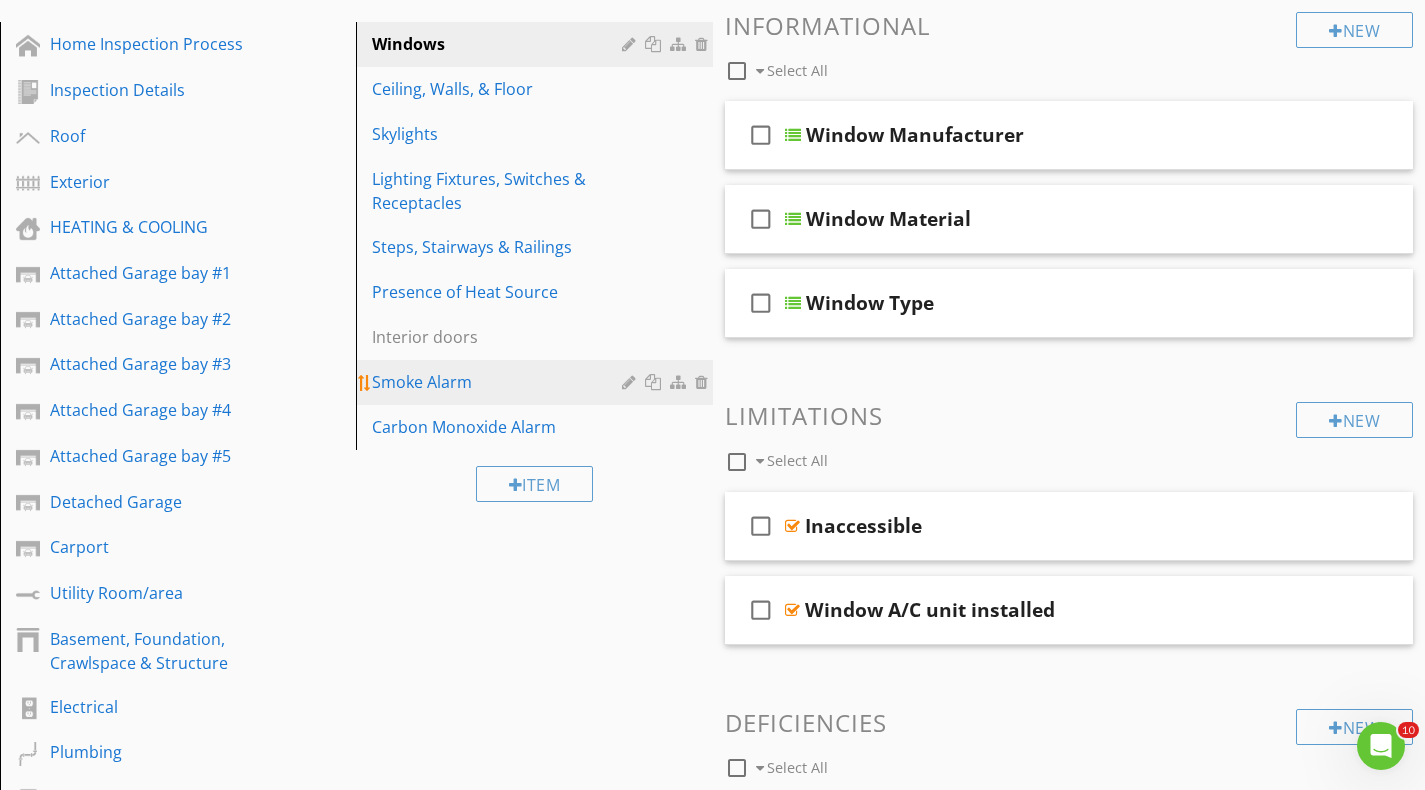 click on "Smoke Alarm" at bounding box center [499, 382] 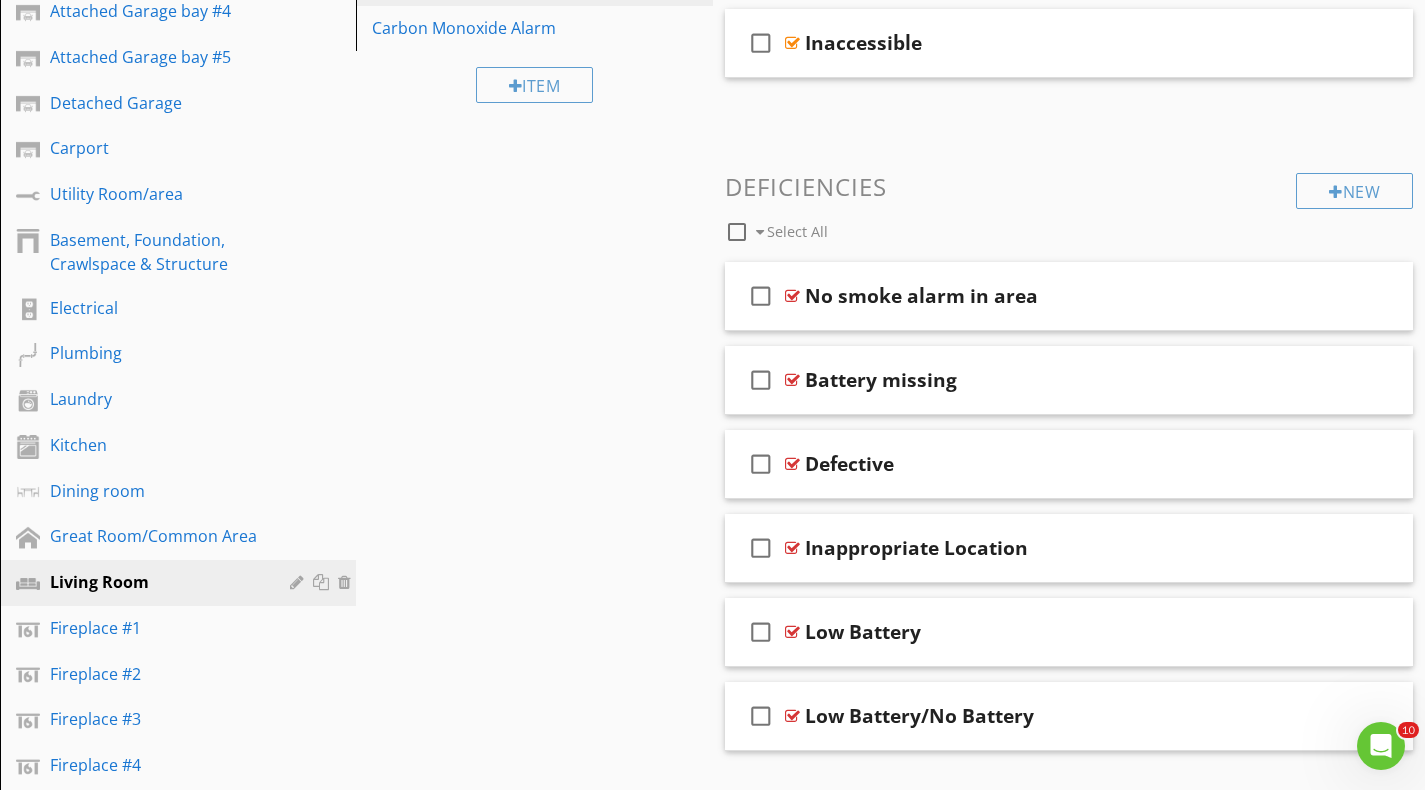 scroll, scrollTop: 700, scrollLeft: 0, axis: vertical 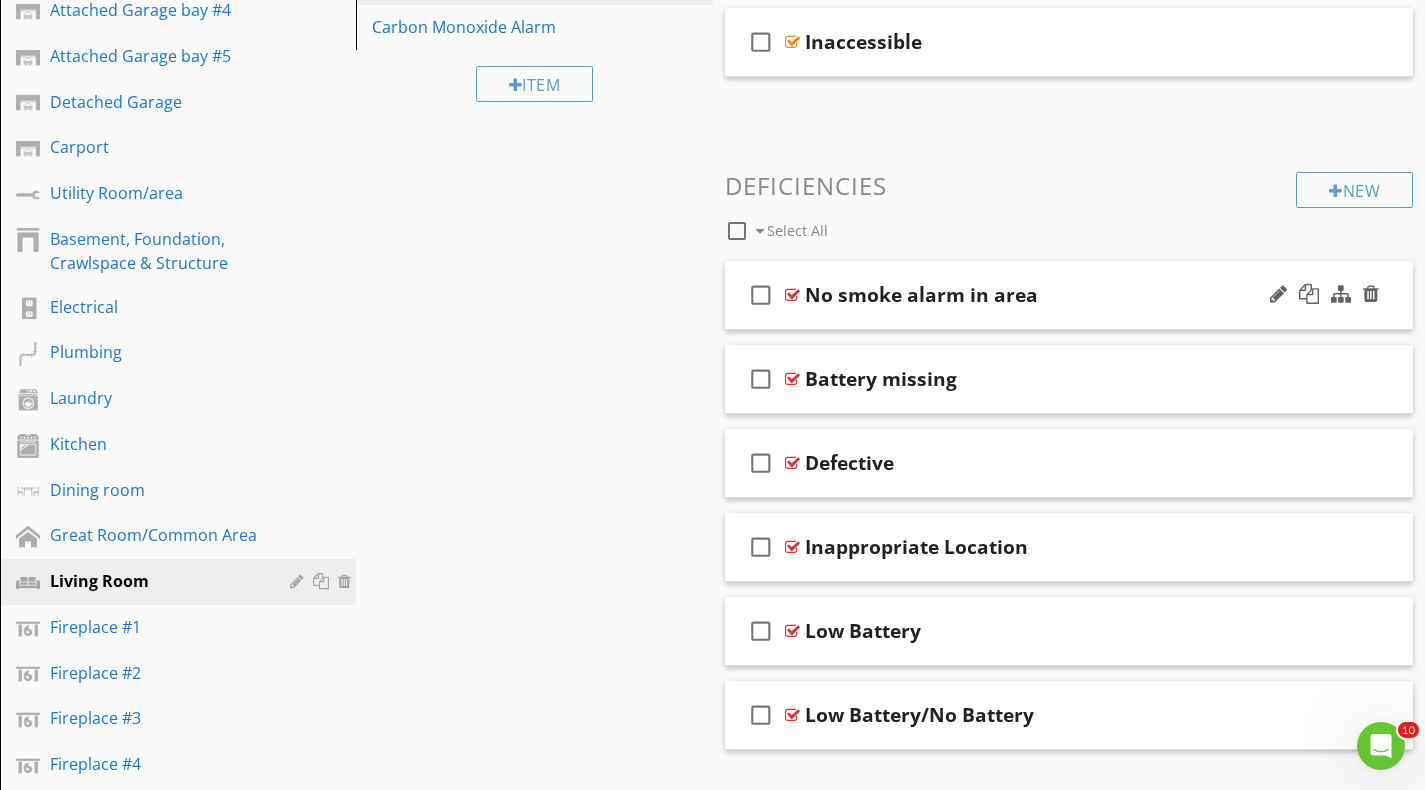 click at bounding box center (792, 295) 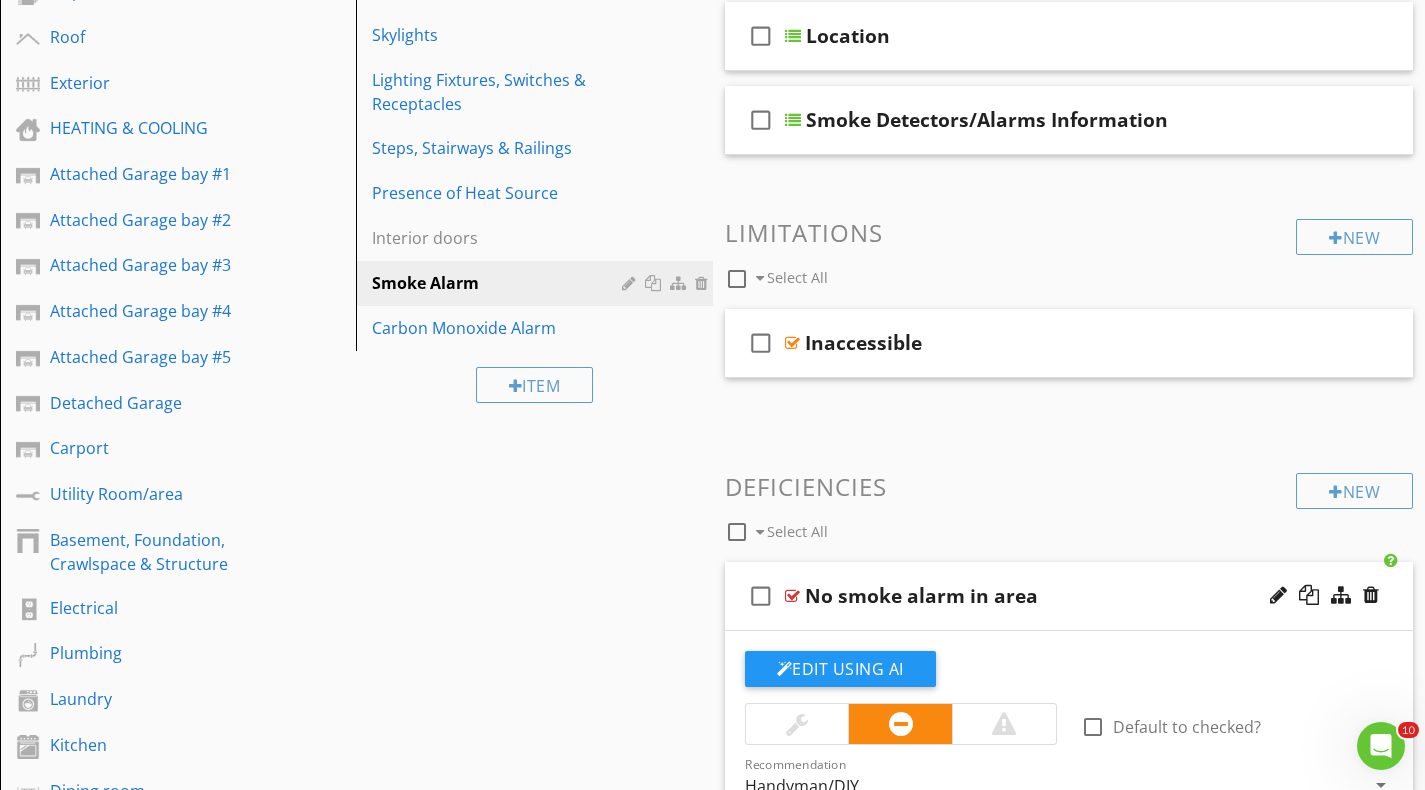 scroll, scrollTop: 400, scrollLeft: 0, axis: vertical 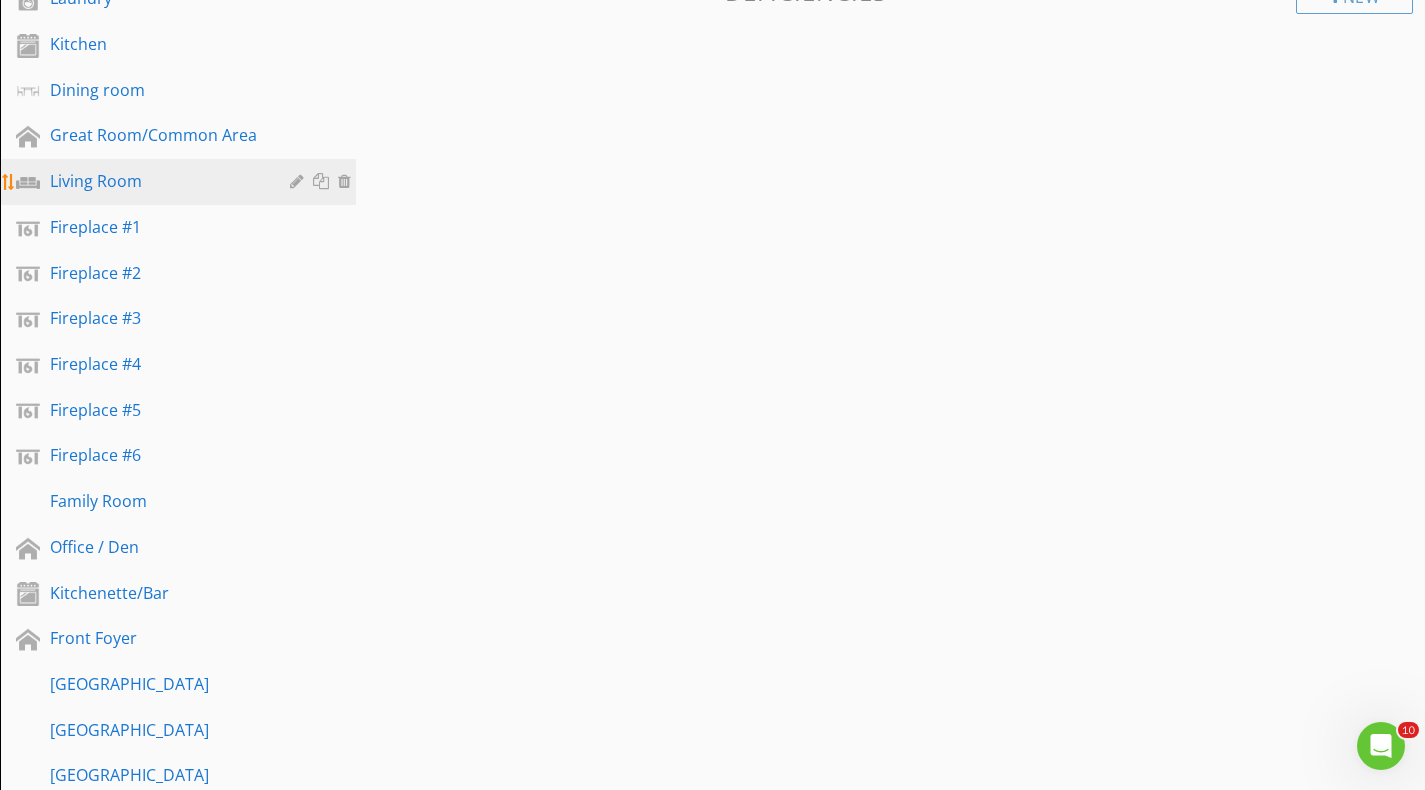 click on "Living Room" at bounding box center (181, 182) 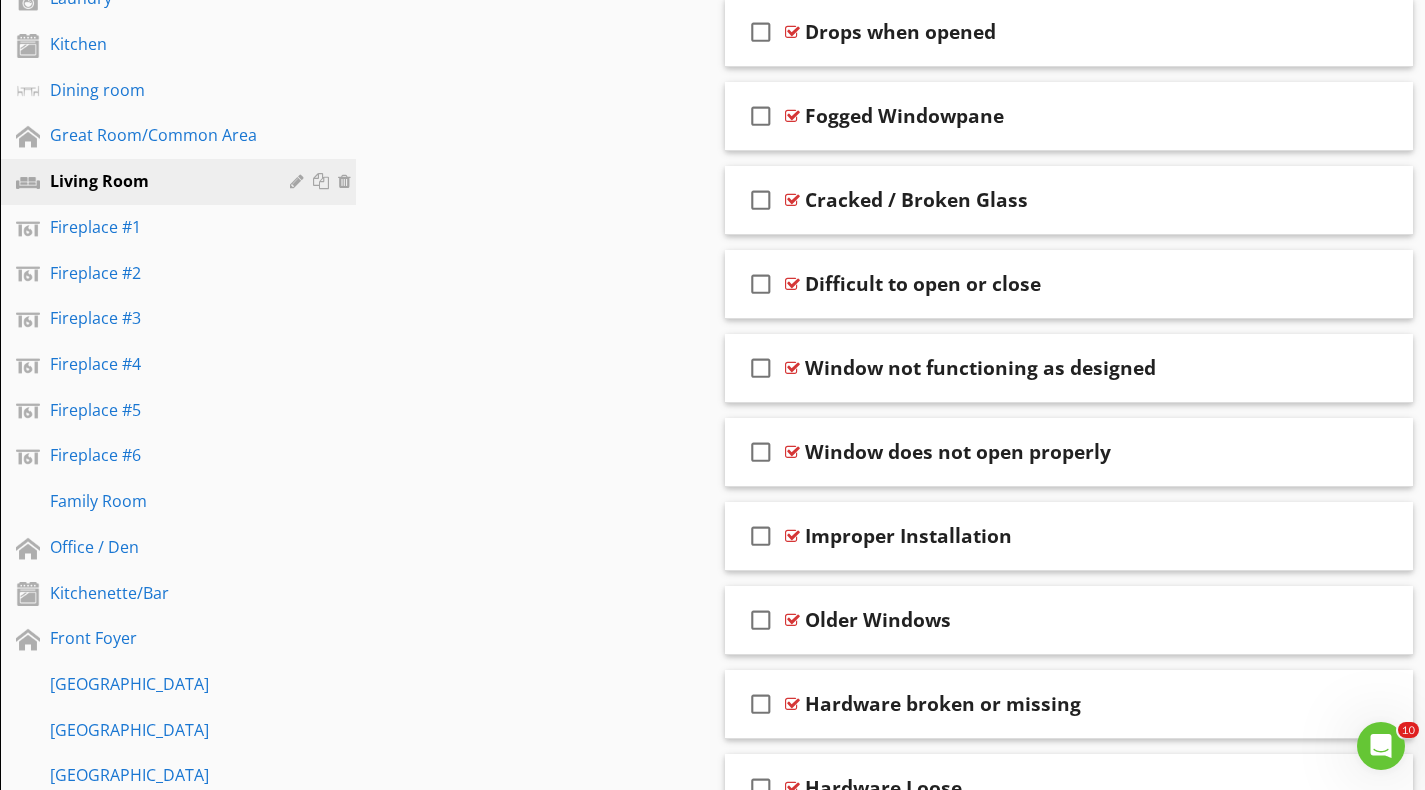 scroll, scrollTop: 600, scrollLeft: 0, axis: vertical 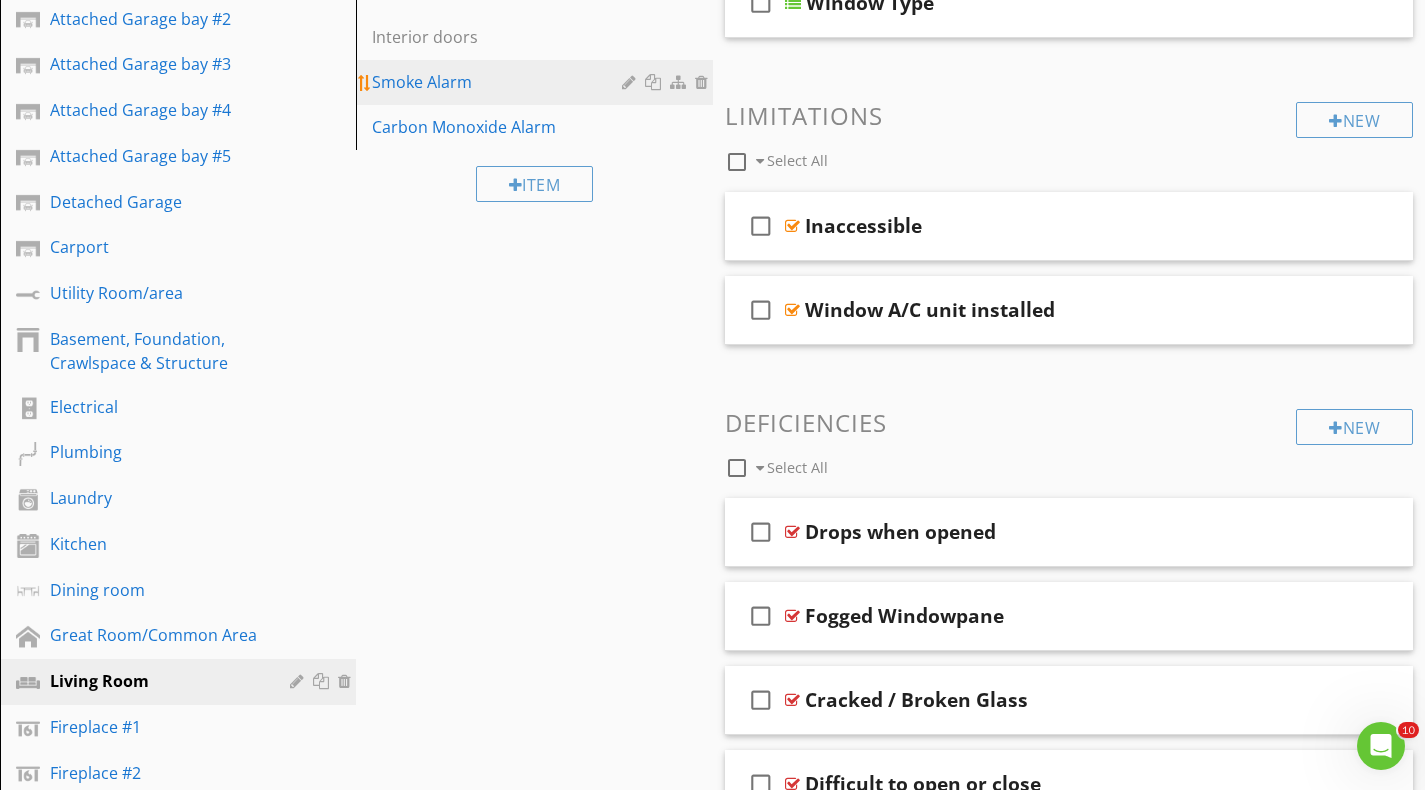 click on "Smoke Alarm" at bounding box center (499, 82) 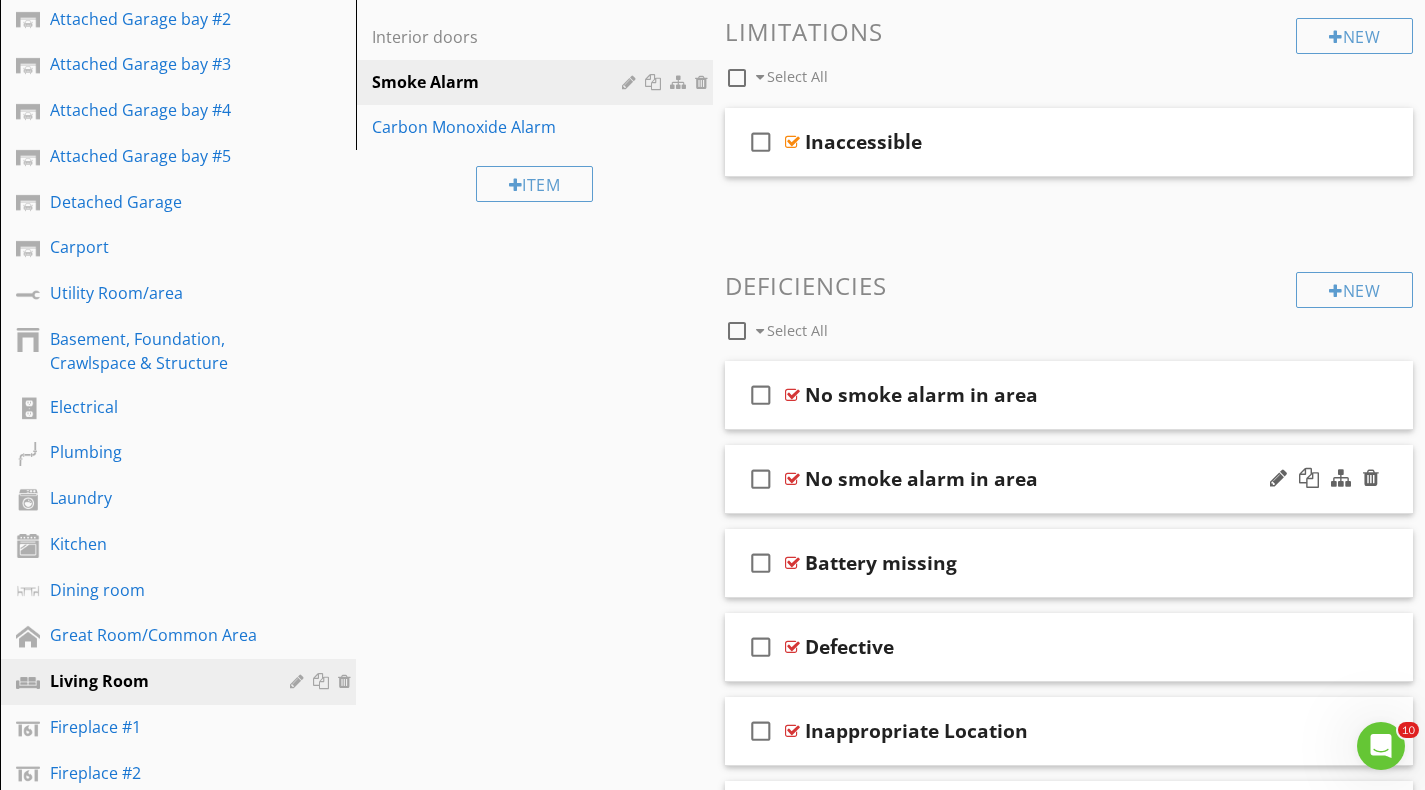 click at bounding box center [792, 479] 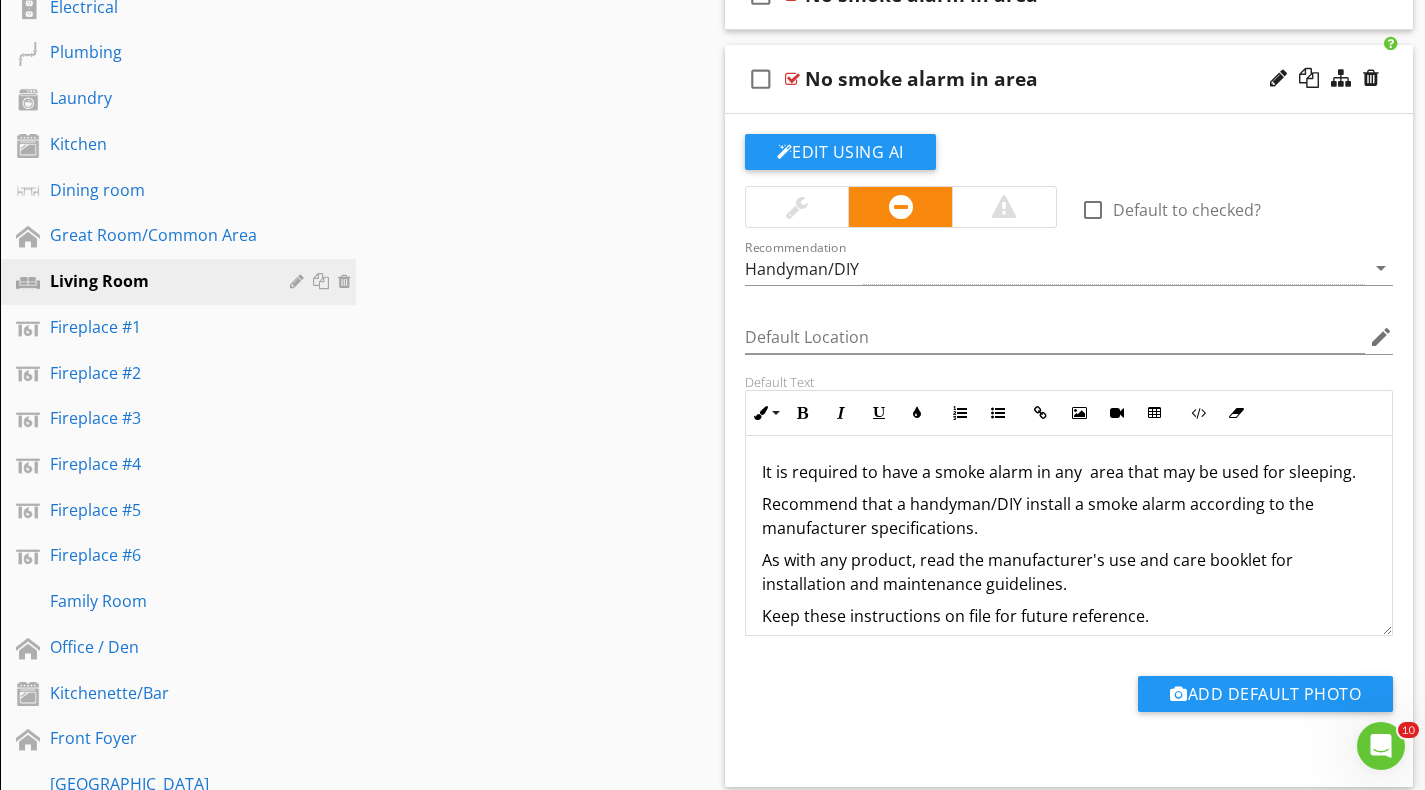 scroll, scrollTop: 800, scrollLeft: 0, axis: vertical 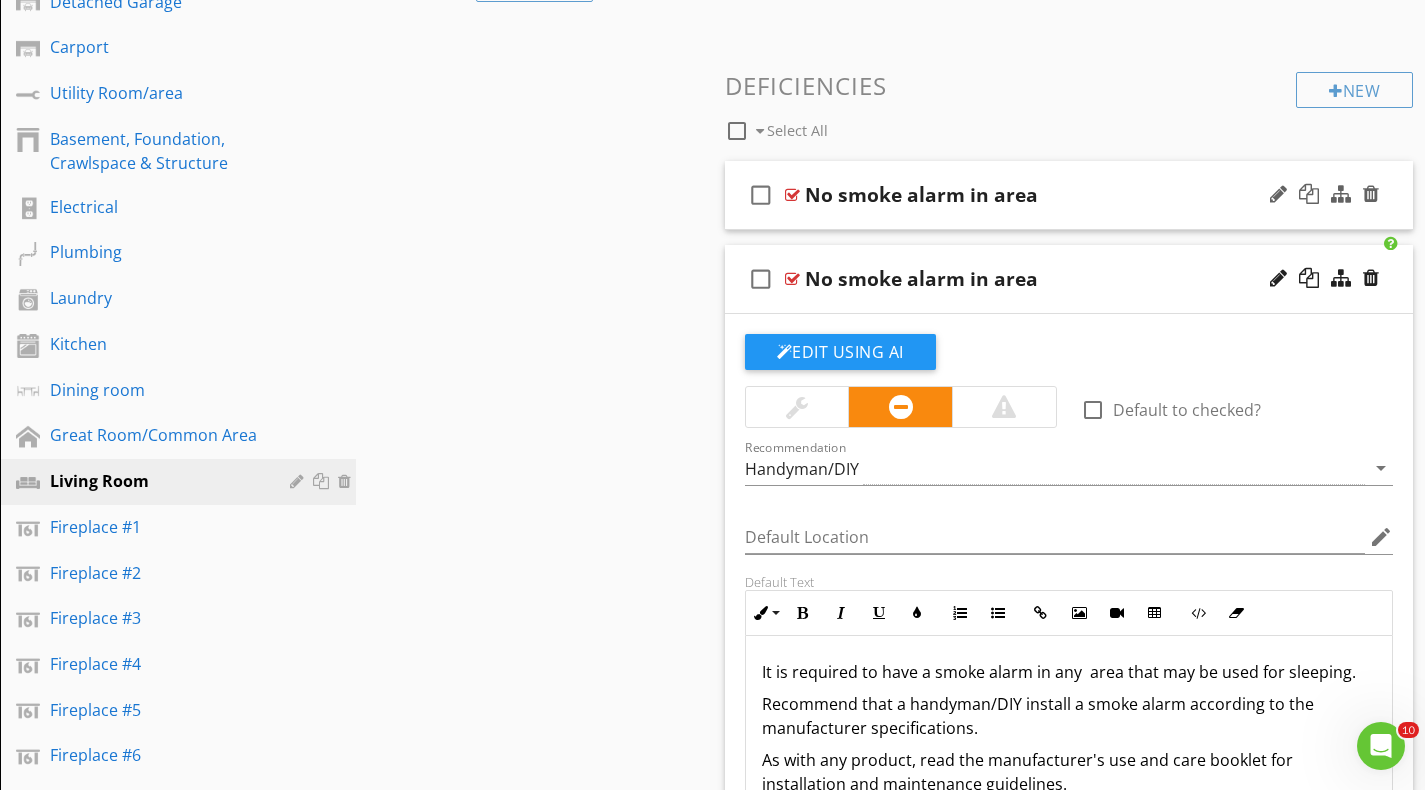 click at bounding box center [792, 195] 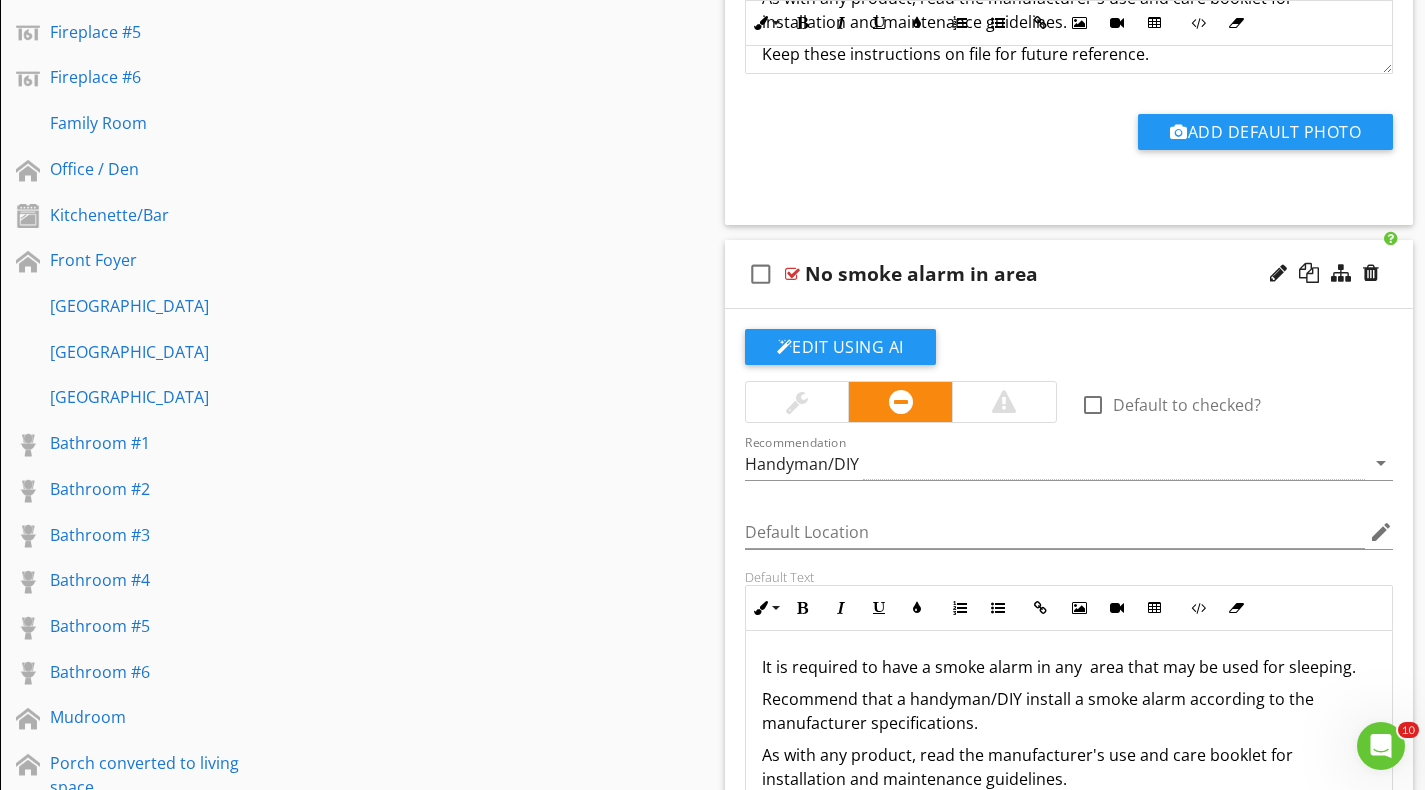 scroll, scrollTop: 1500, scrollLeft: 0, axis: vertical 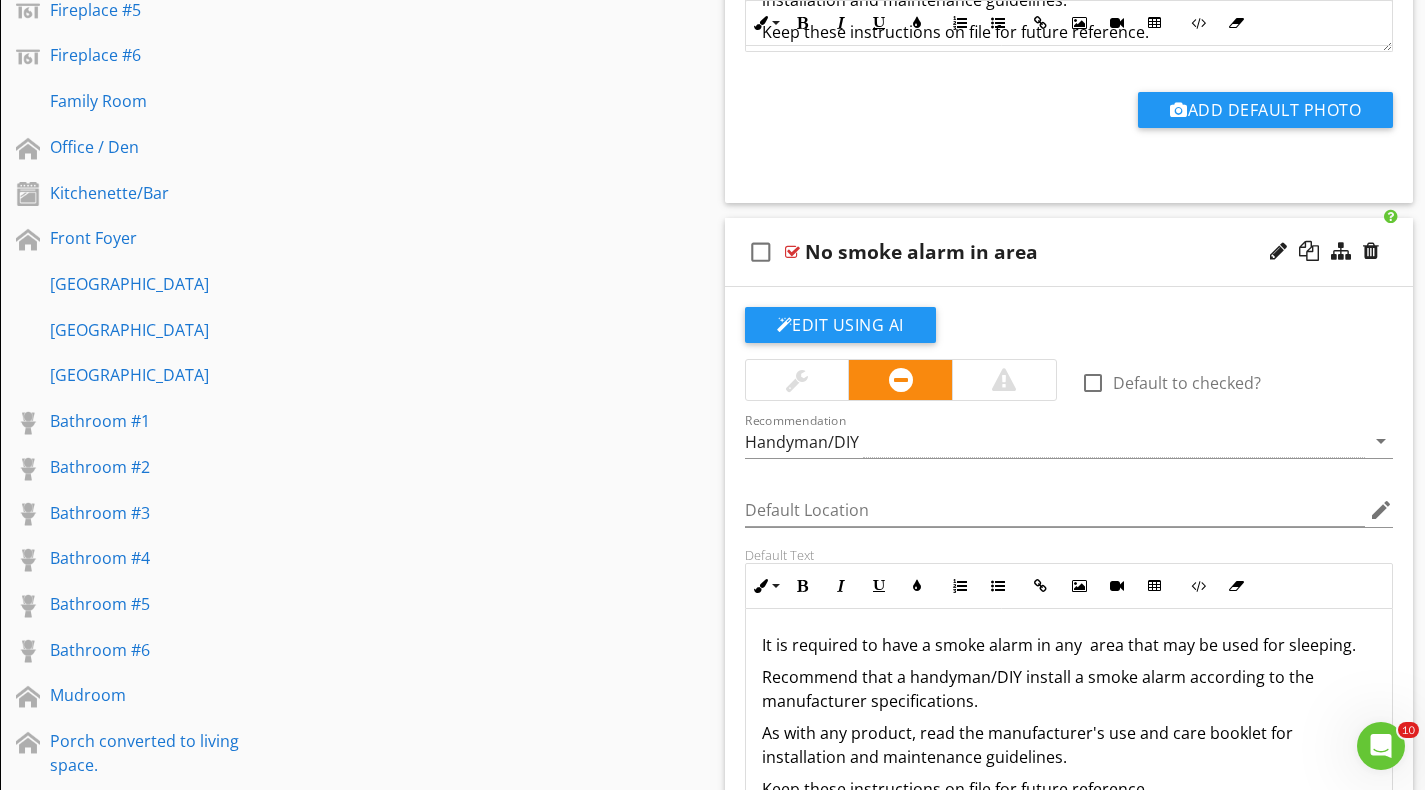 click at bounding box center [792, 252] 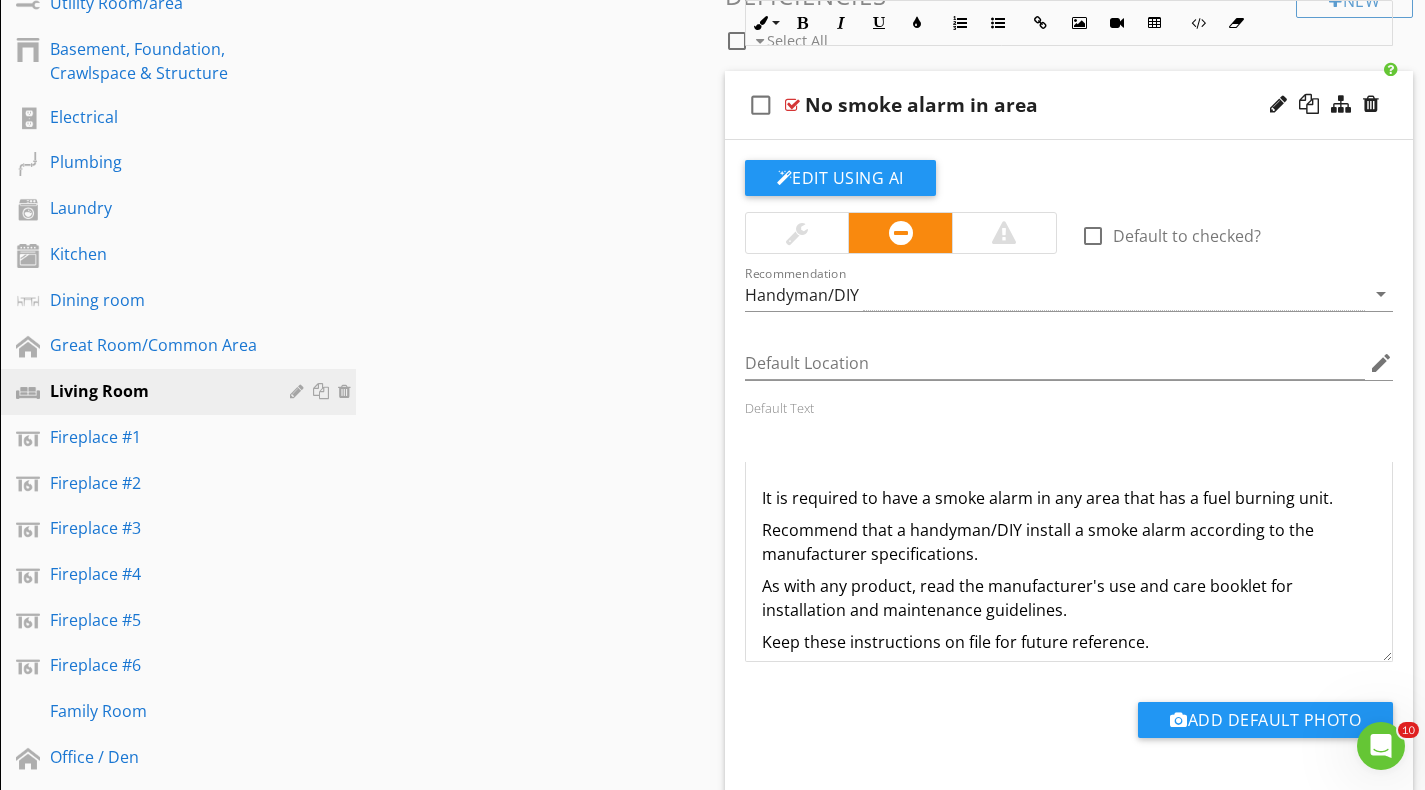 scroll, scrollTop: 900, scrollLeft: 0, axis: vertical 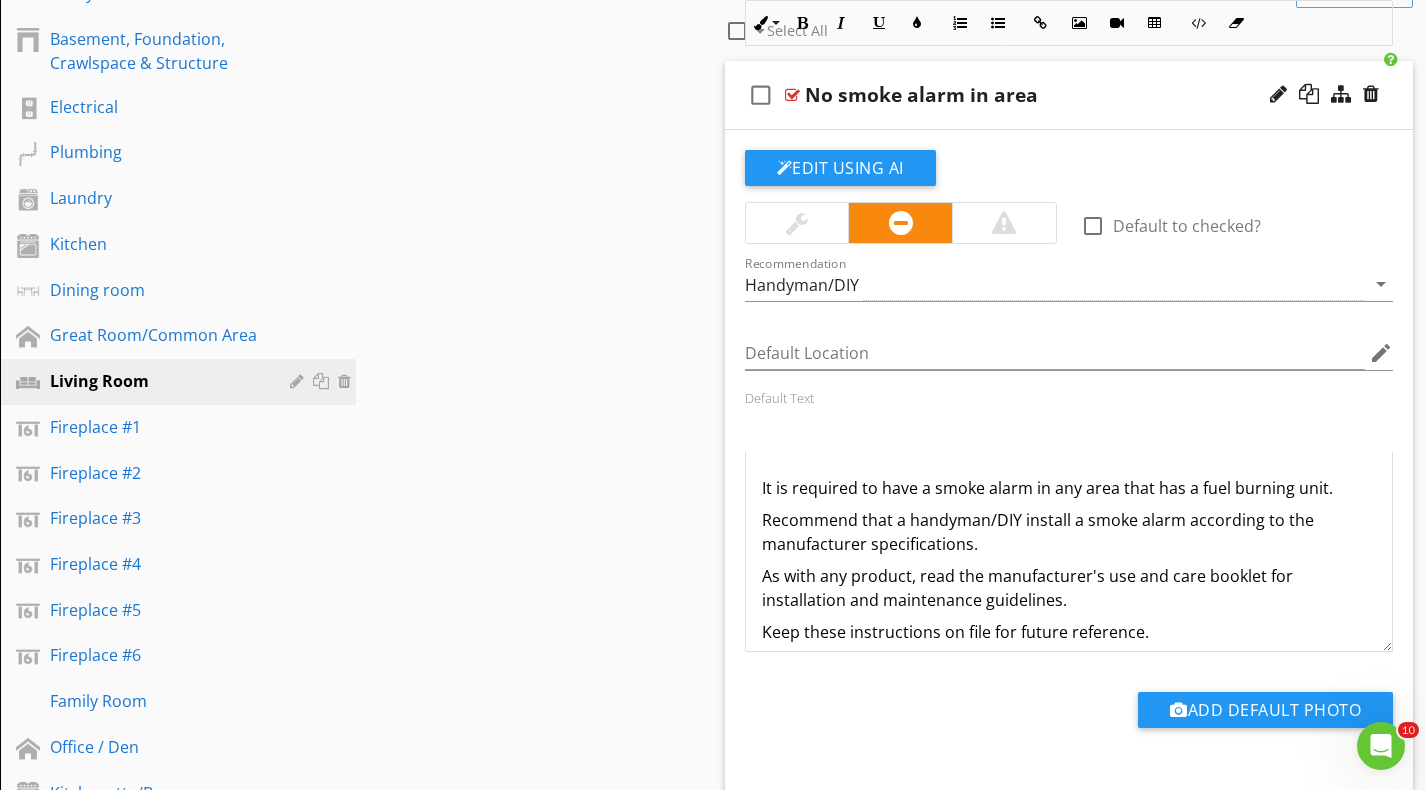 click on "No smoke alarm in area" at bounding box center [921, 95] 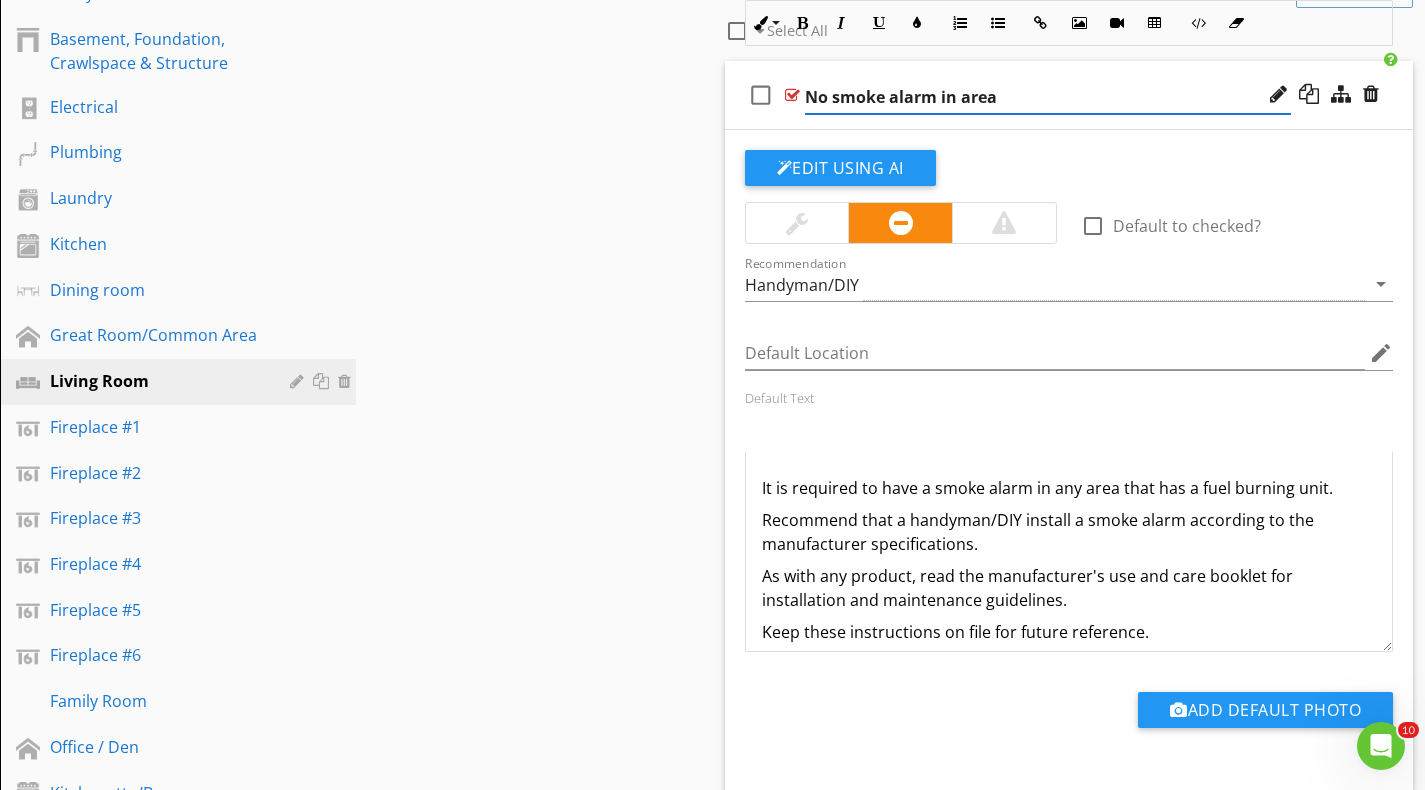 click on "No smoke alarm in area" at bounding box center (1048, 97) 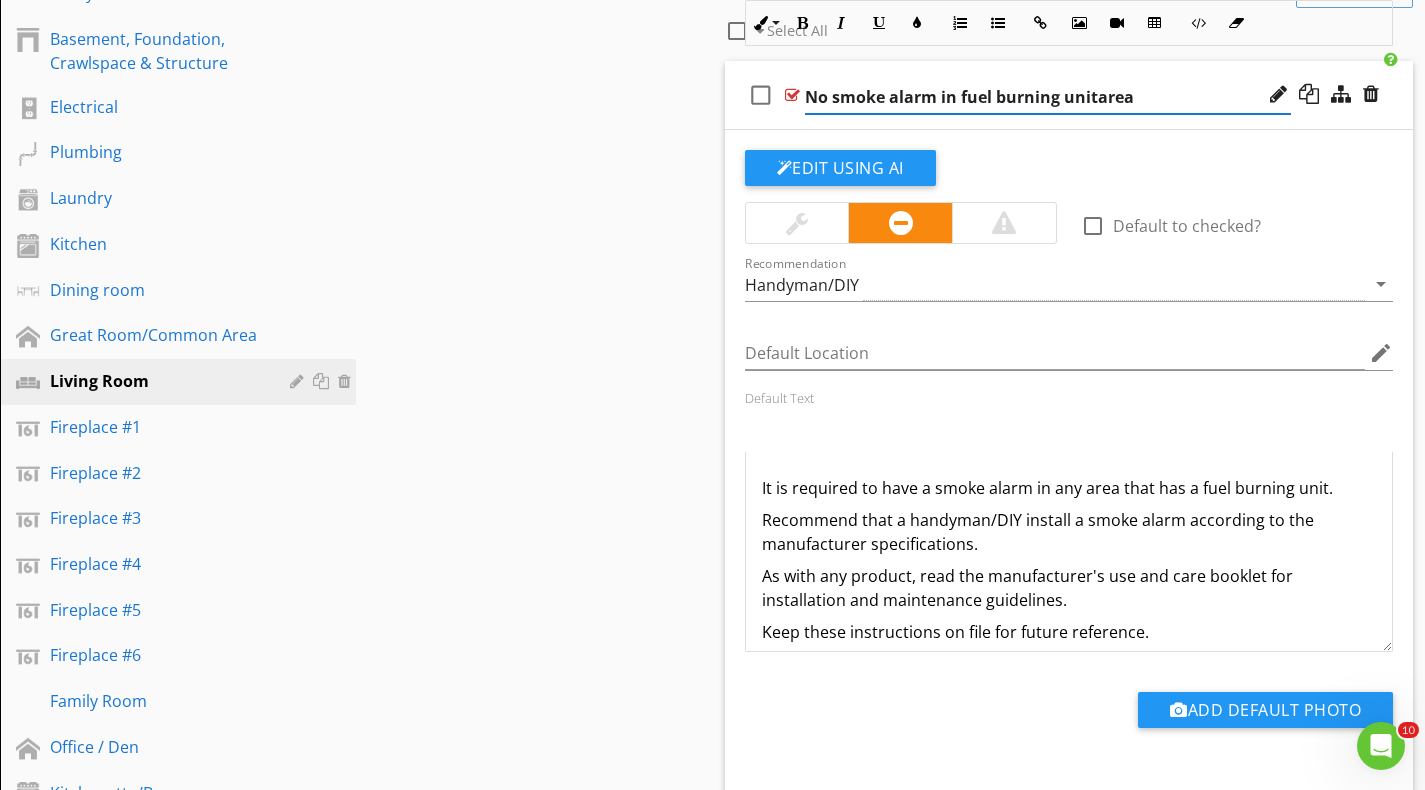 type on "No smoke alarm in fuel burning unit area" 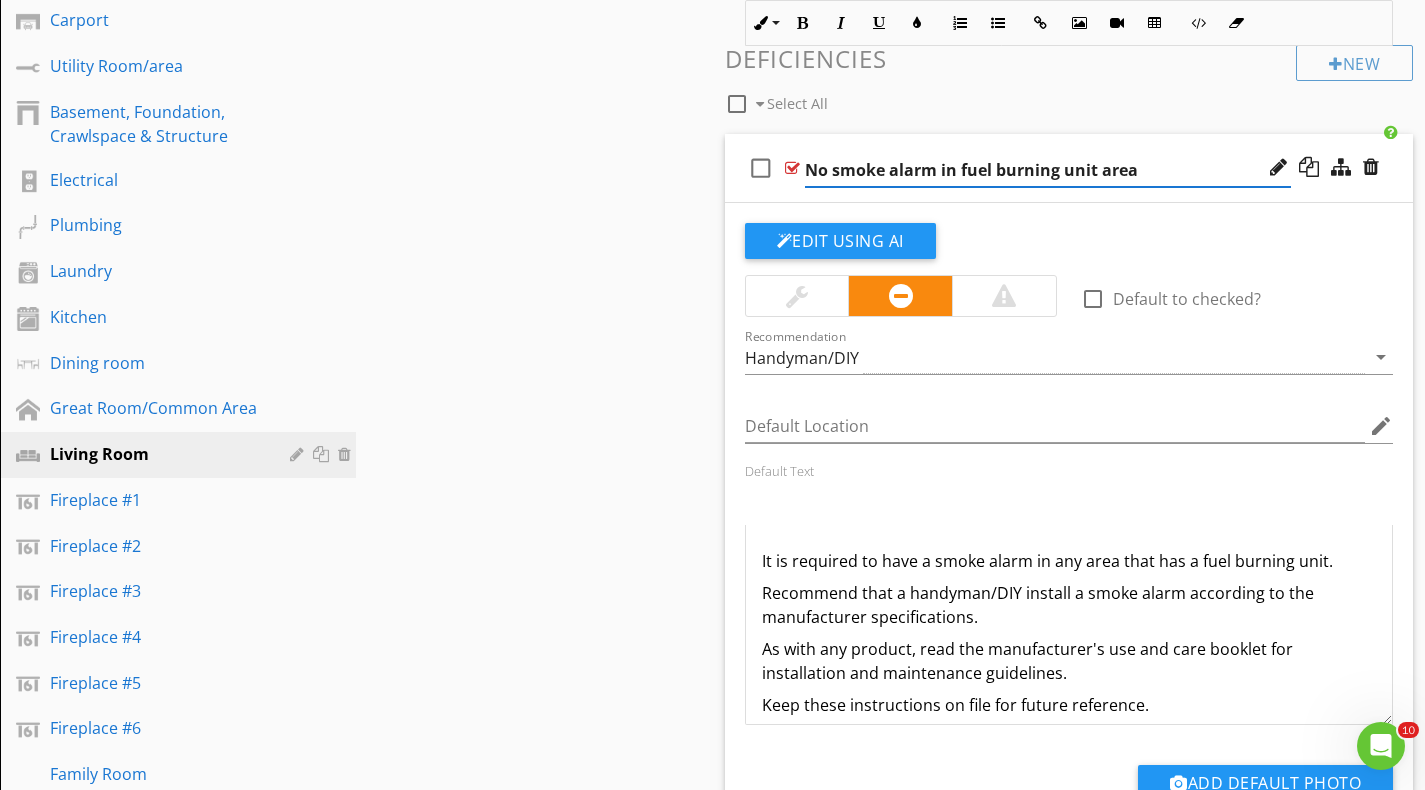 scroll, scrollTop: 800, scrollLeft: 0, axis: vertical 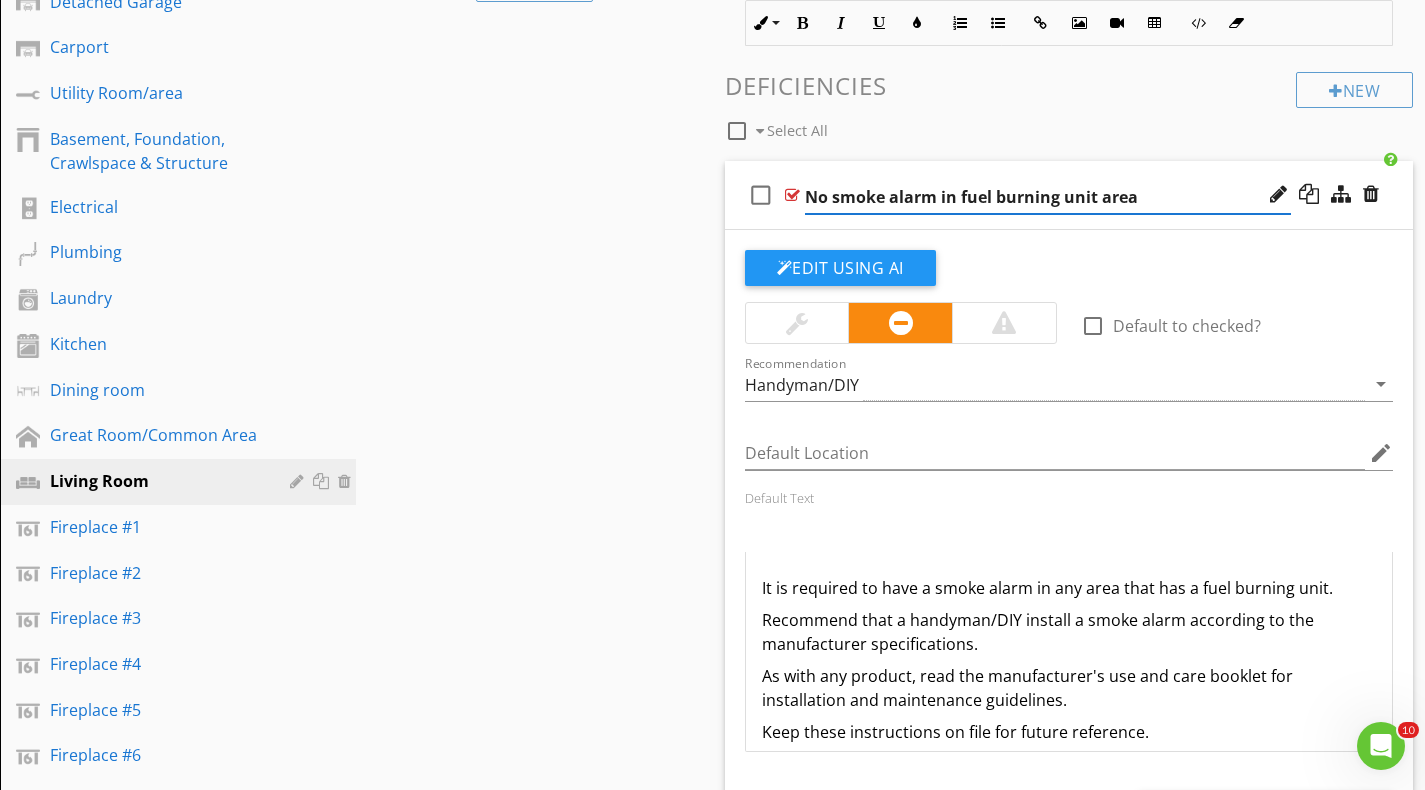click at bounding box center [792, 195] 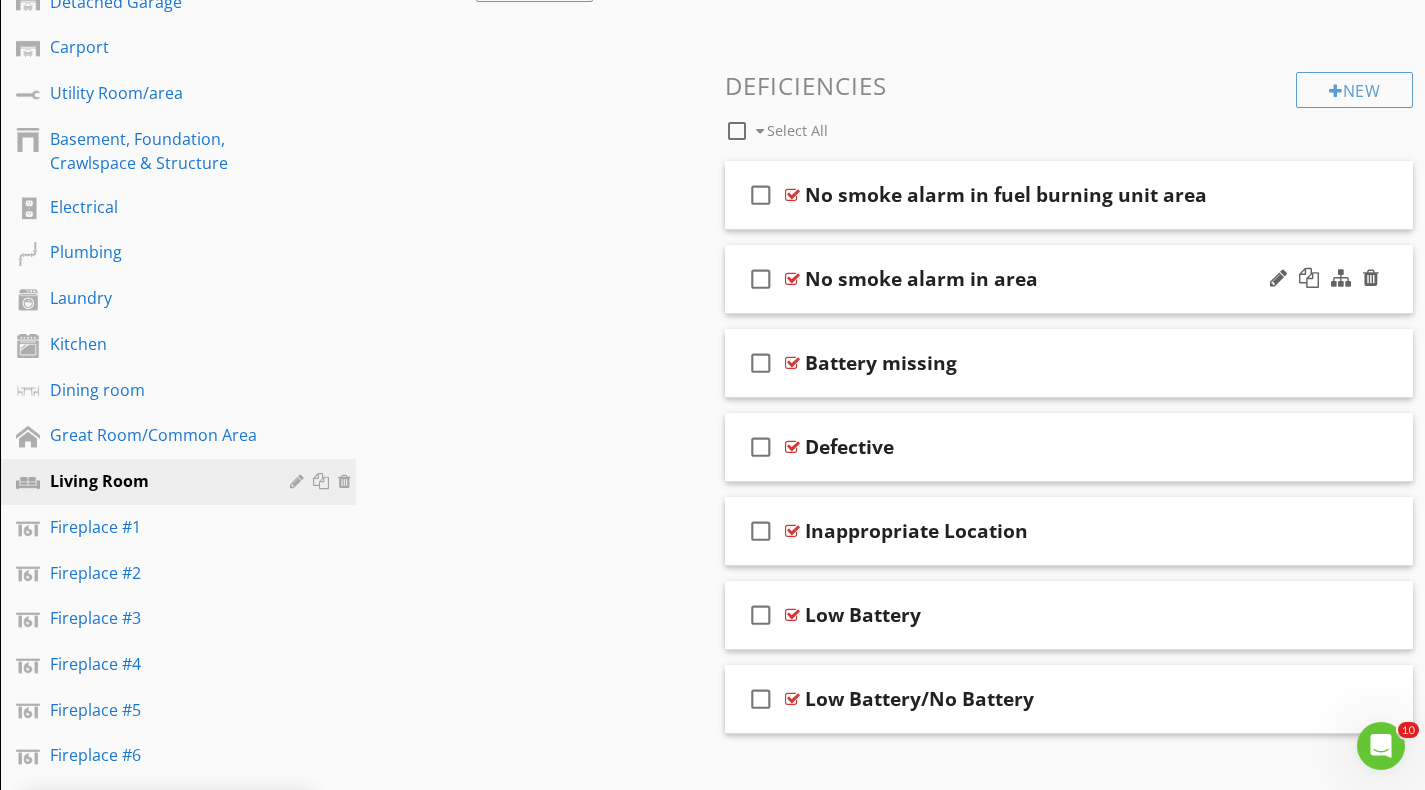 type 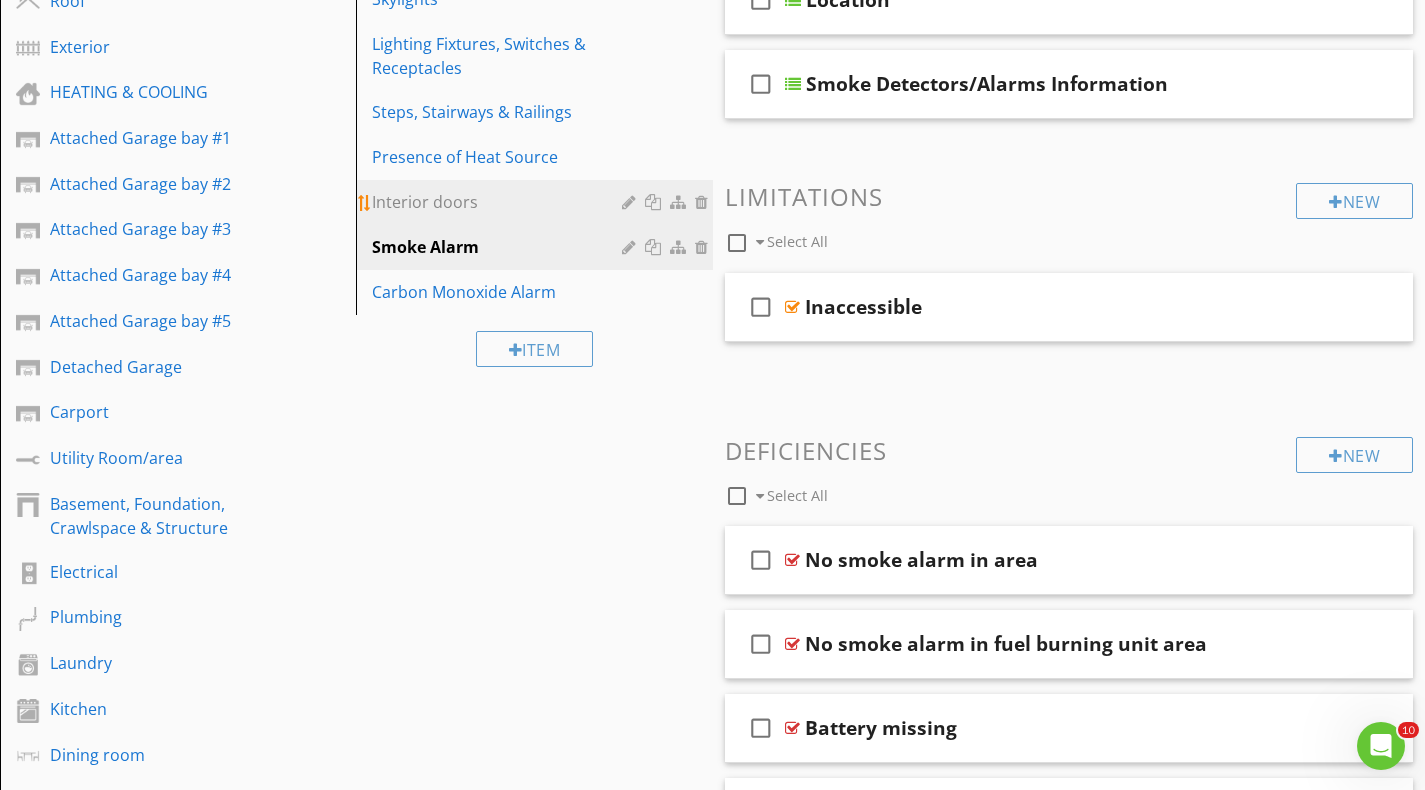 scroll, scrollTop: 400, scrollLeft: 0, axis: vertical 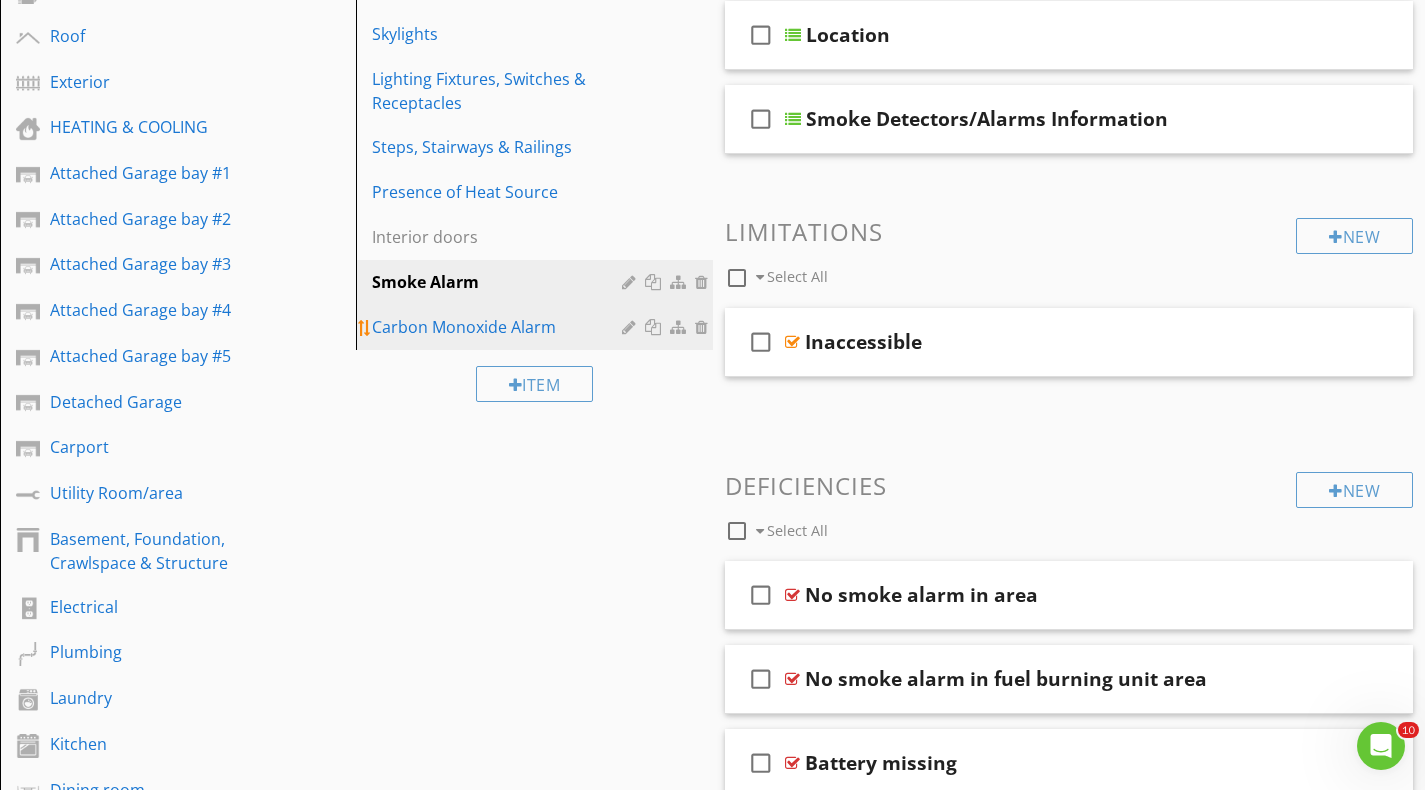 click on "Carbon Monoxide Alarm" at bounding box center [499, 327] 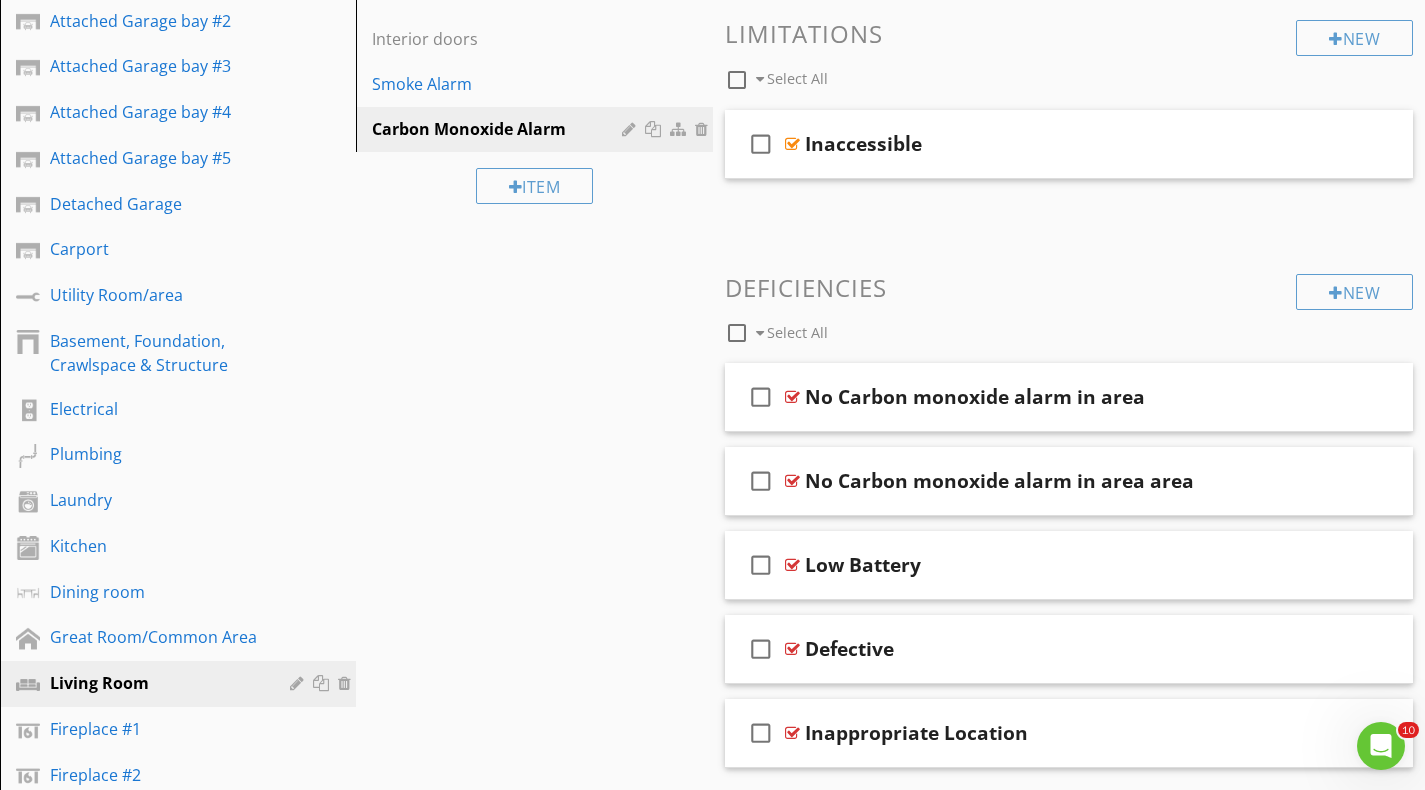 scroll, scrollTop: 600, scrollLeft: 0, axis: vertical 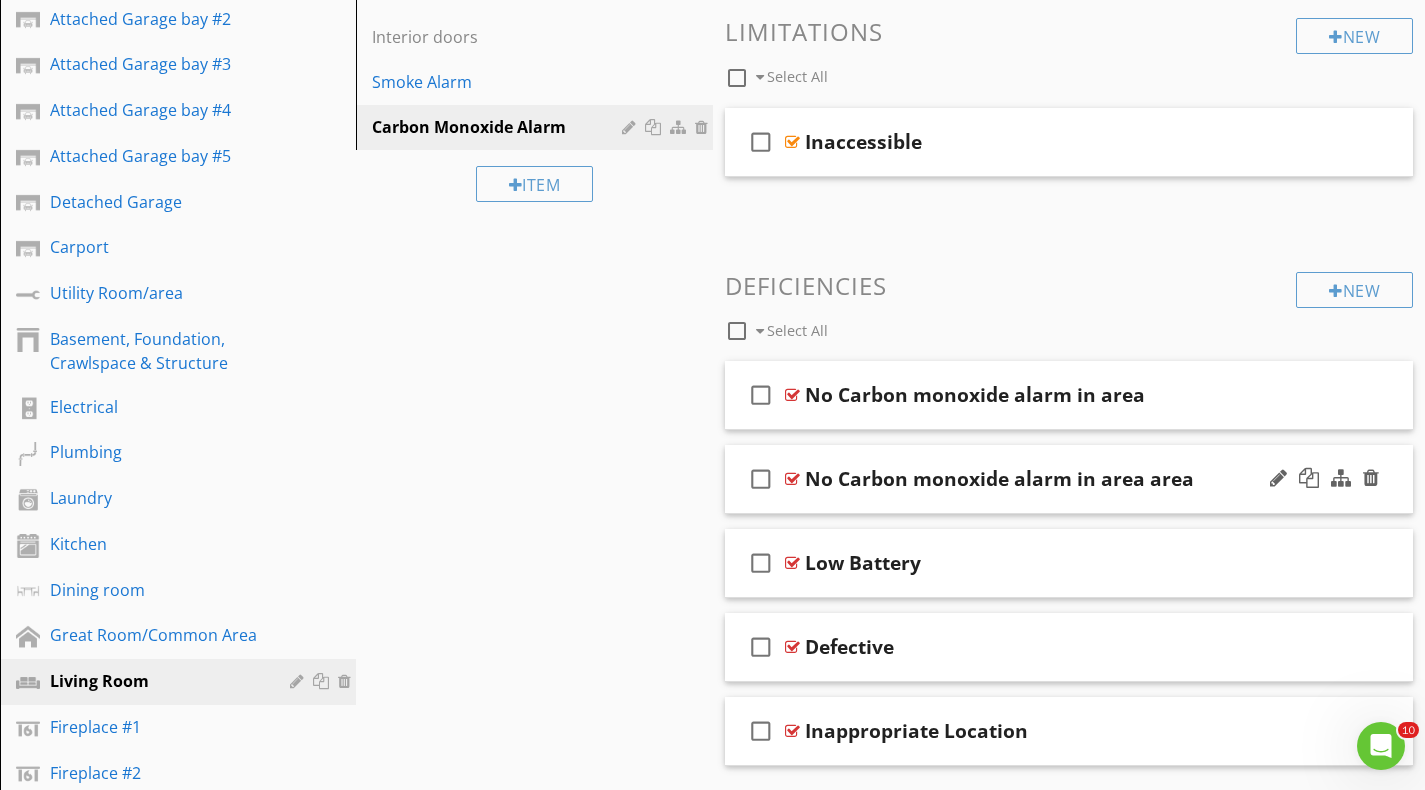 click at bounding box center [792, 479] 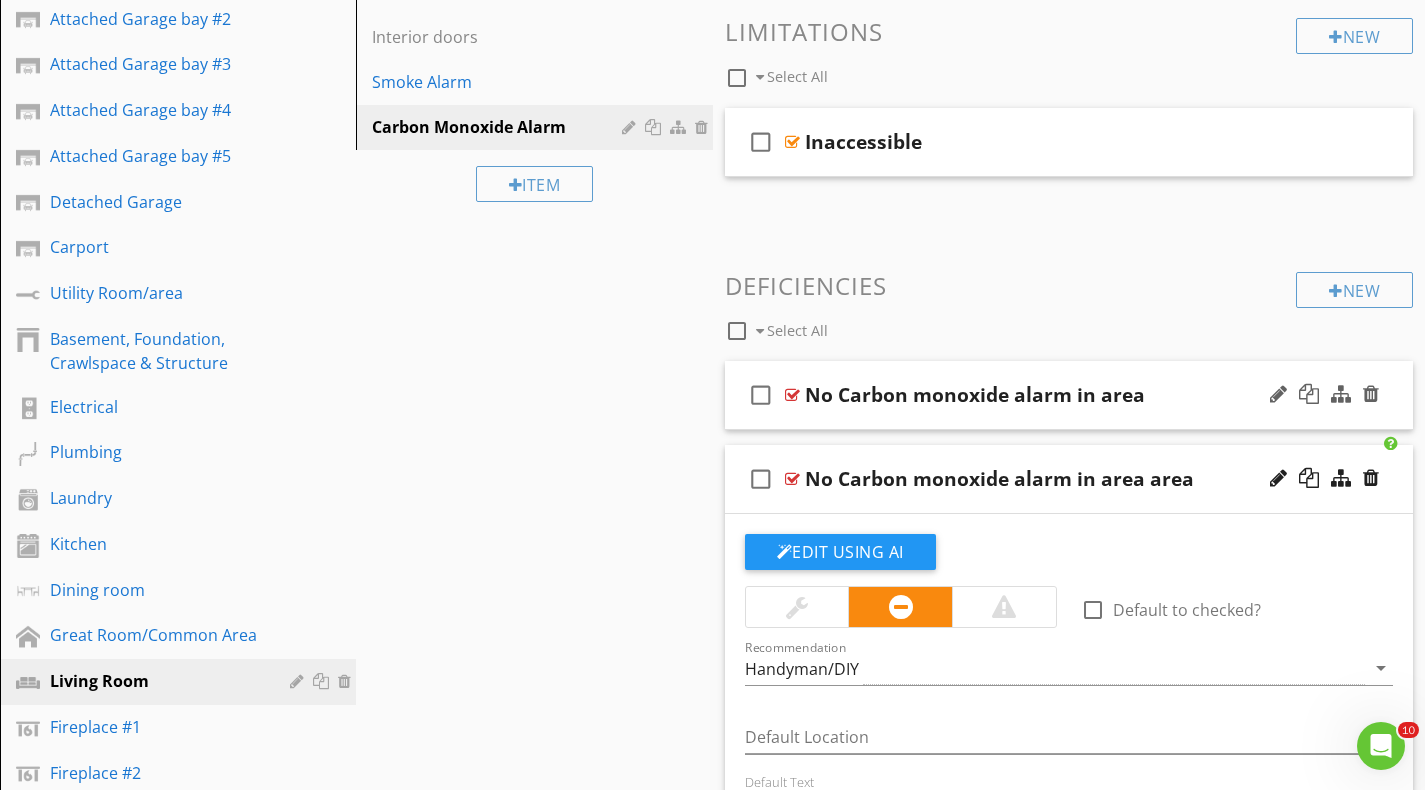 click at bounding box center [792, 395] 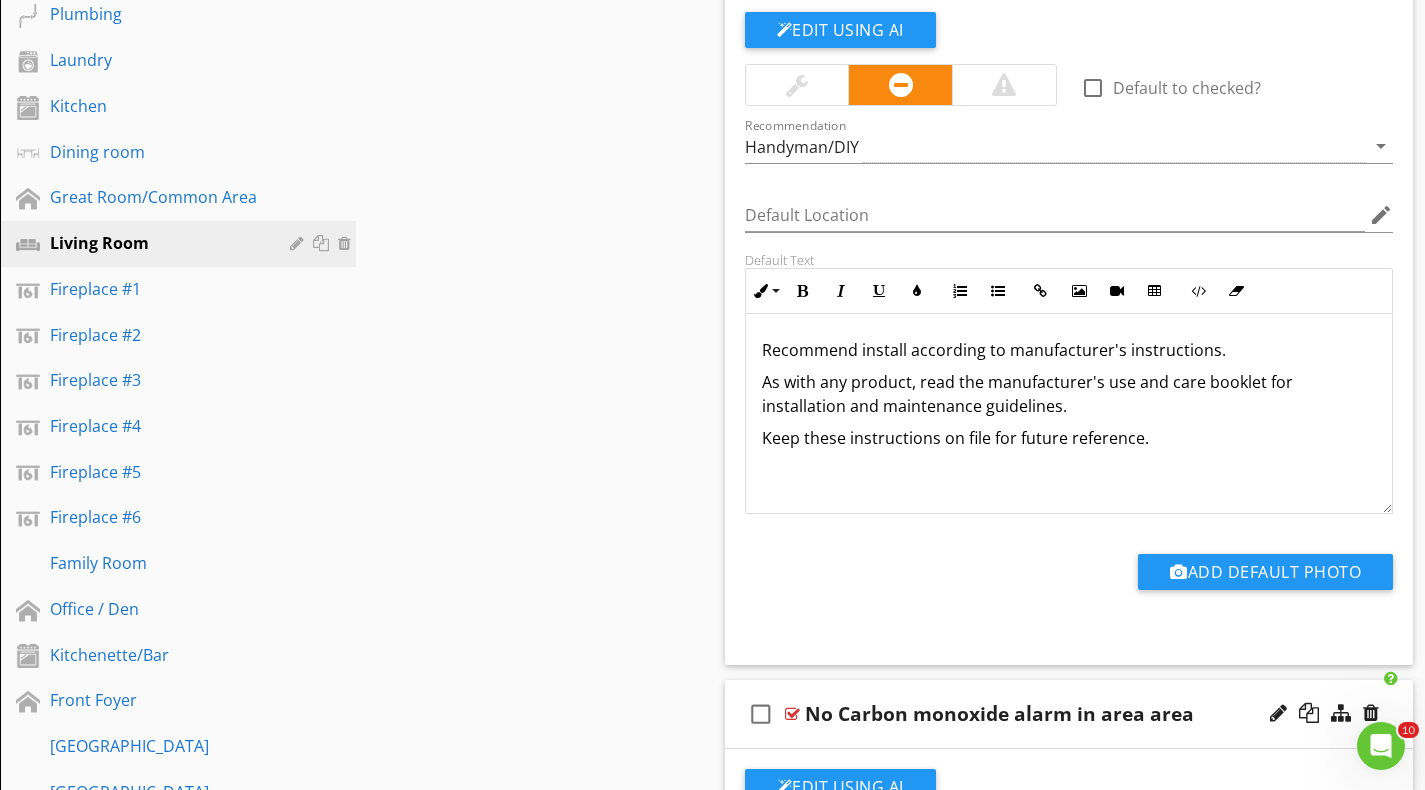 scroll, scrollTop: 800, scrollLeft: 0, axis: vertical 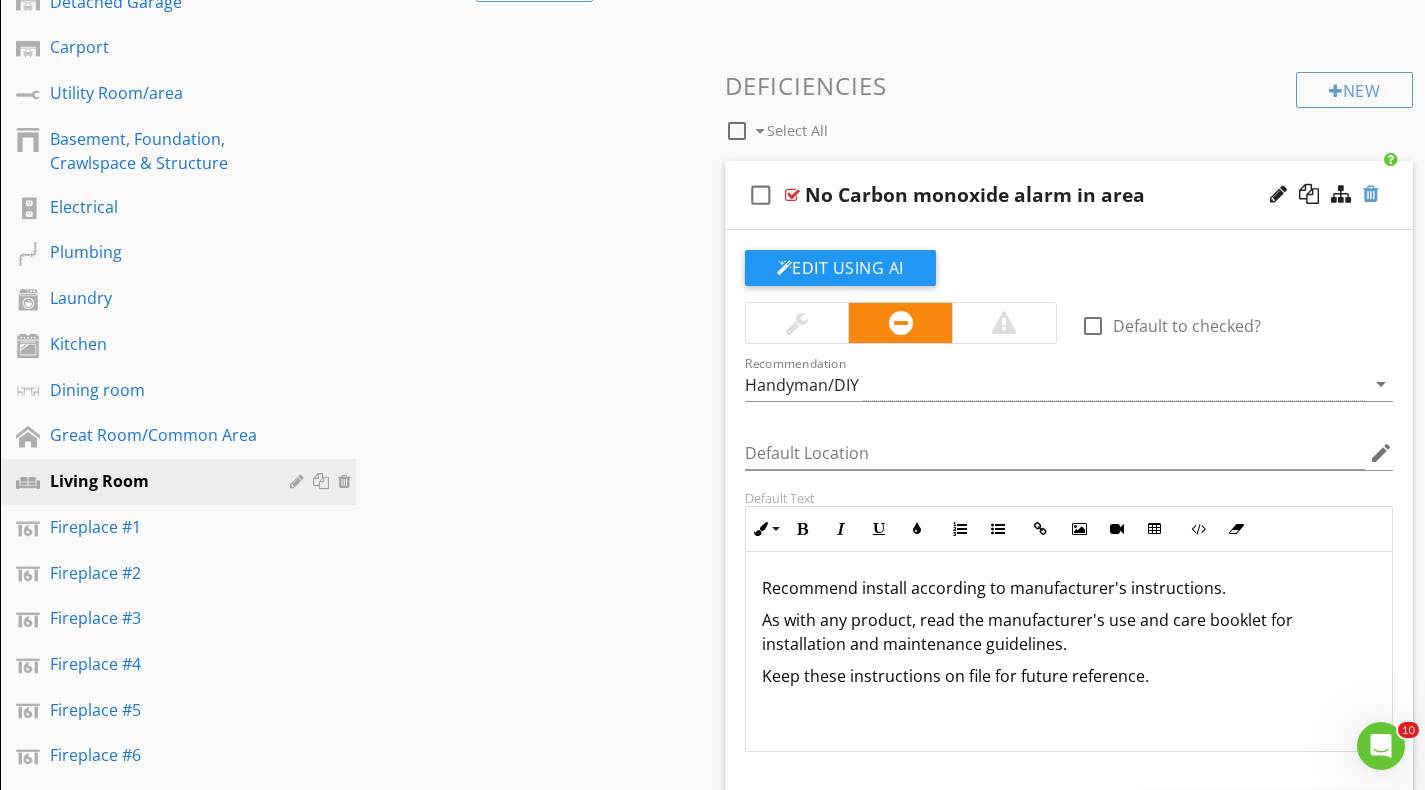 click at bounding box center (1371, 194) 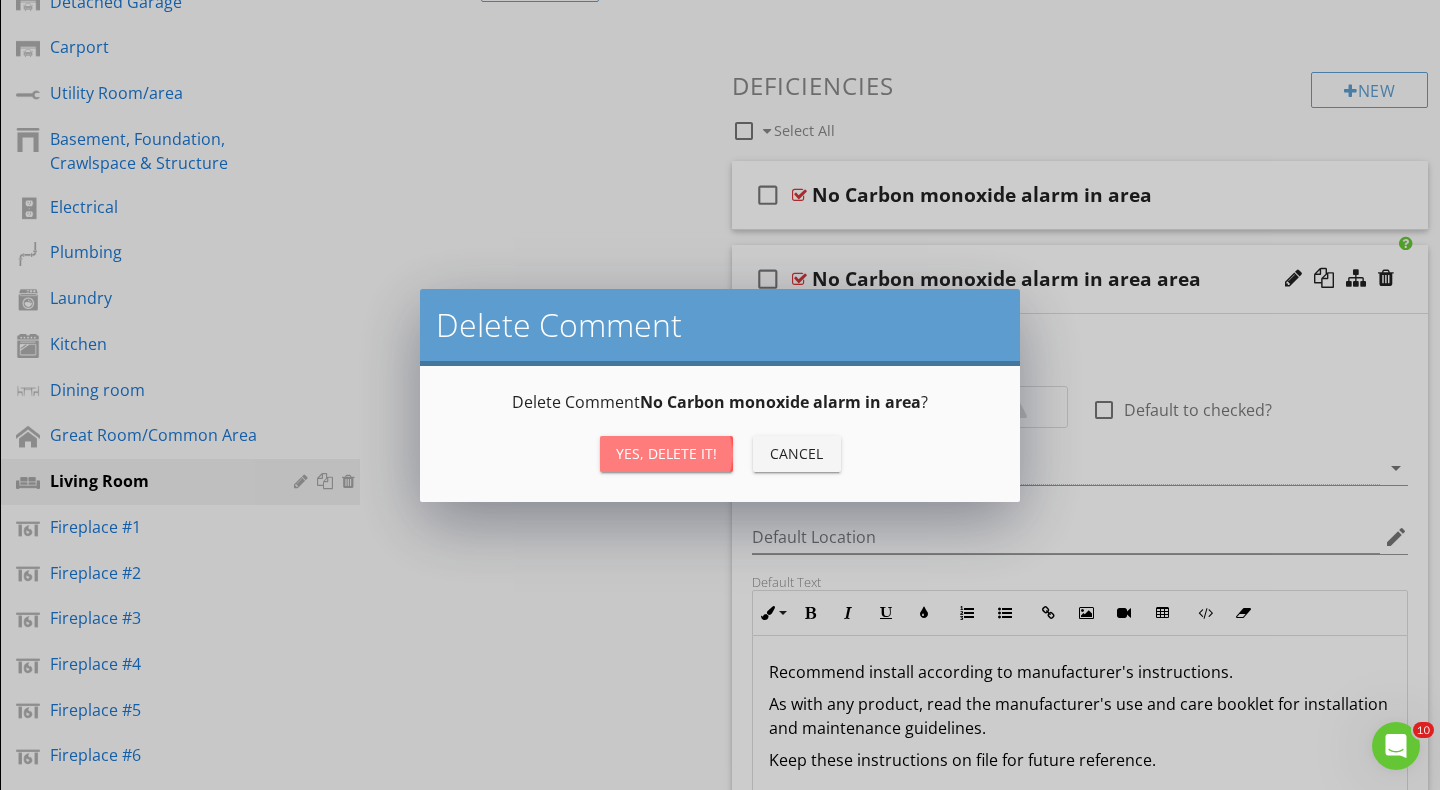 click on "Yes, Delete it!" at bounding box center (666, 453) 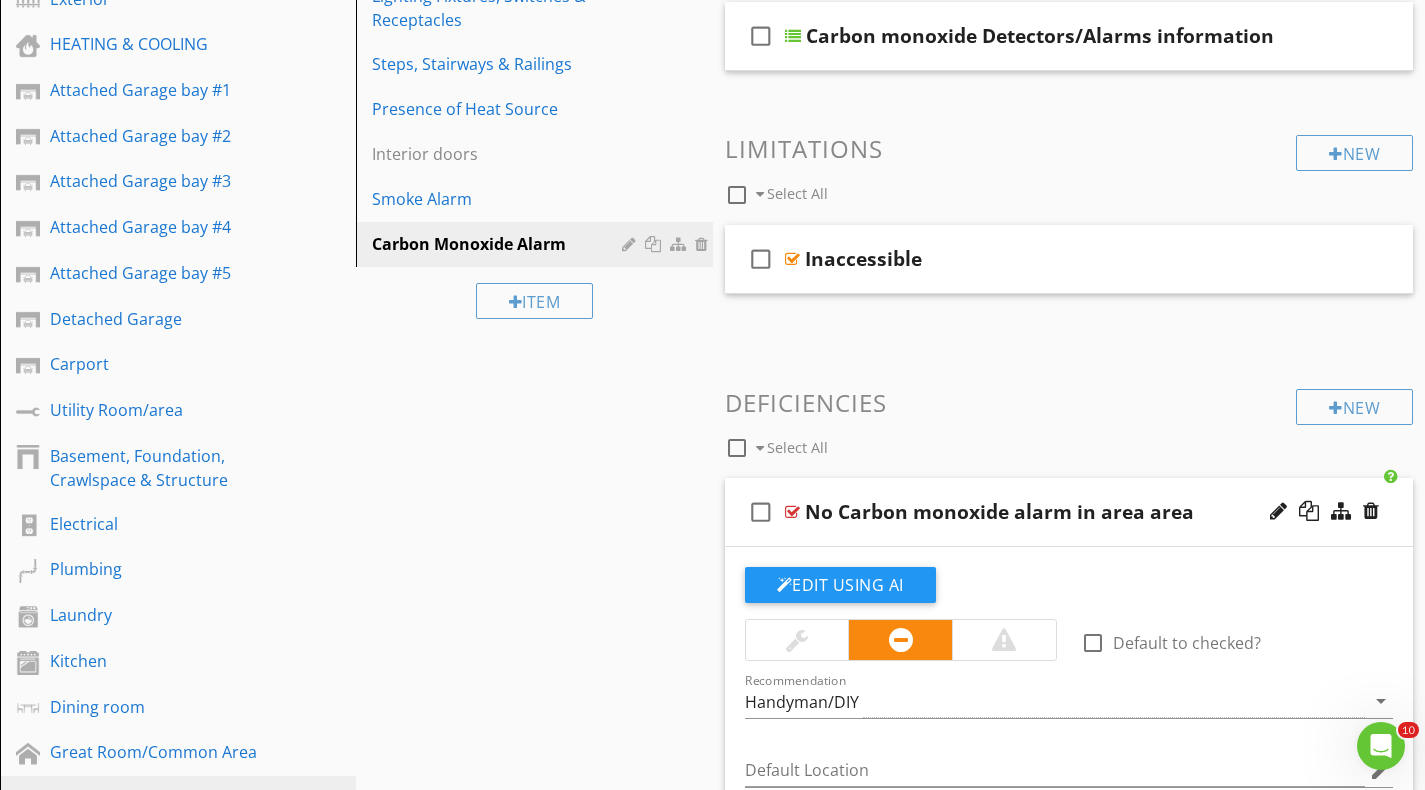 scroll, scrollTop: 400, scrollLeft: 0, axis: vertical 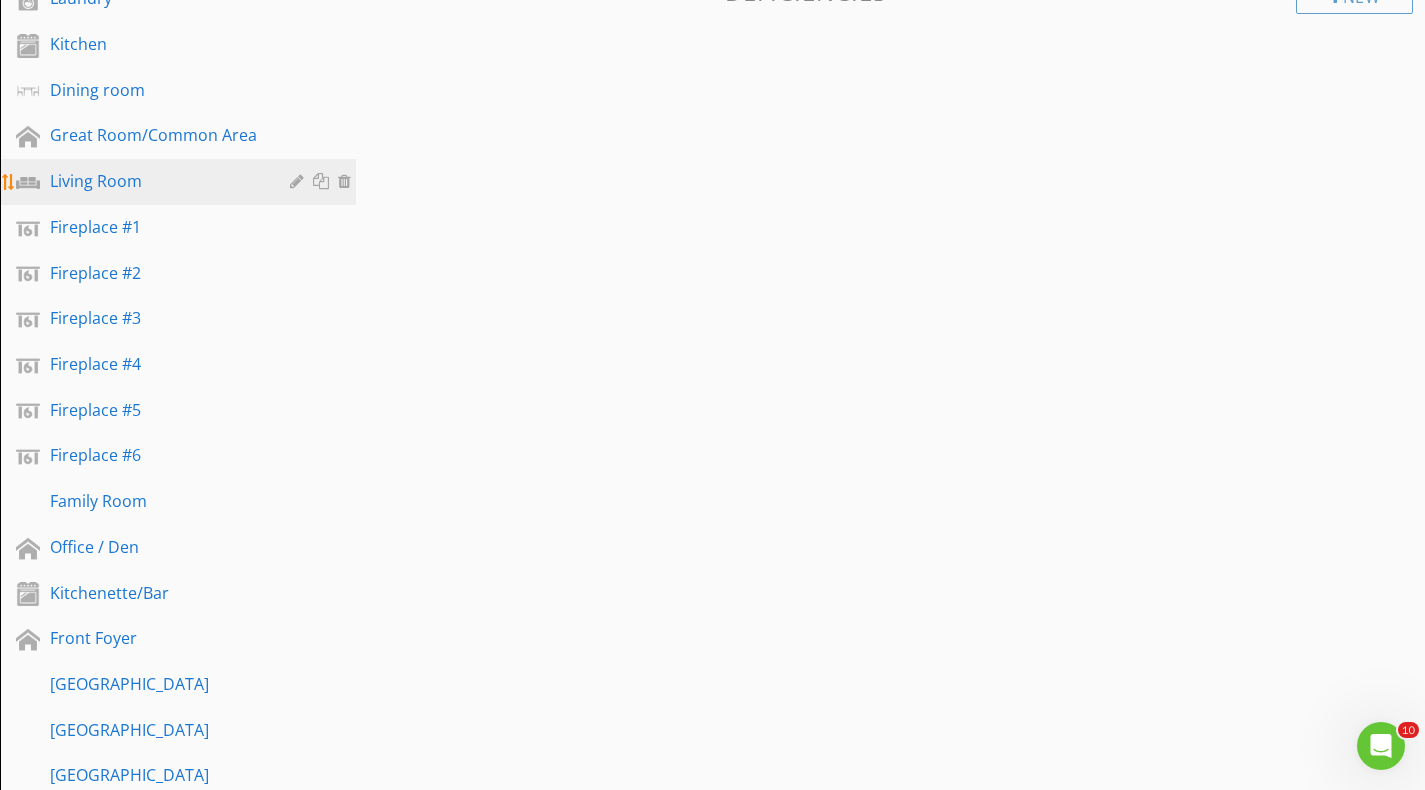 click on "Living Room" at bounding box center (155, 181) 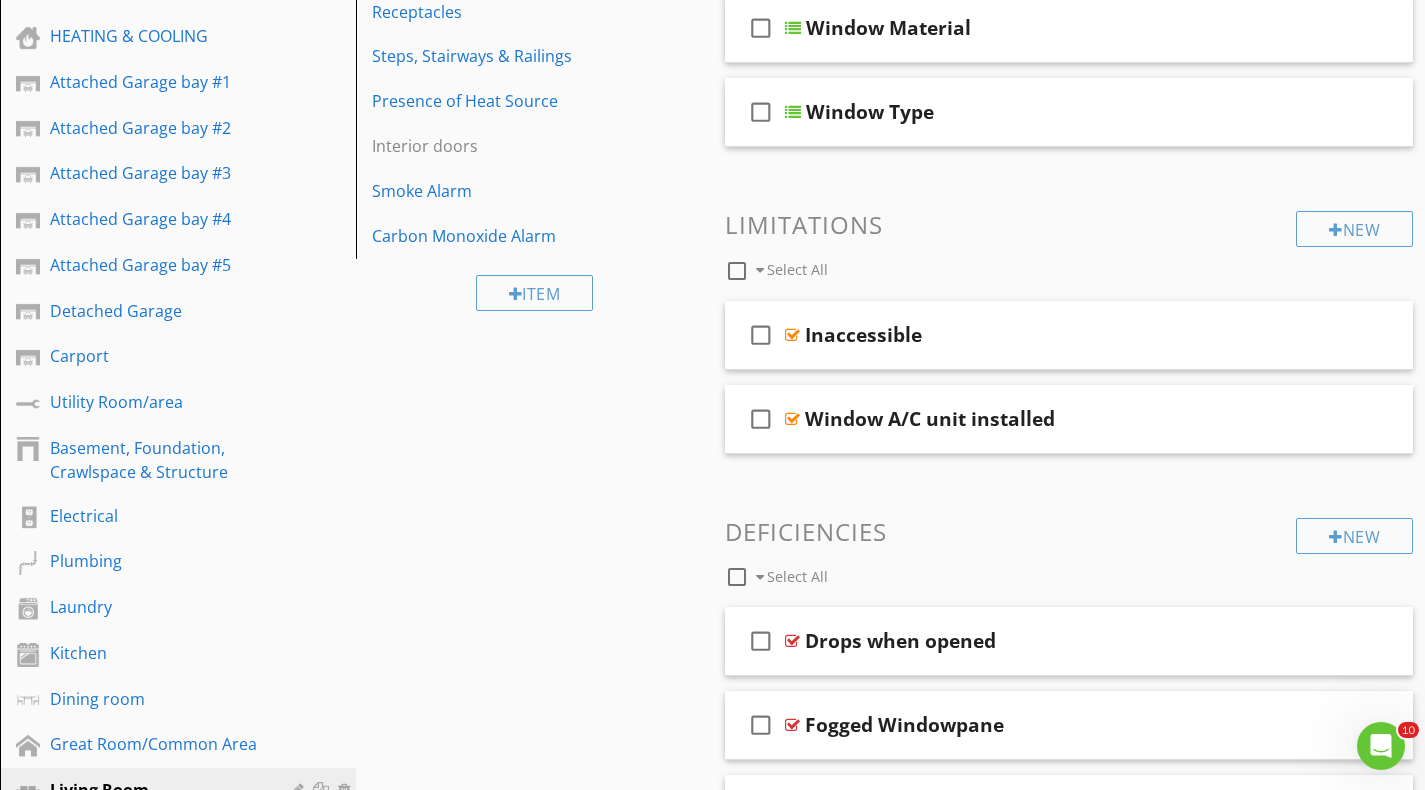 scroll, scrollTop: 300, scrollLeft: 0, axis: vertical 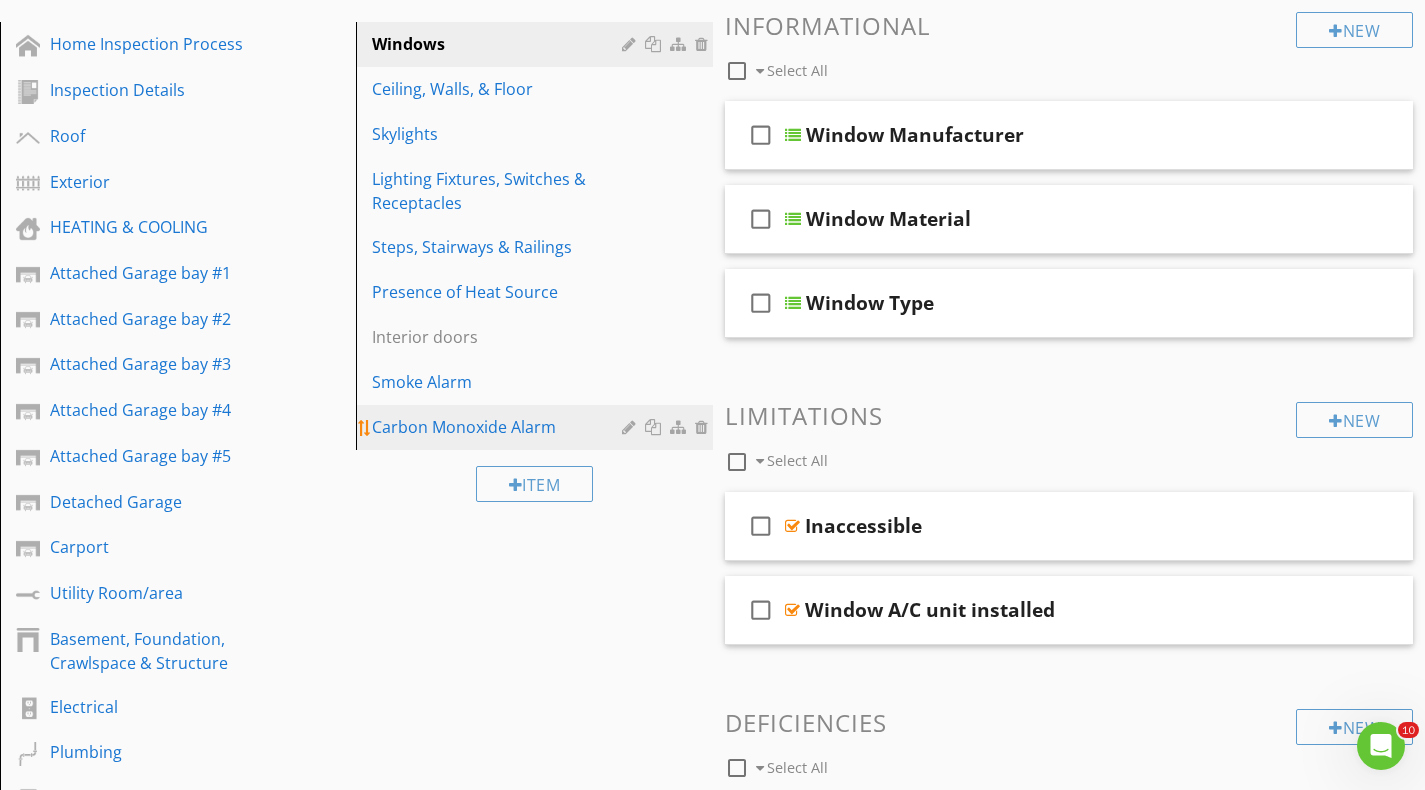 click on "Carbon Monoxide Alarm" at bounding box center [499, 427] 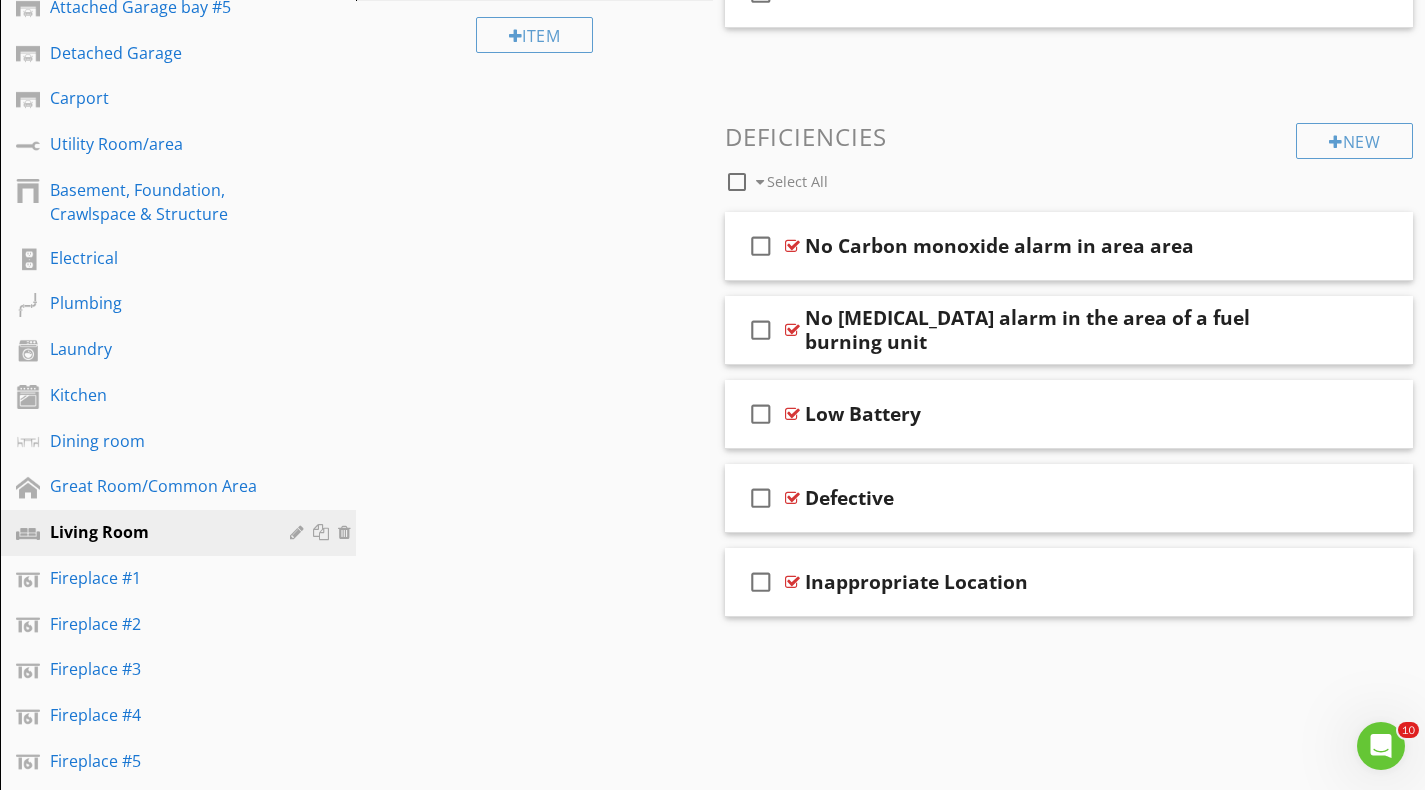 scroll, scrollTop: 800, scrollLeft: 0, axis: vertical 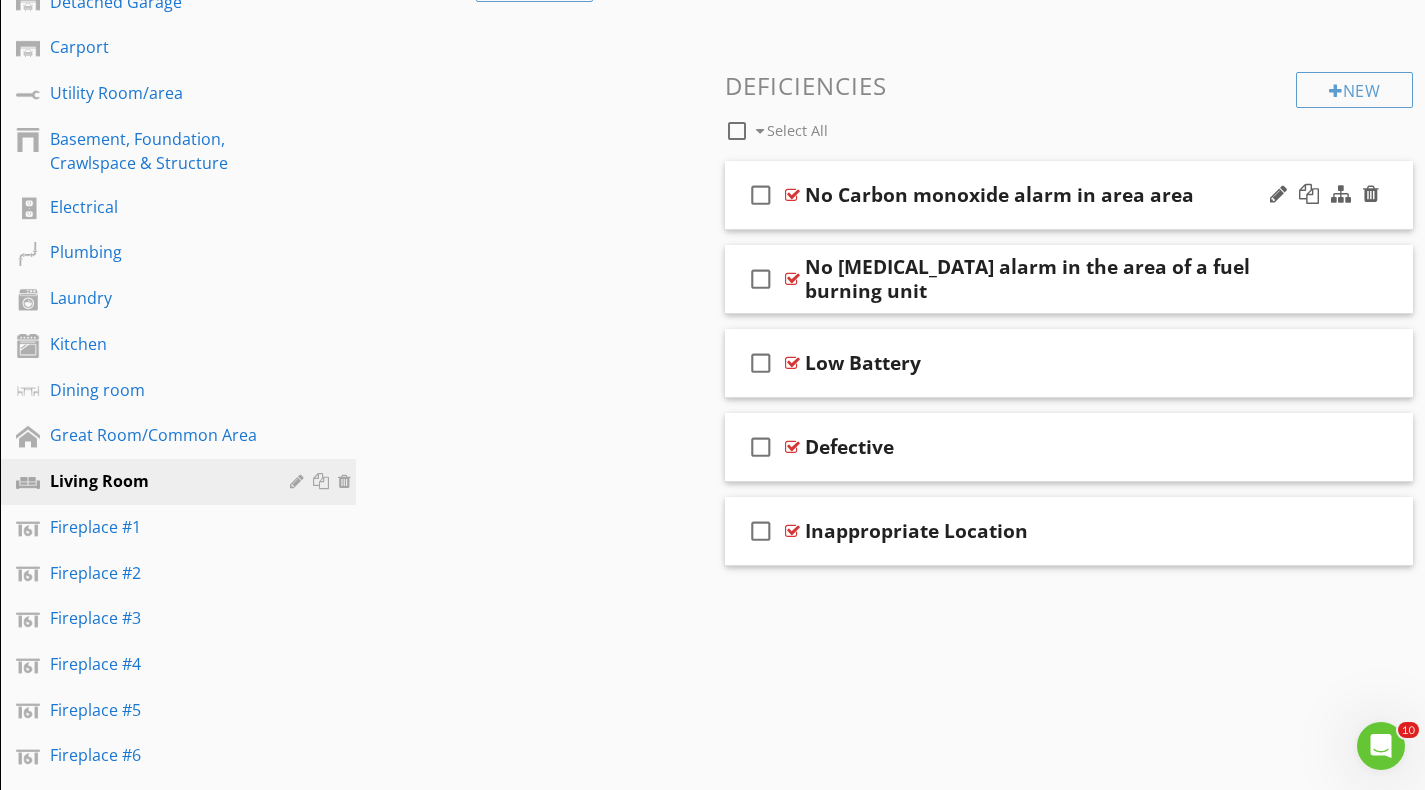 click at bounding box center (792, 195) 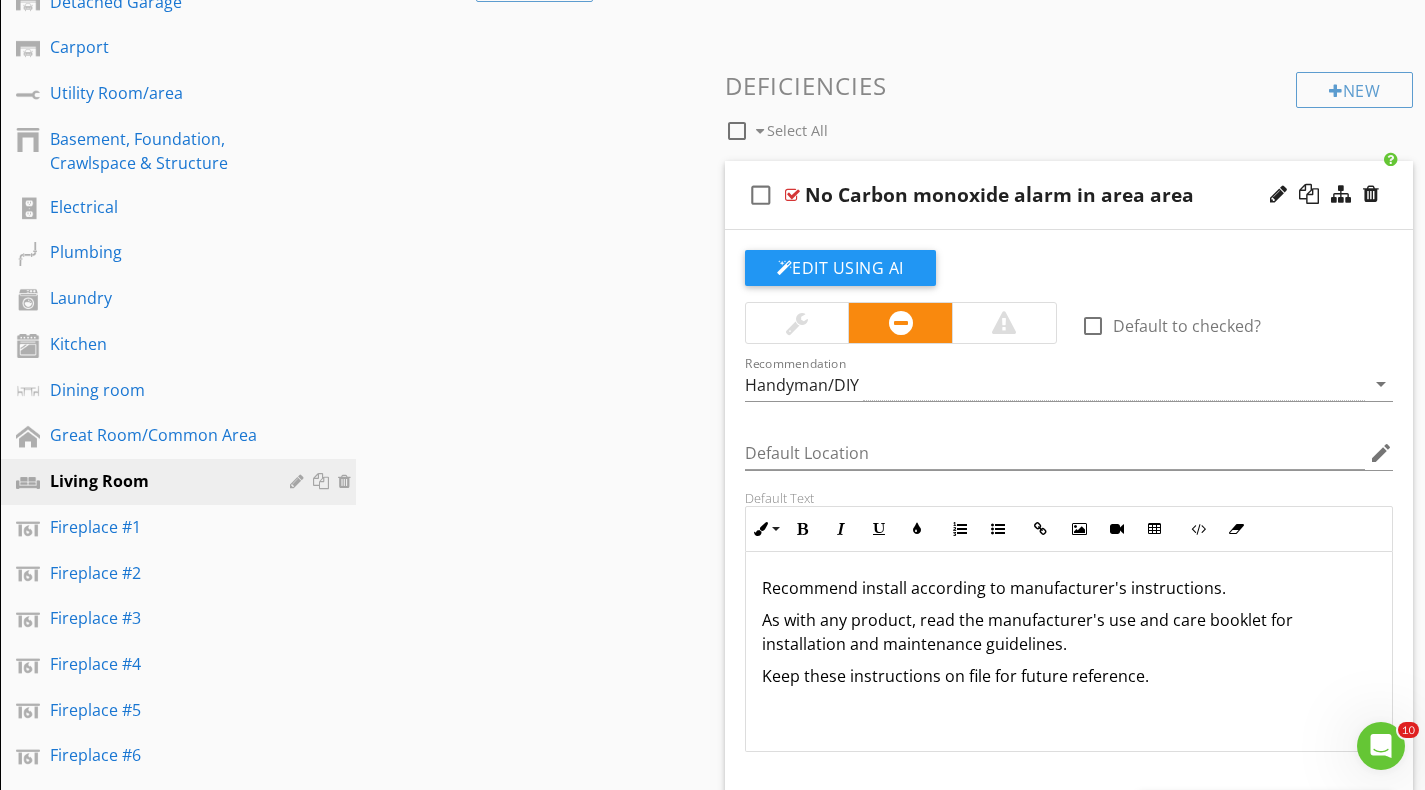 click at bounding box center (792, 195) 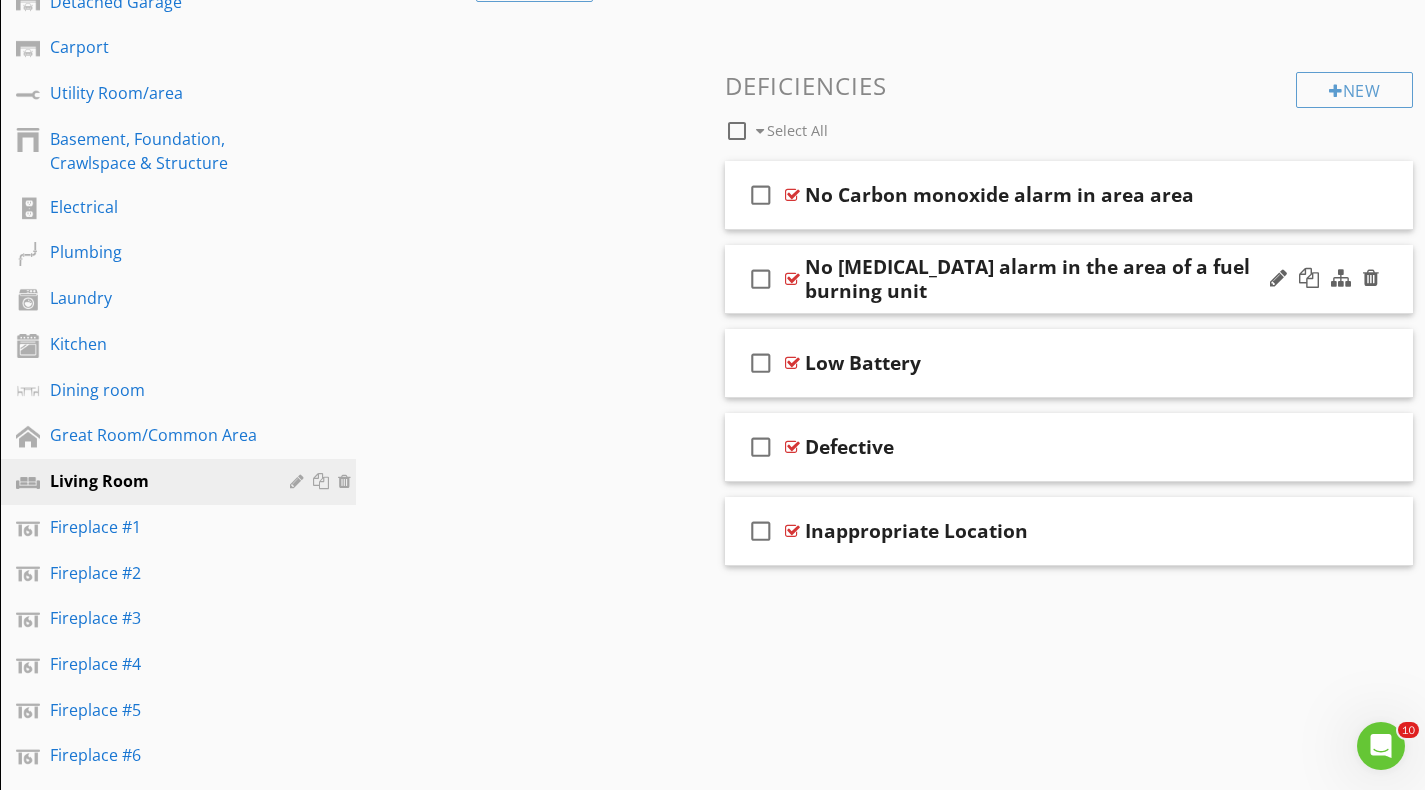 type 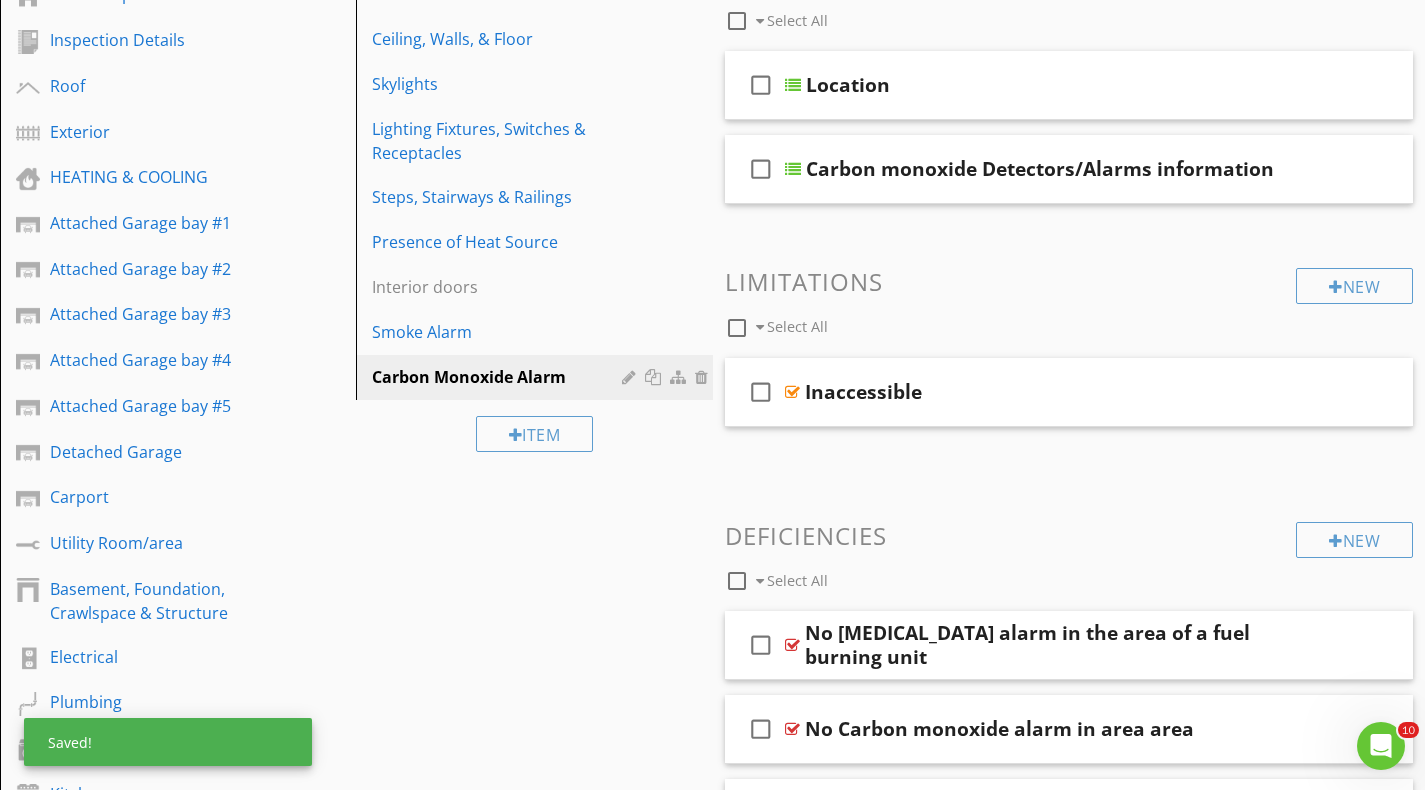 scroll, scrollTop: 300, scrollLeft: 0, axis: vertical 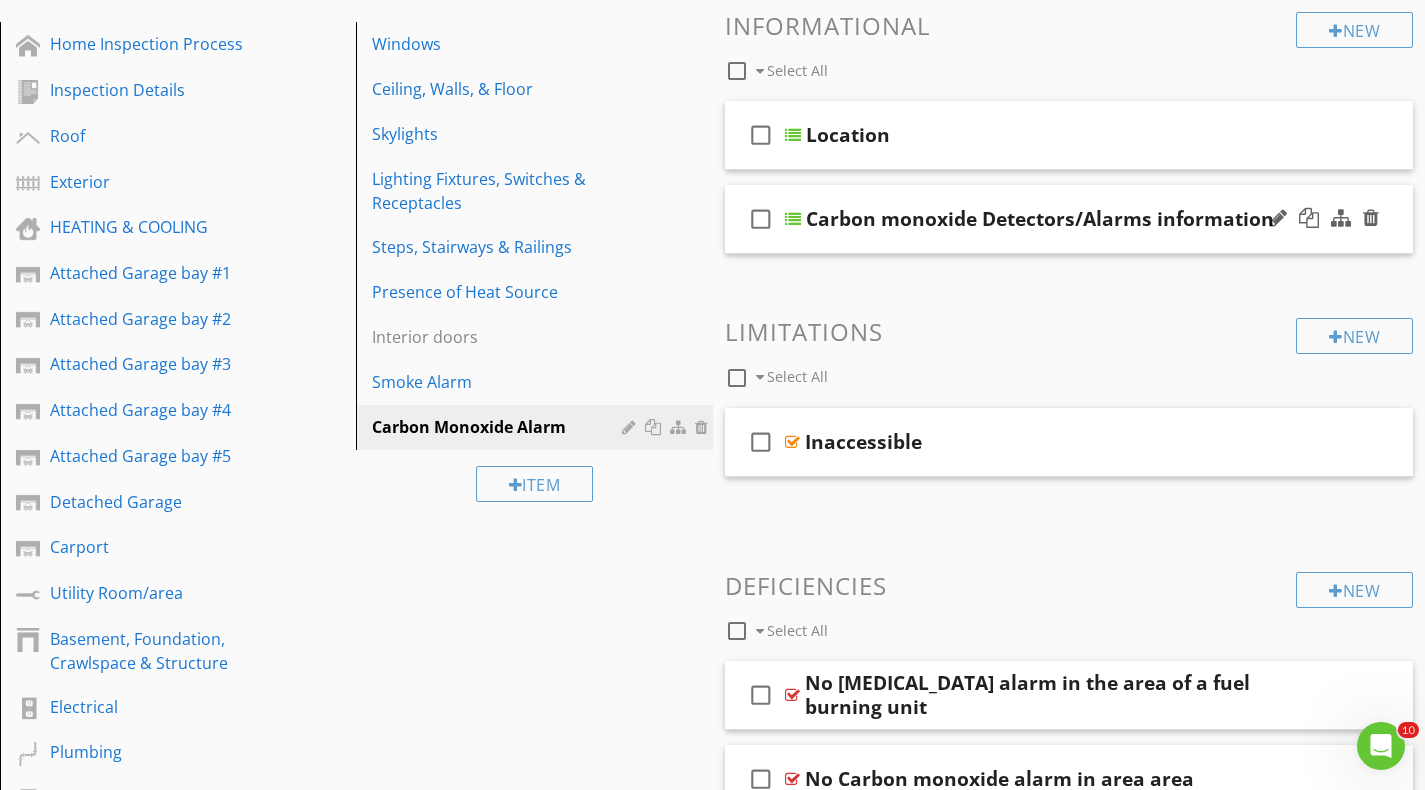 click at bounding box center (793, 219) 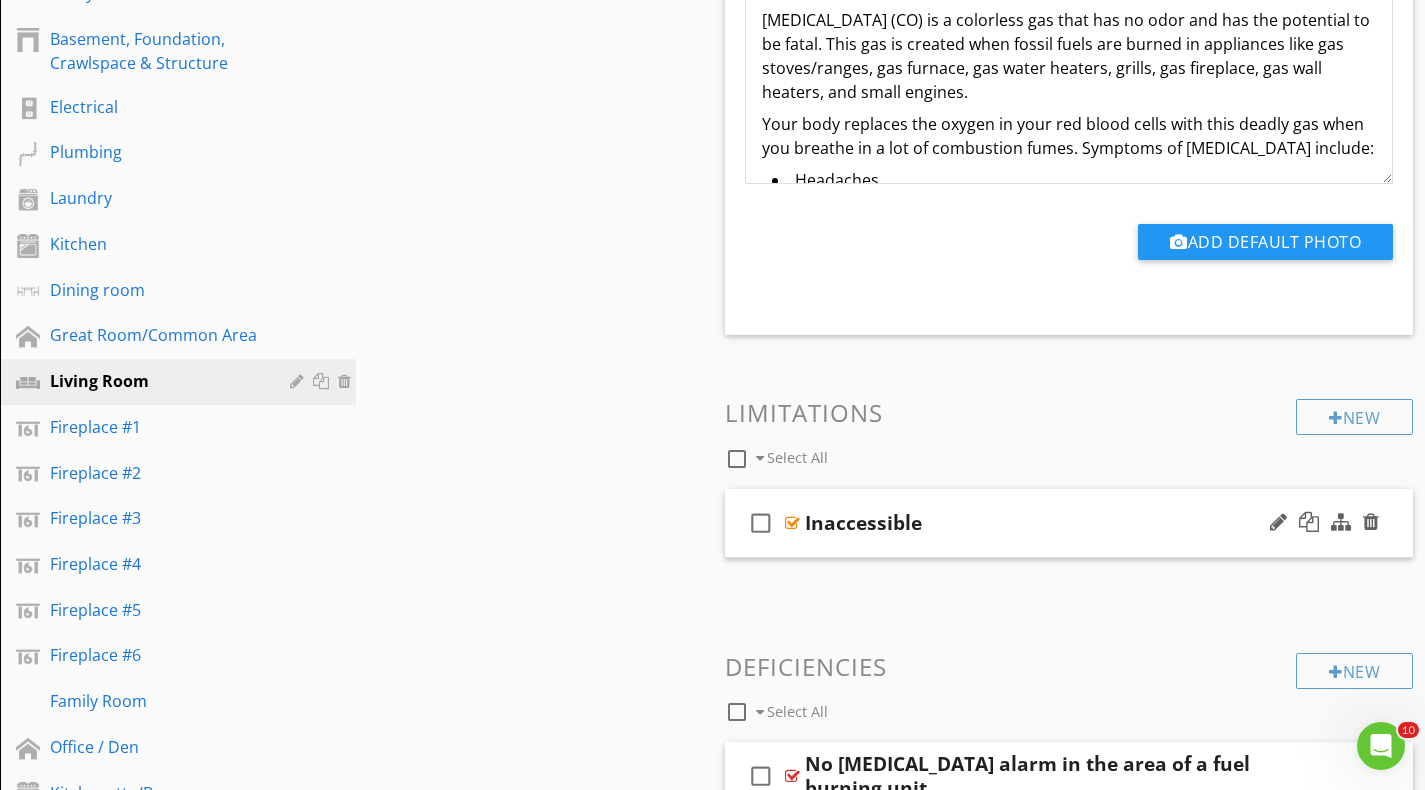 scroll, scrollTop: 500, scrollLeft: 0, axis: vertical 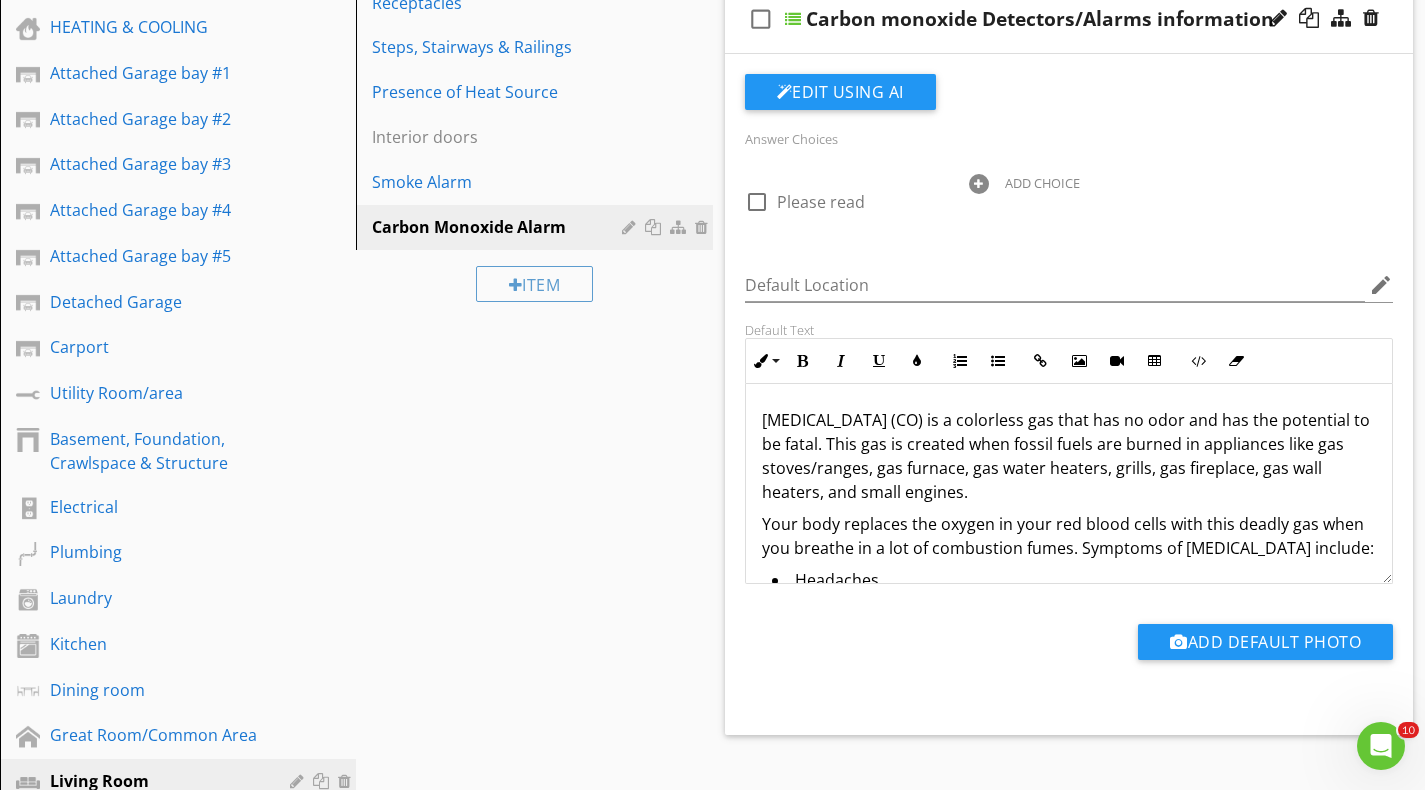 click on "ADD CHOICE" at bounding box center (1042, 183) 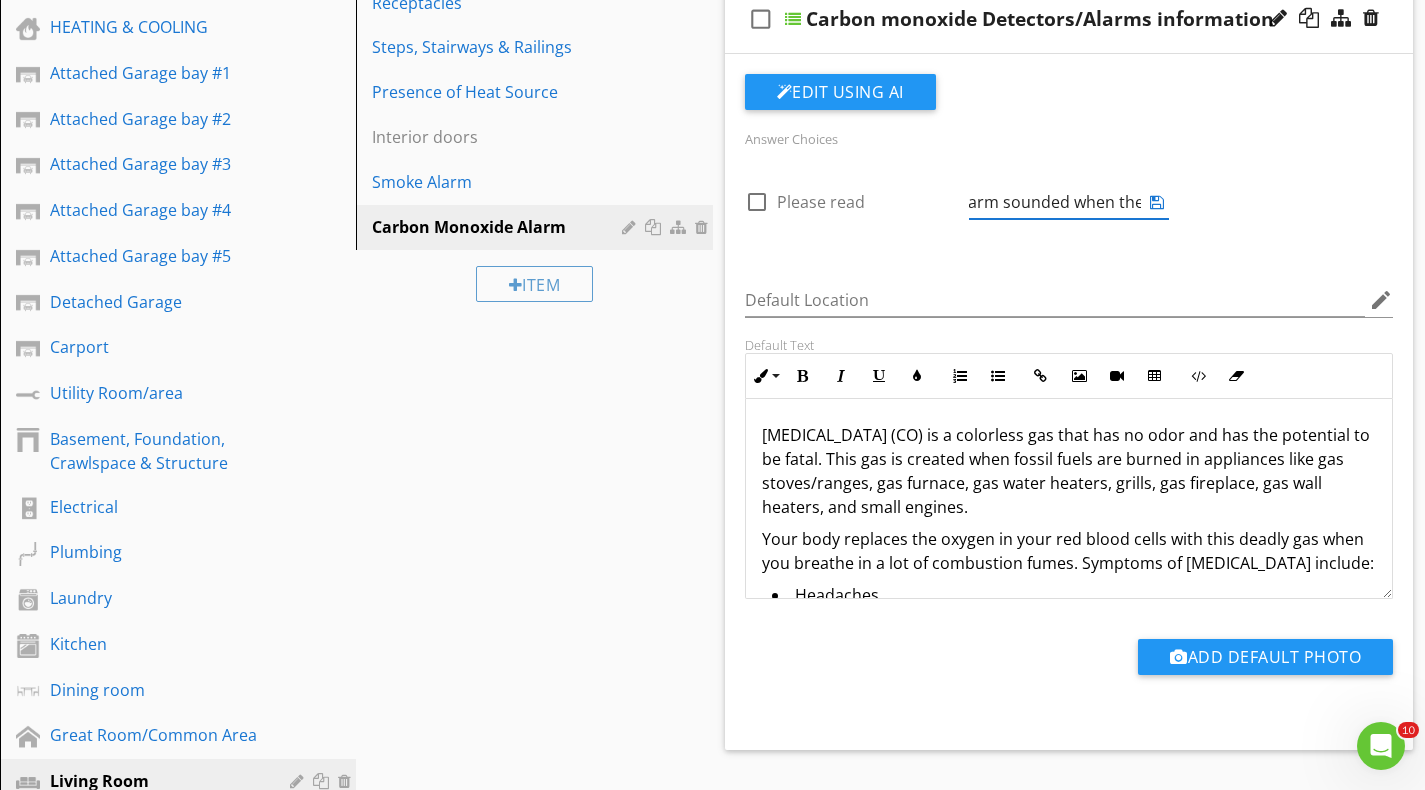 scroll, scrollTop: 0, scrollLeft: 19, axis: horizontal 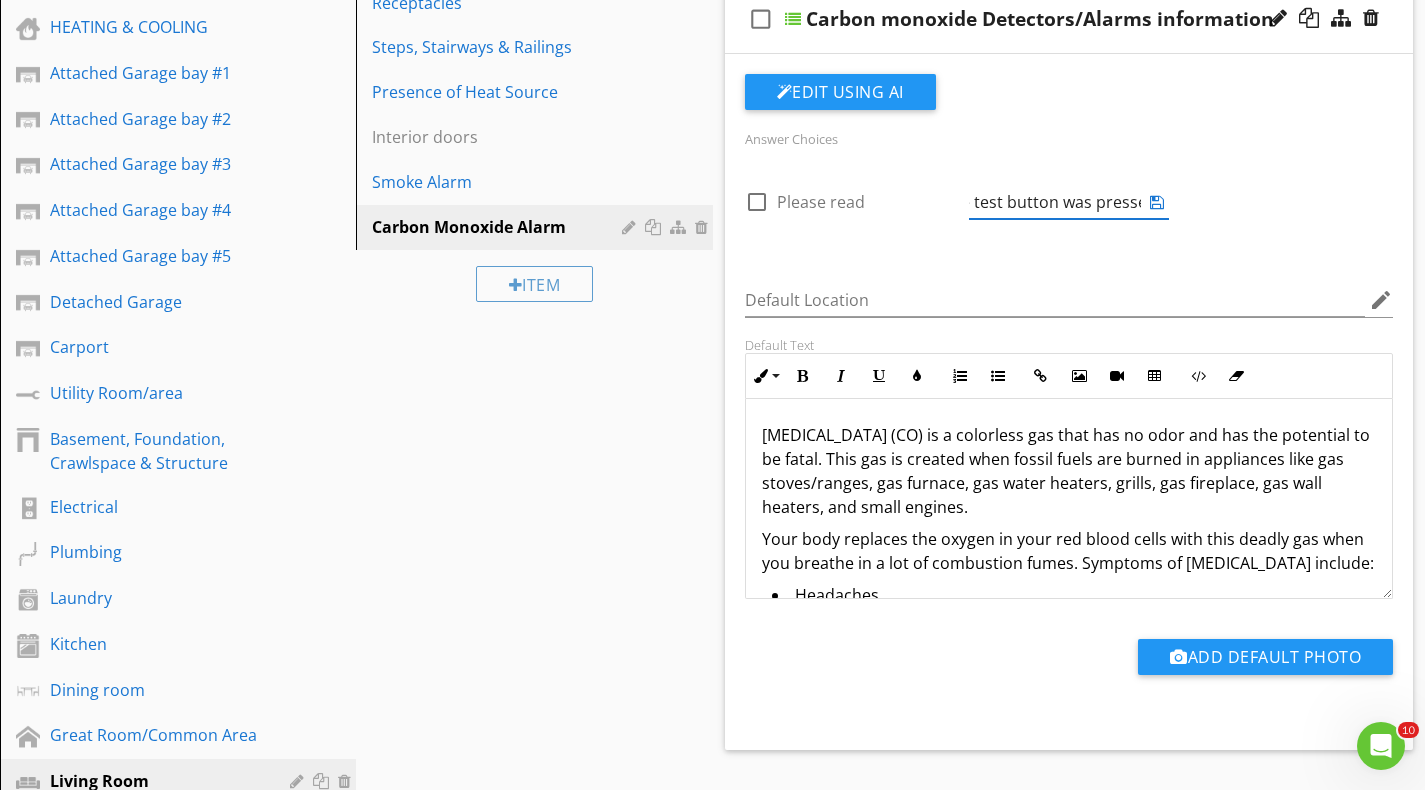 type on "Alarm sounded when the test button was pressed" 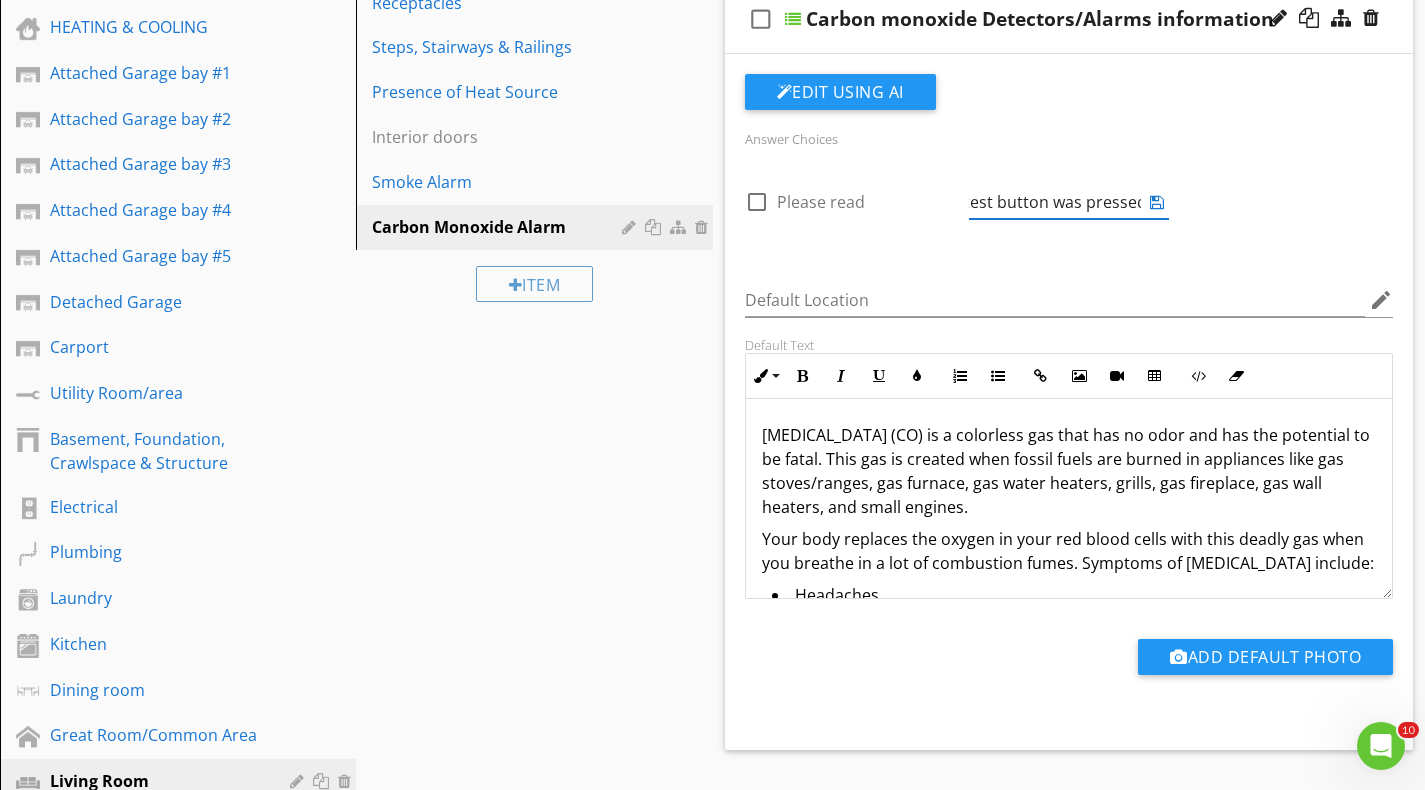 click at bounding box center [1157, 202] 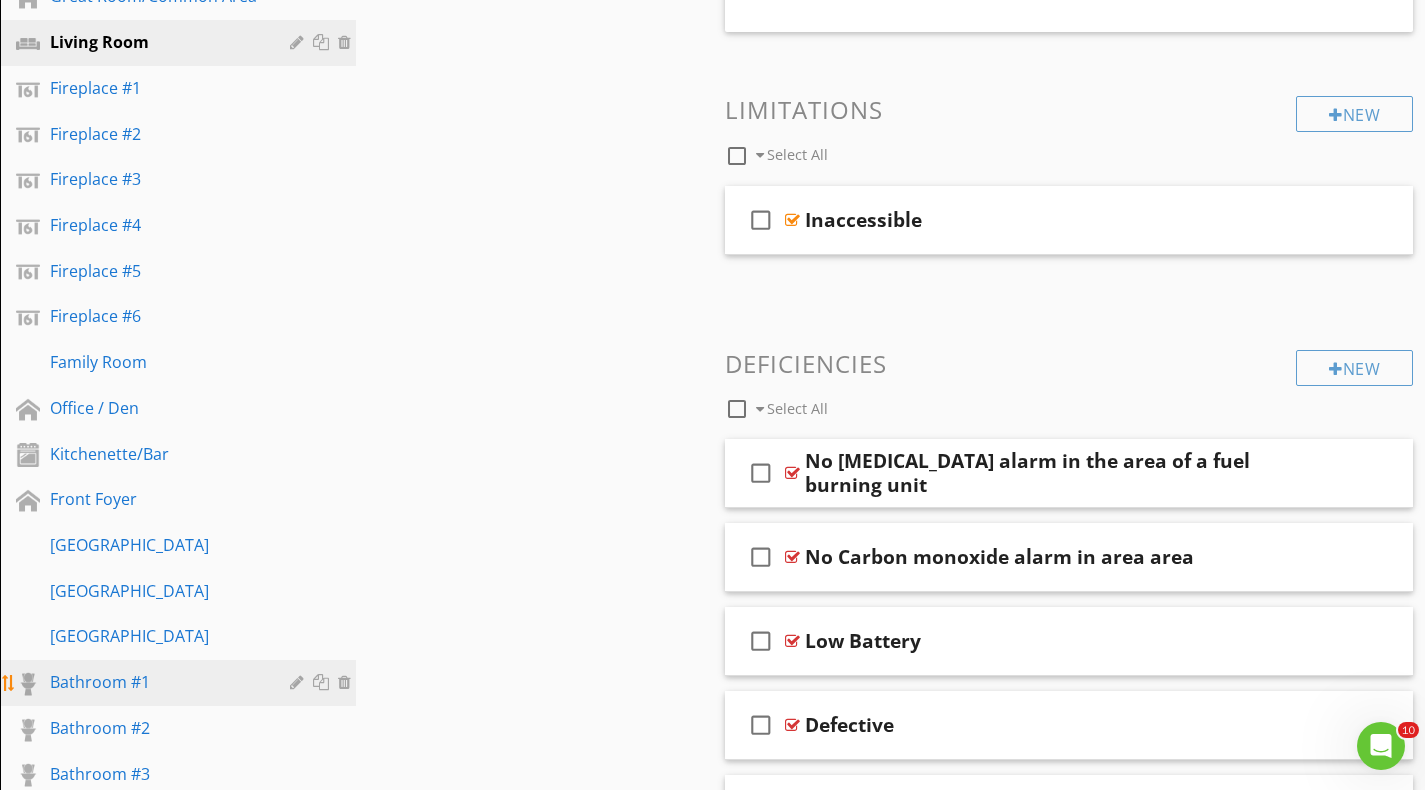 scroll, scrollTop: 1300, scrollLeft: 0, axis: vertical 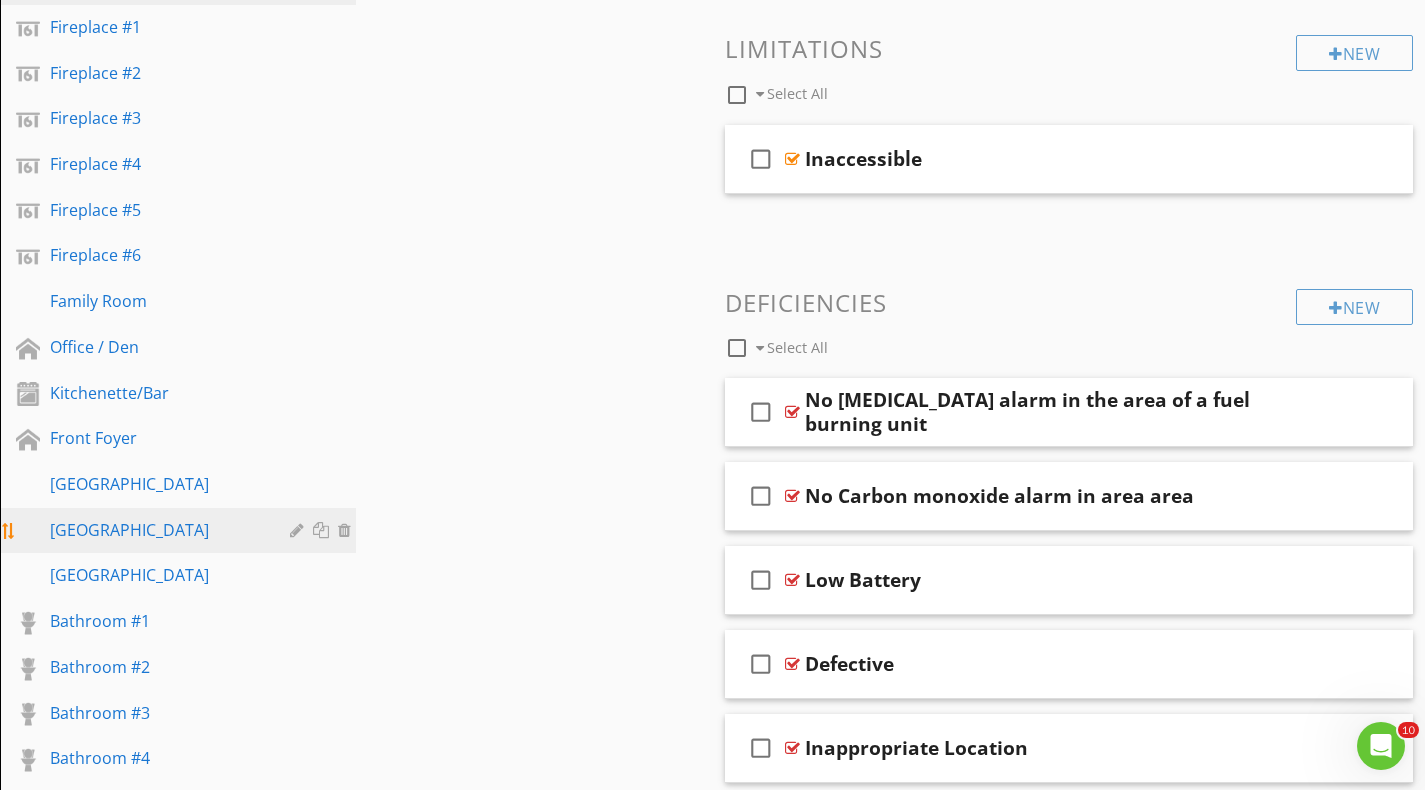 click on "[GEOGRAPHIC_DATA]" at bounding box center (155, 530) 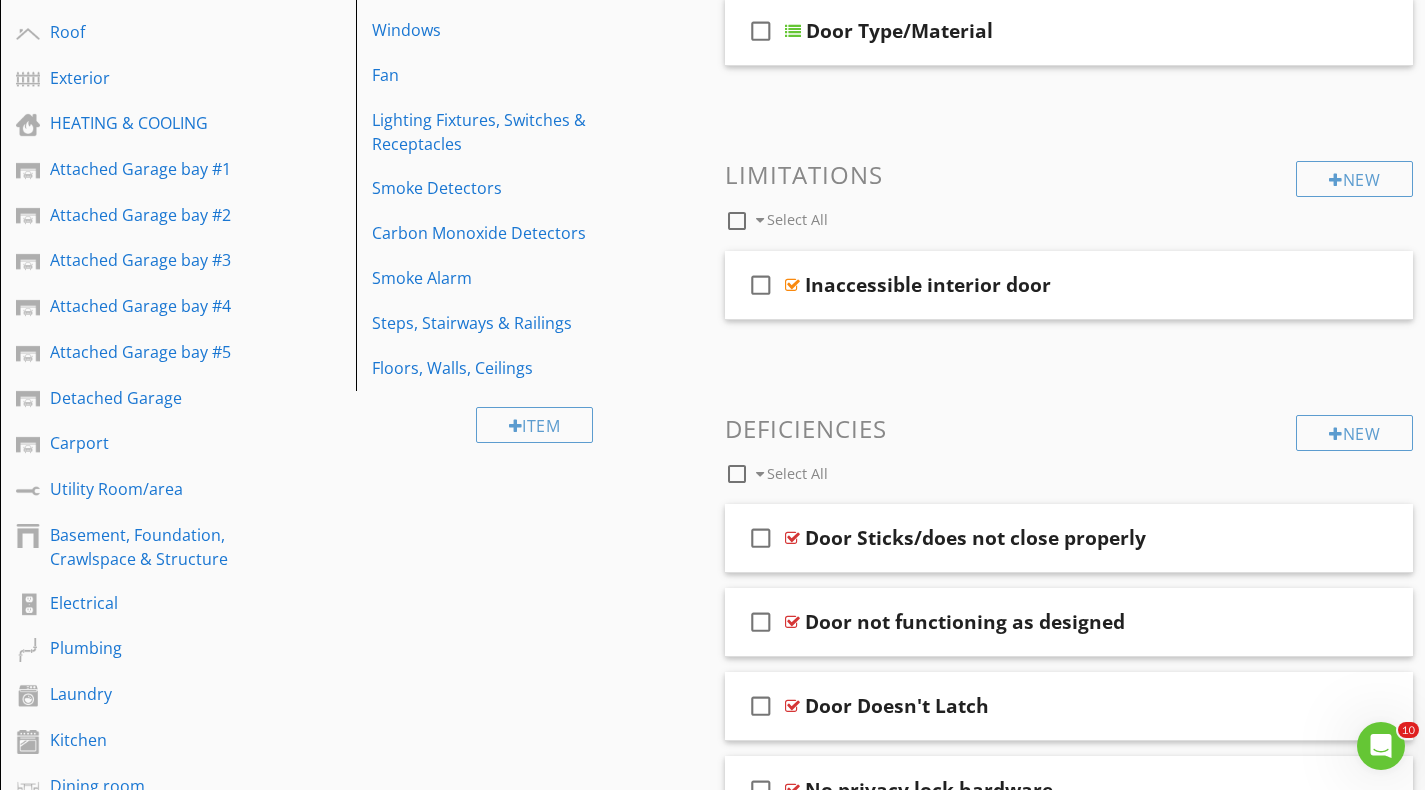 scroll, scrollTop: 200, scrollLeft: 0, axis: vertical 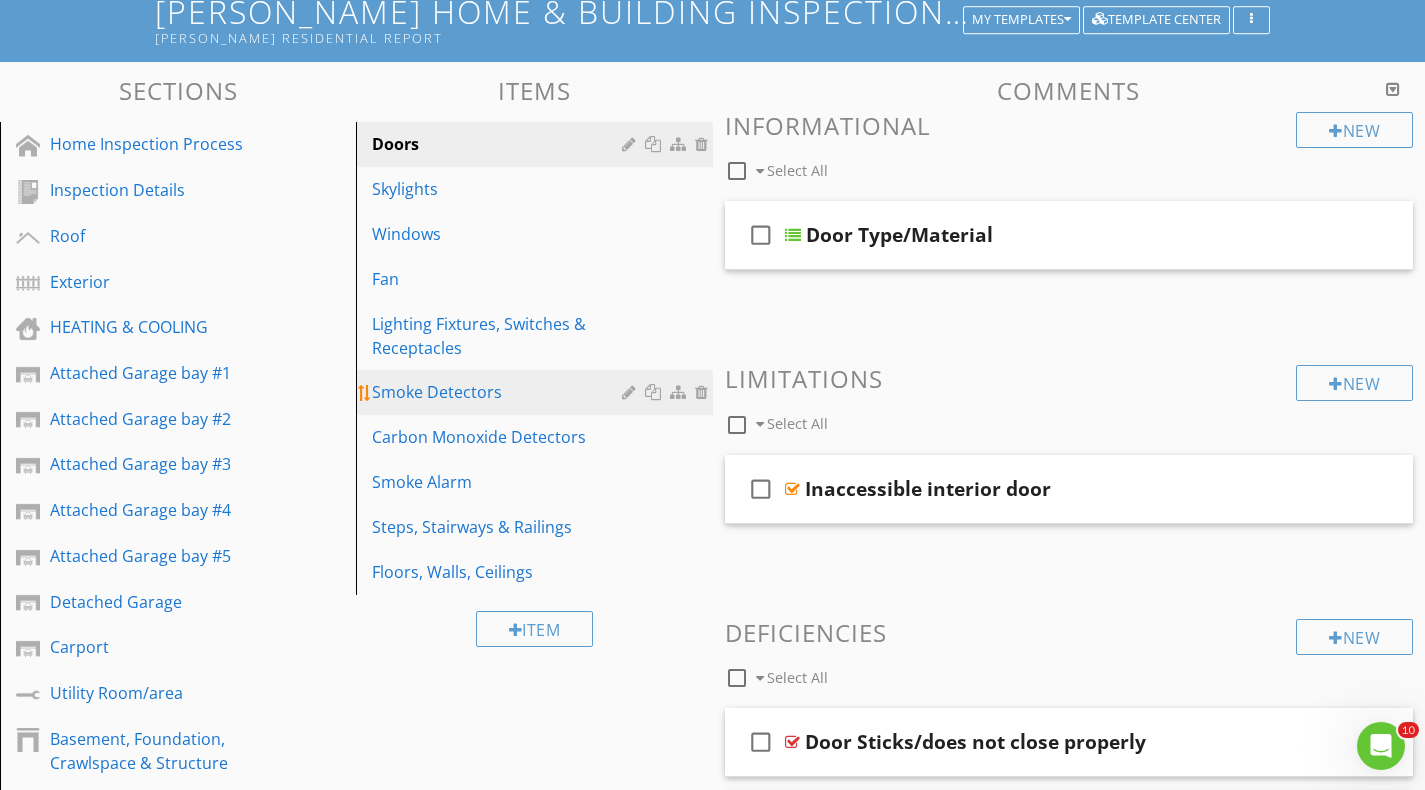 click on "Smoke Detectors" at bounding box center [499, 392] 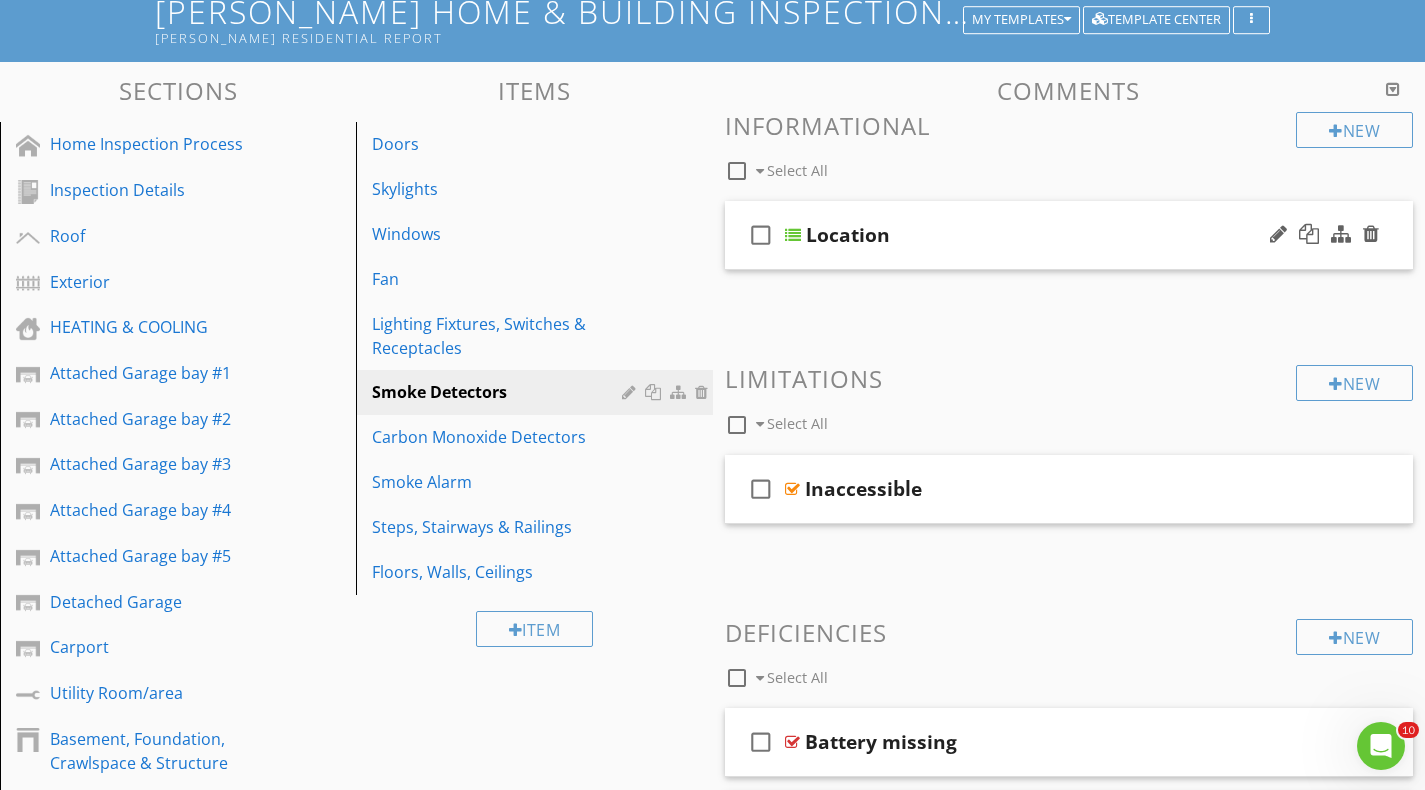 click at bounding box center (793, 235) 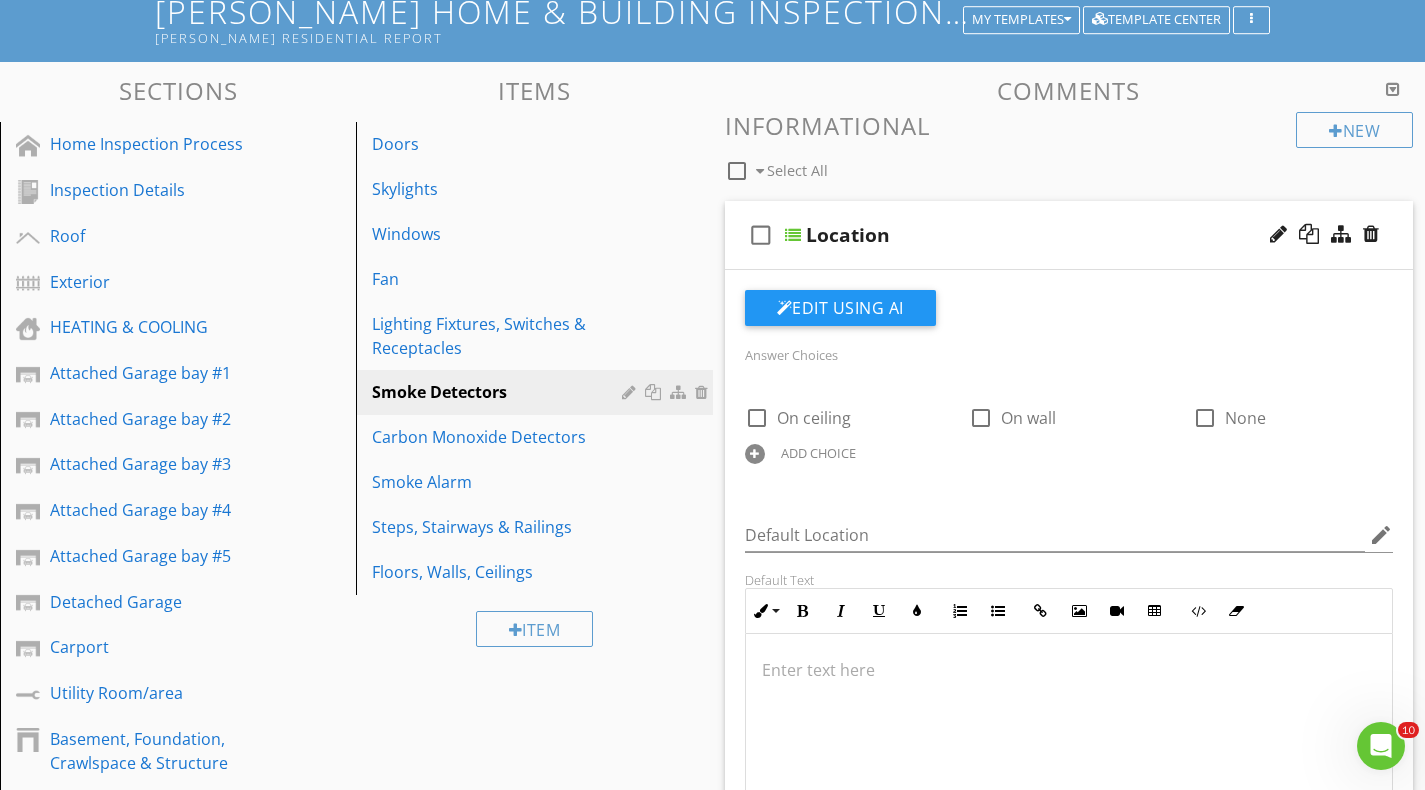 click at bounding box center [793, 235] 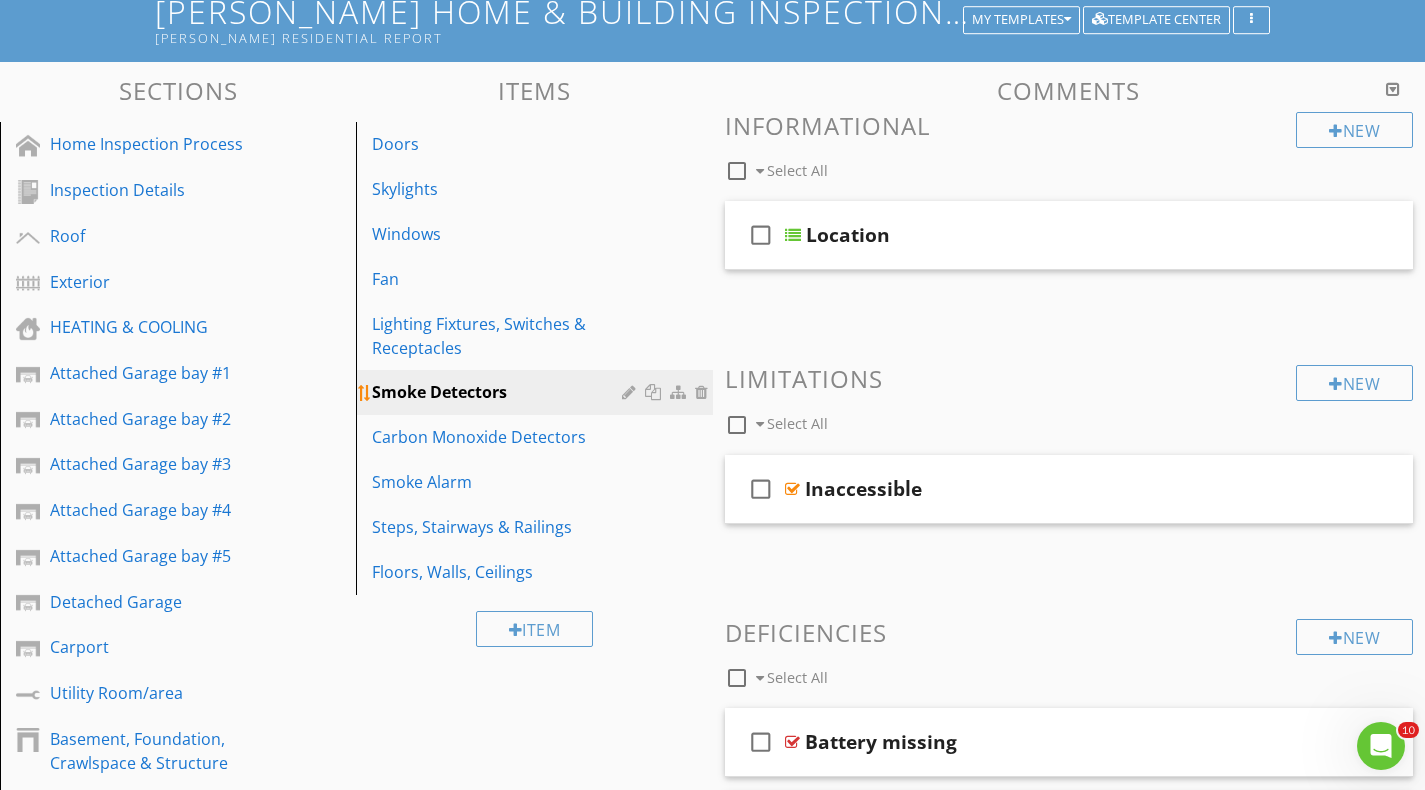 click at bounding box center (704, 392) 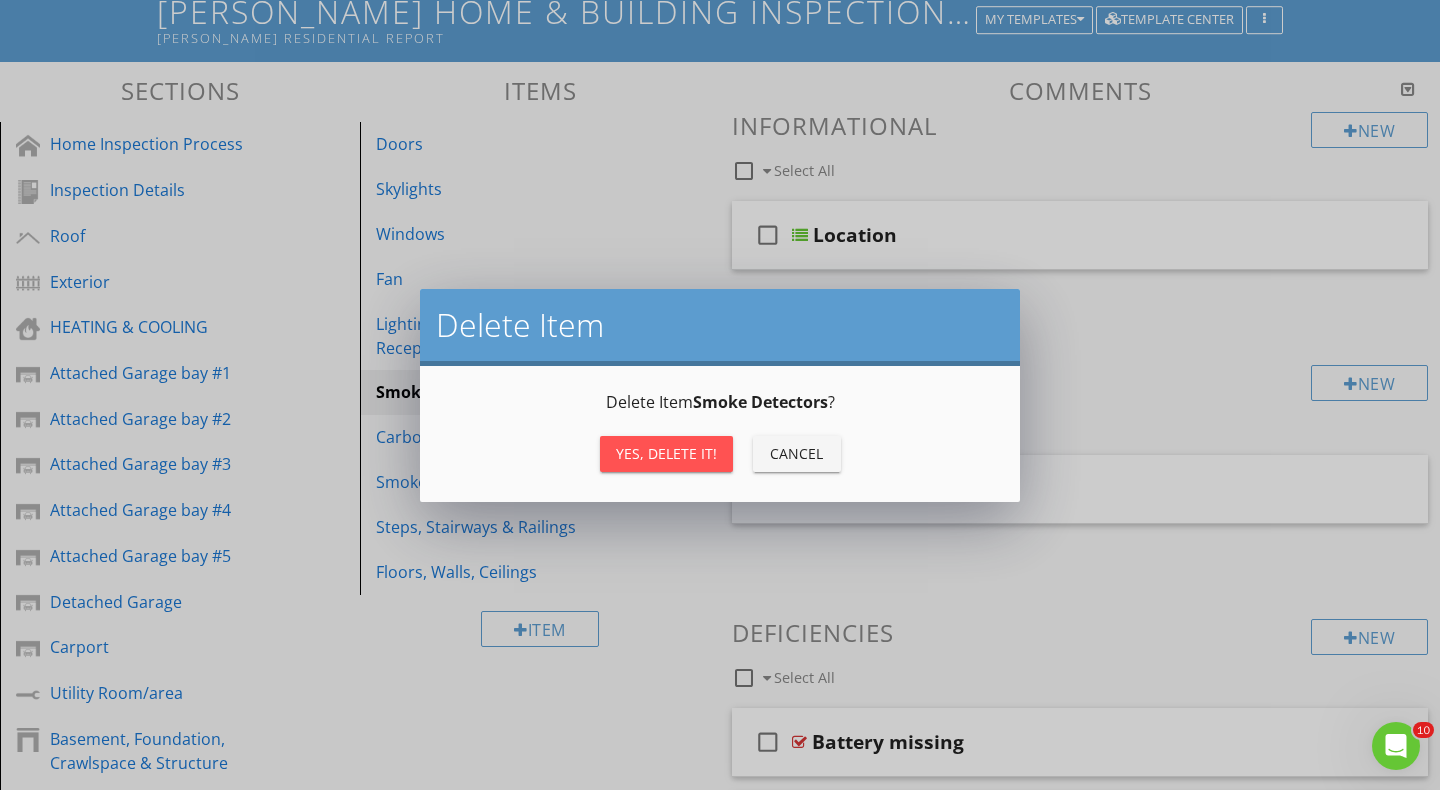 click on "Yes, Delete it!" at bounding box center (666, 453) 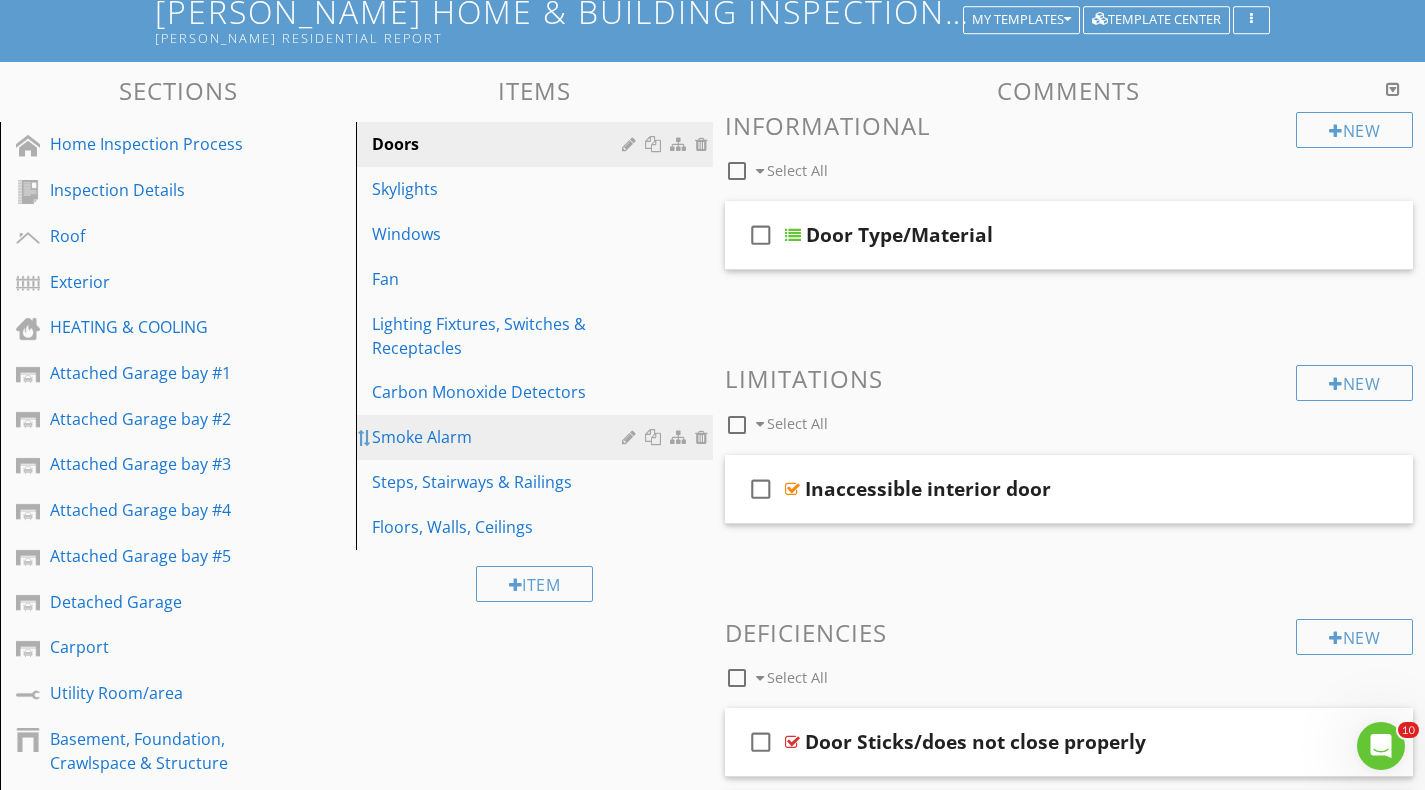 type 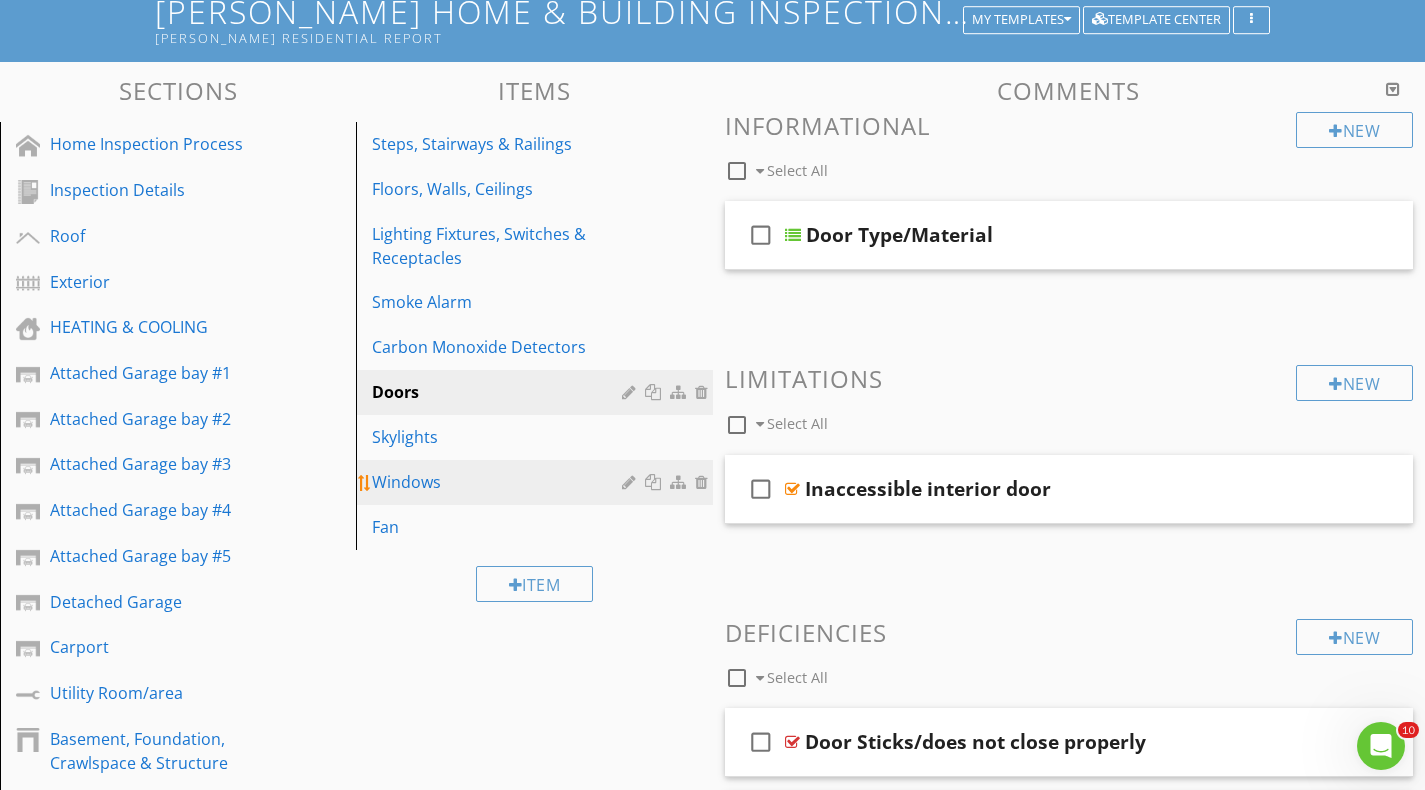 click on "Windows" at bounding box center (499, 482) 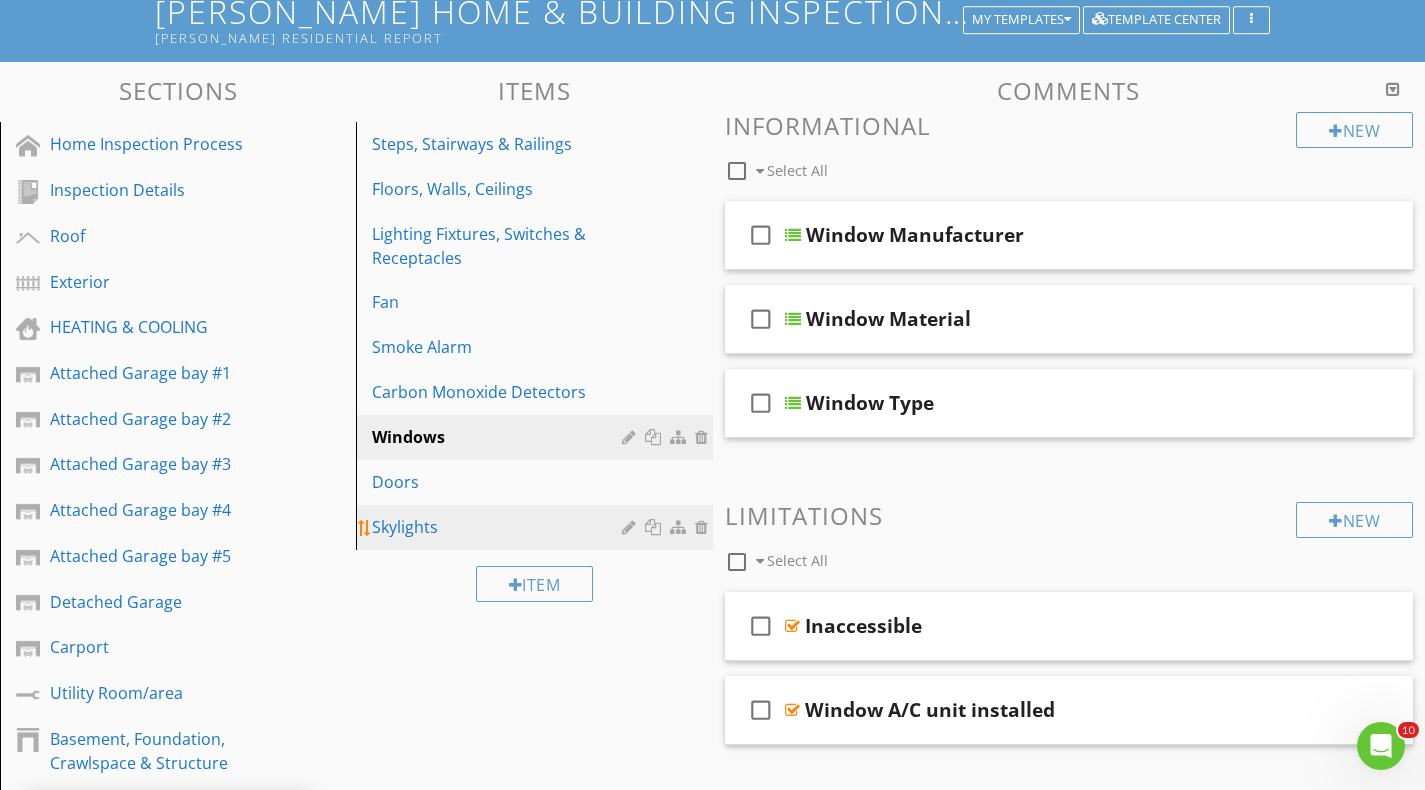 click on "Skylights" at bounding box center (499, 527) 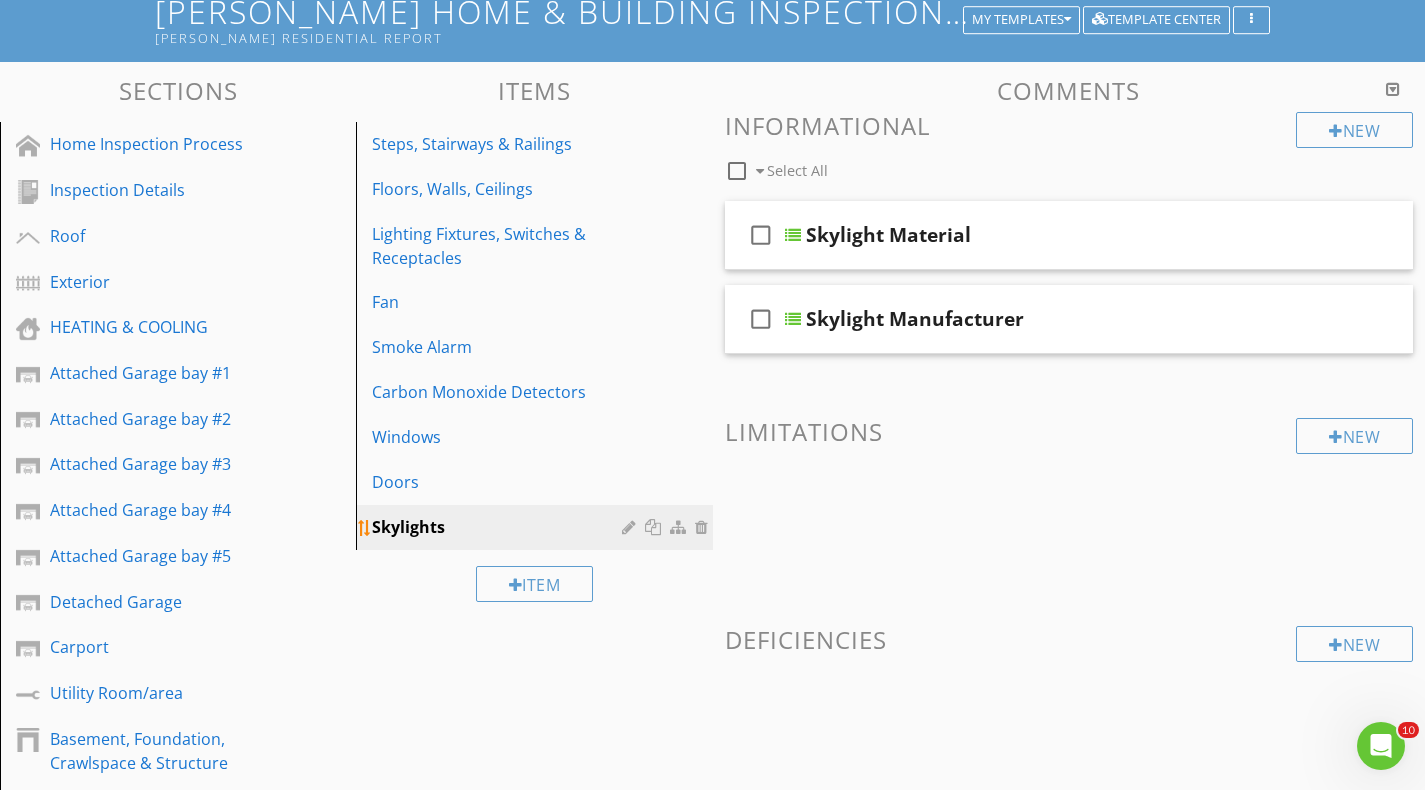 click on "Skylights" at bounding box center (499, 527) 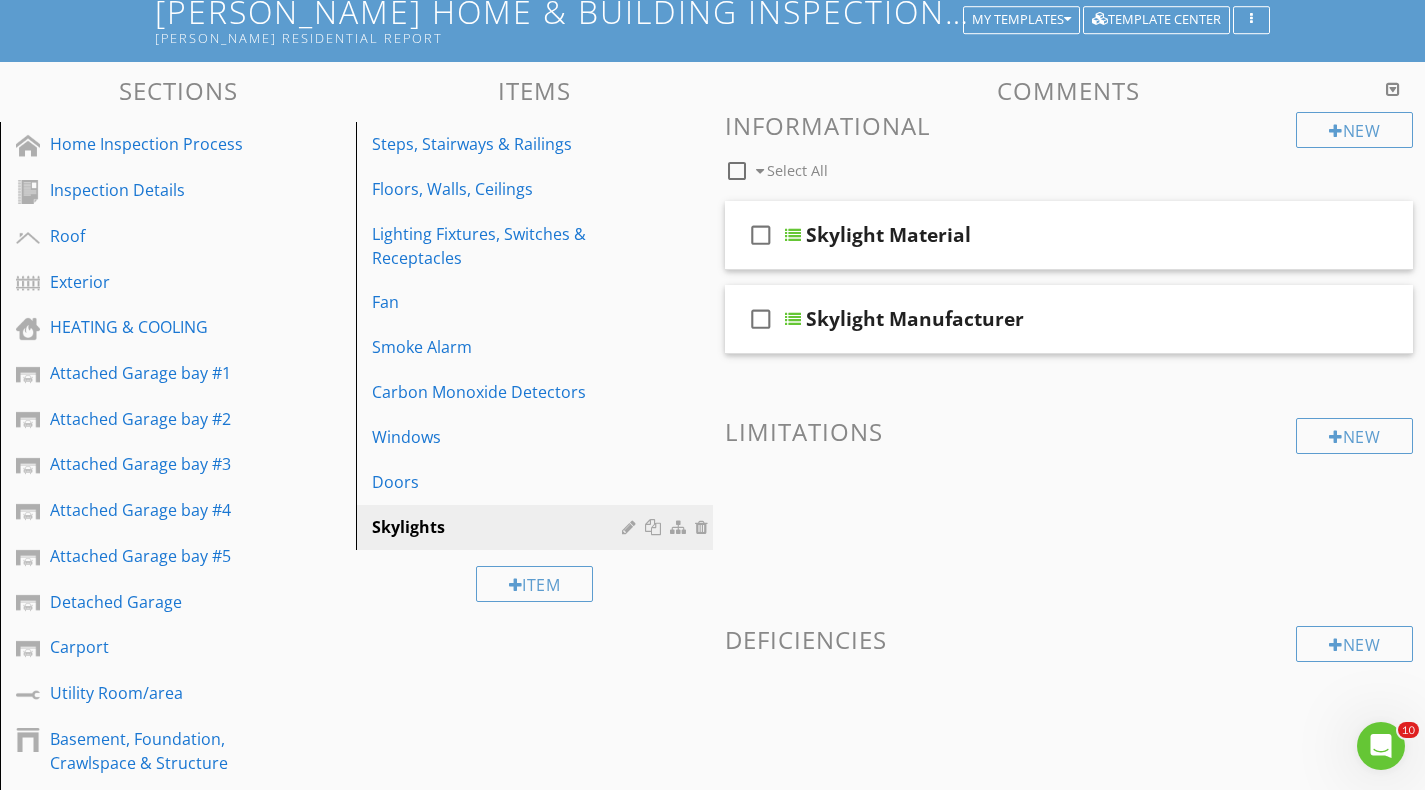 click on "Sections
Home Inspection Process           Inspection Details           Roof           Exterior           HEATING & COOLING           Attached Garage bay #1           Attached Garage bay #2           Attached Garage bay #3           Attached Garage bay #4           Attached Garage bay #5           Detached Garage           Carport           Utility Room/area           Basement, Foundation, Crawlspace & Structure           Electrical           Plumbing            Laundry            Kitchen           Dining room           Great Room/Common Area           Living Room           Fireplace  #1           Fireplace  #2           Fireplace  #3           Fireplace  #4           Fireplace  #5           Fireplace  #6           Family Room           Office / Den           Kitchenette/Bar           Front Foyer           1st Floor Hallway           2nd Floor Hallway           3rd Floor Hallway           Bathroom #1           Bathroom #2           Bathroom #3           Bathroom #4" at bounding box center [712, 1606] 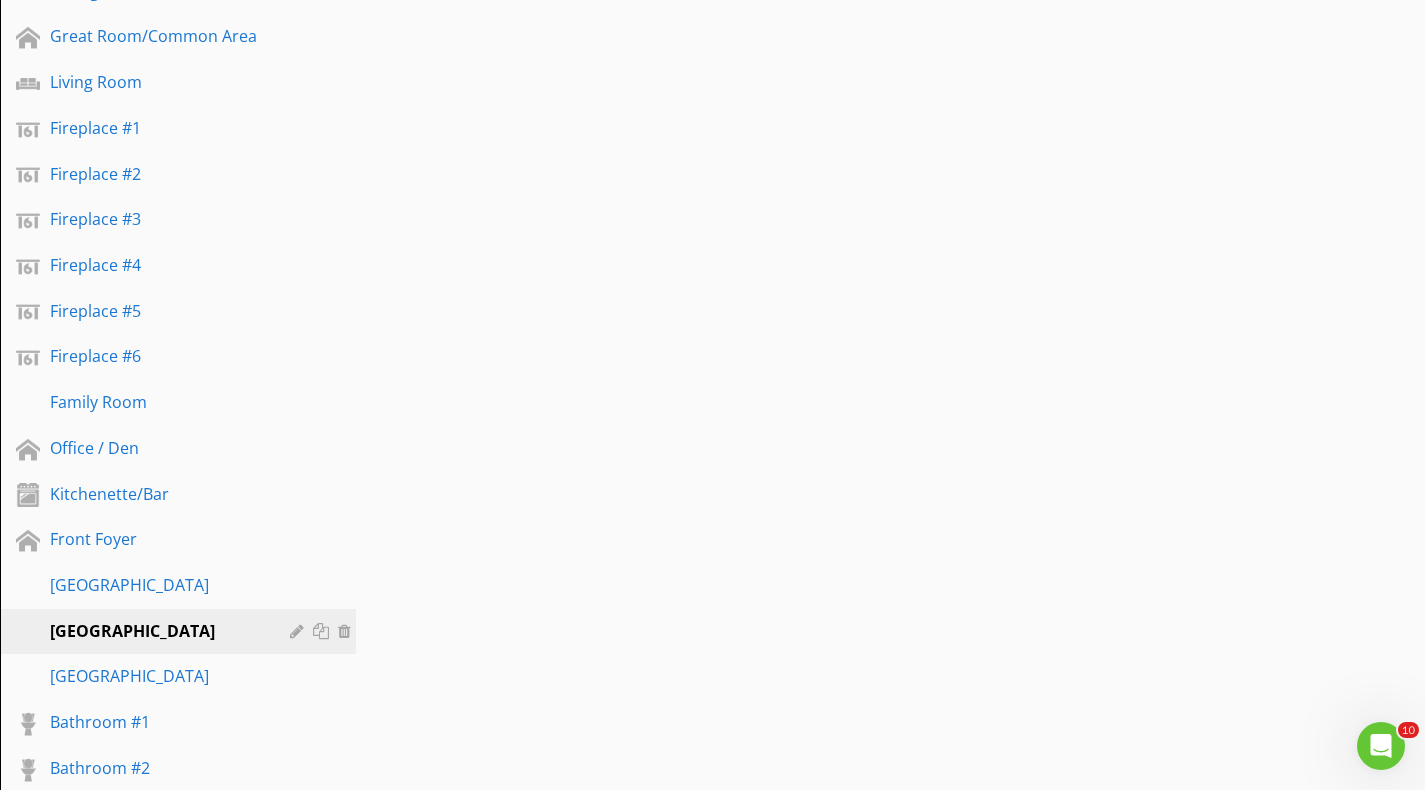 scroll, scrollTop: 1200, scrollLeft: 0, axis: vertical 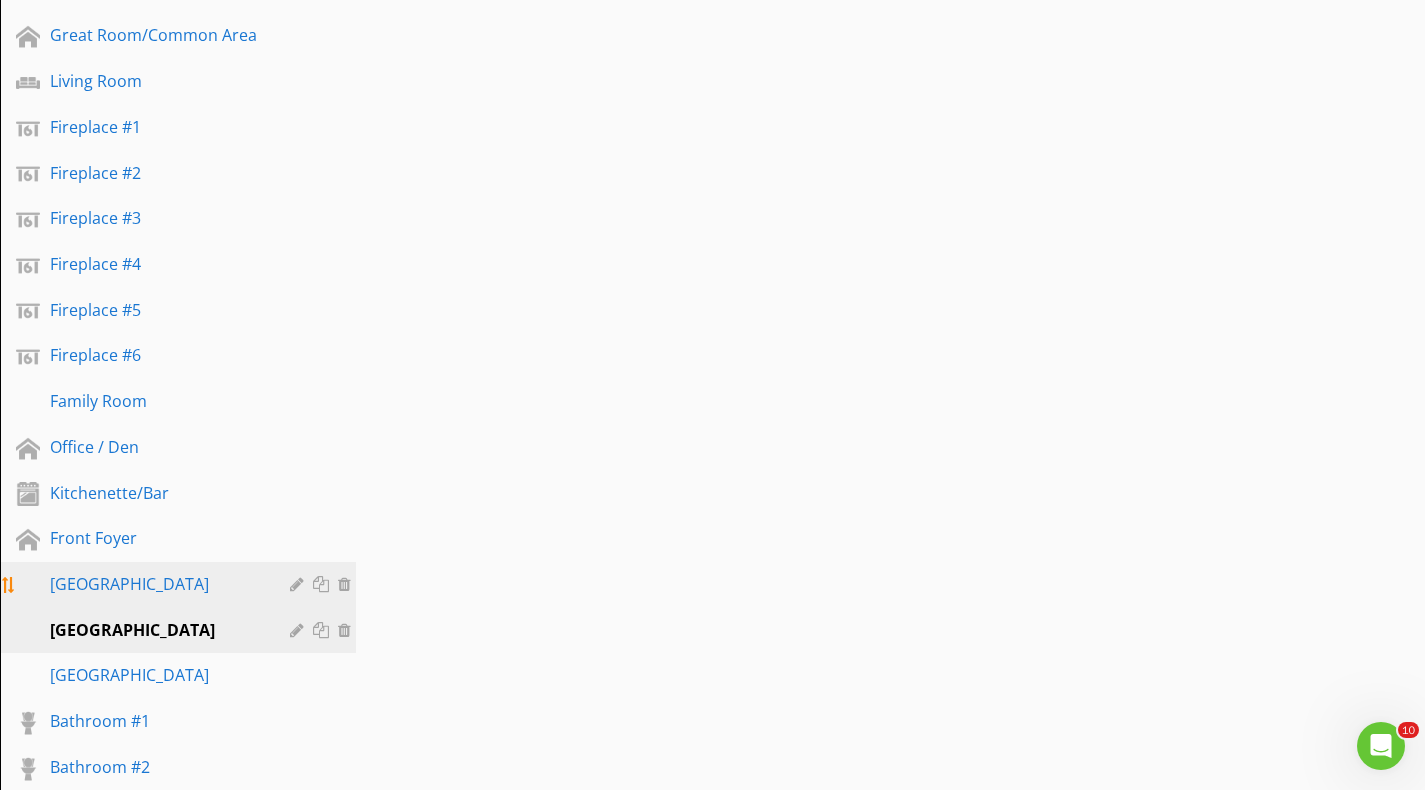 click on "[GEOGRAPHIC_DATA]" at bounding box center [155, 584] 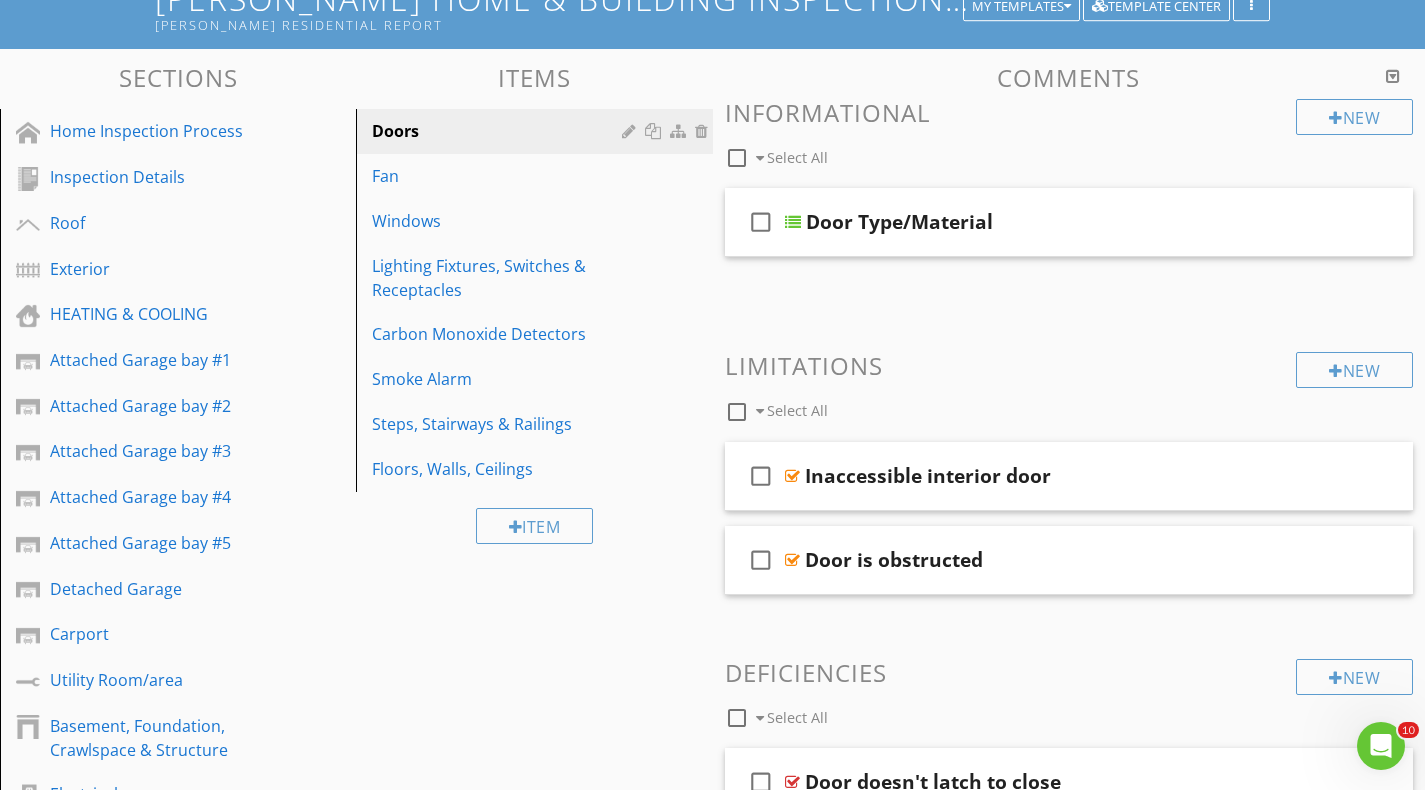 scroll, scrollTop: 100, scrollLeft: 0, axis: vertical 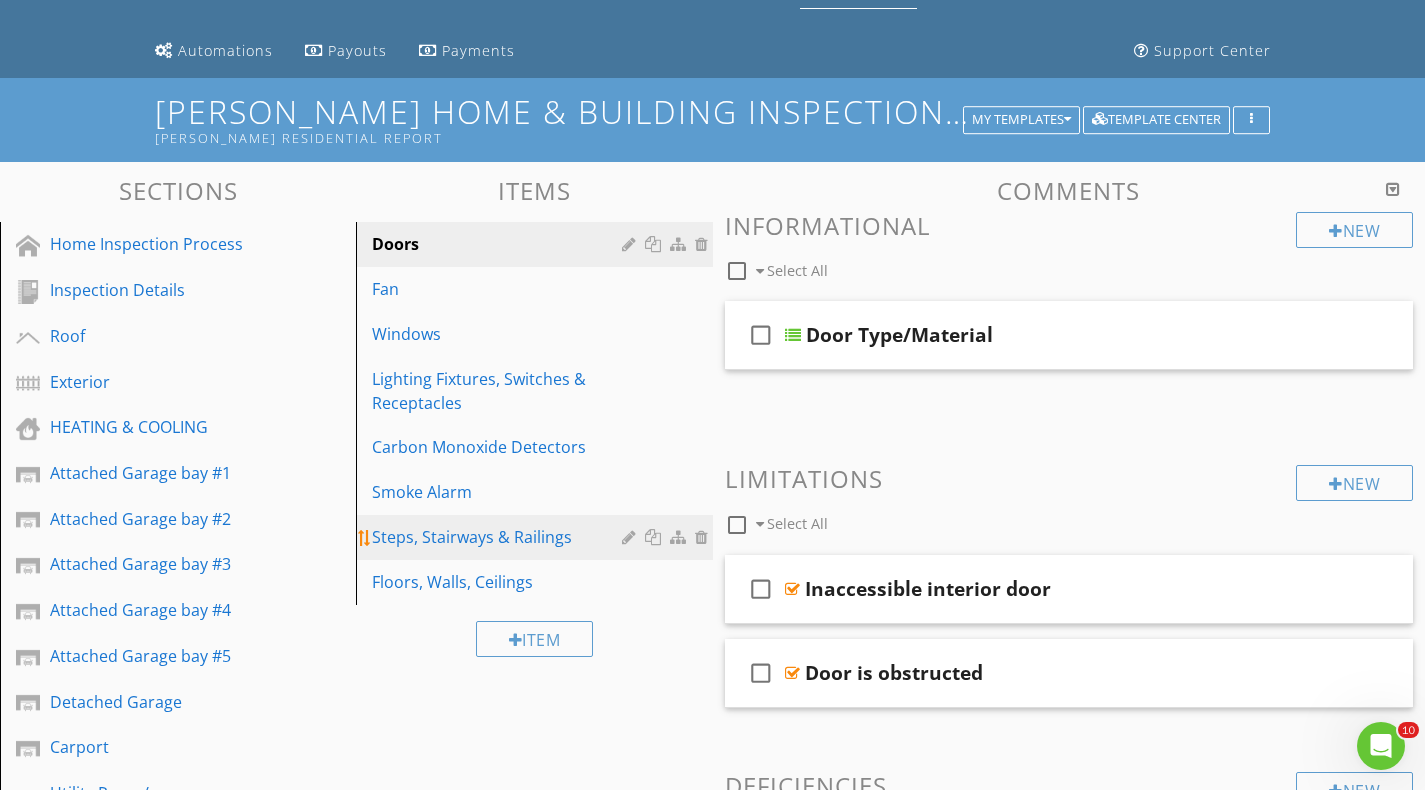 type 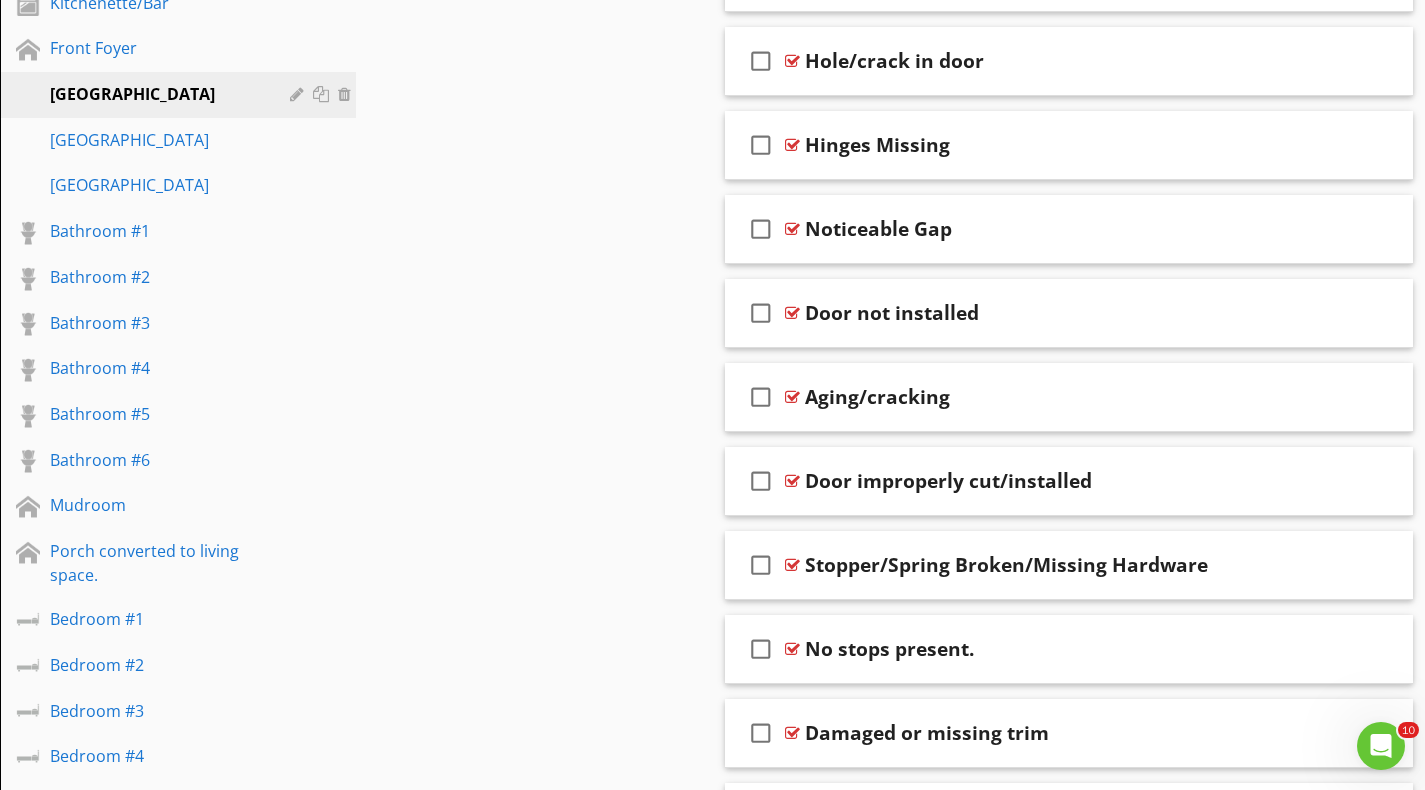 scroll, scrollTop: 1700, scrollLeft: 0, axis: vertical 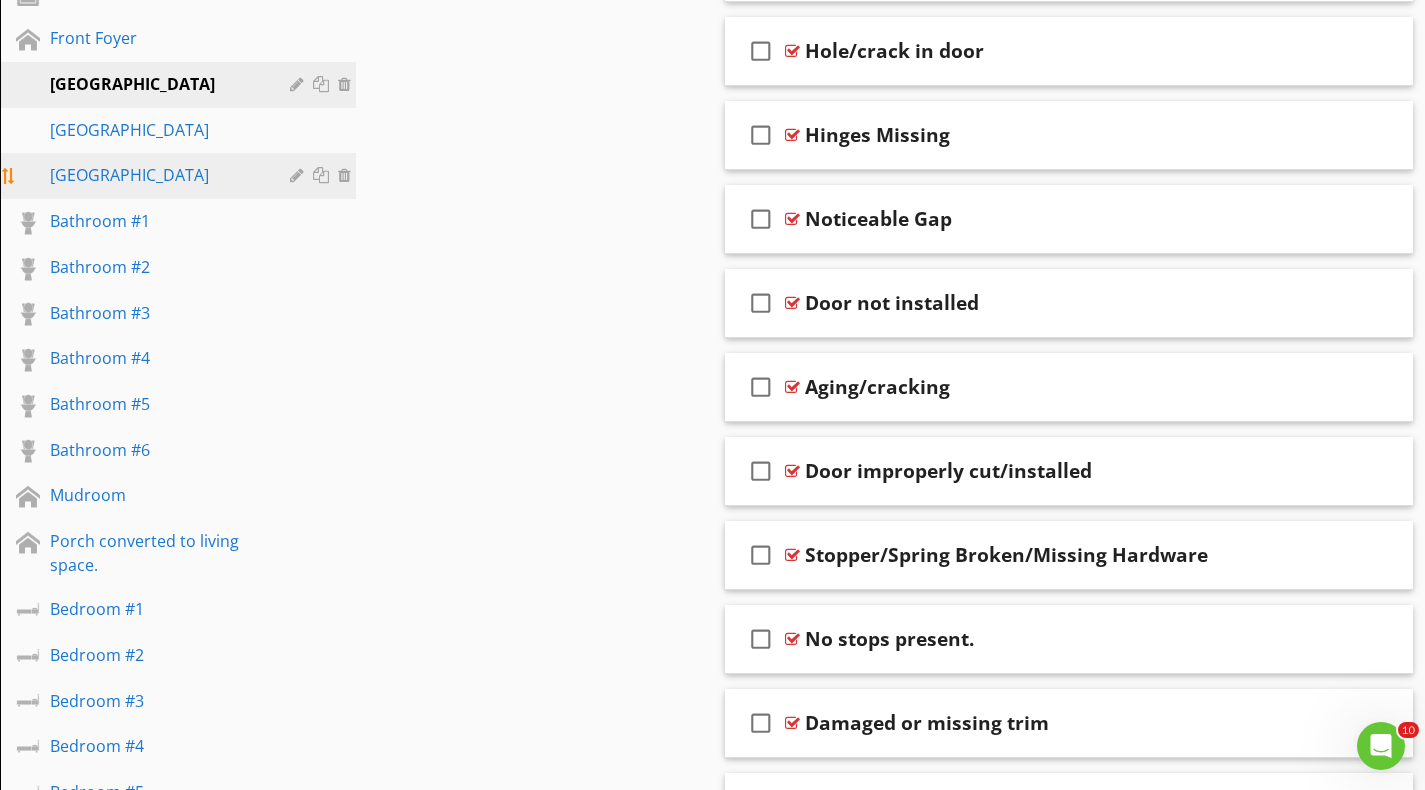 click on "3rd Floor Hallway" at bounding box center (155, 175) 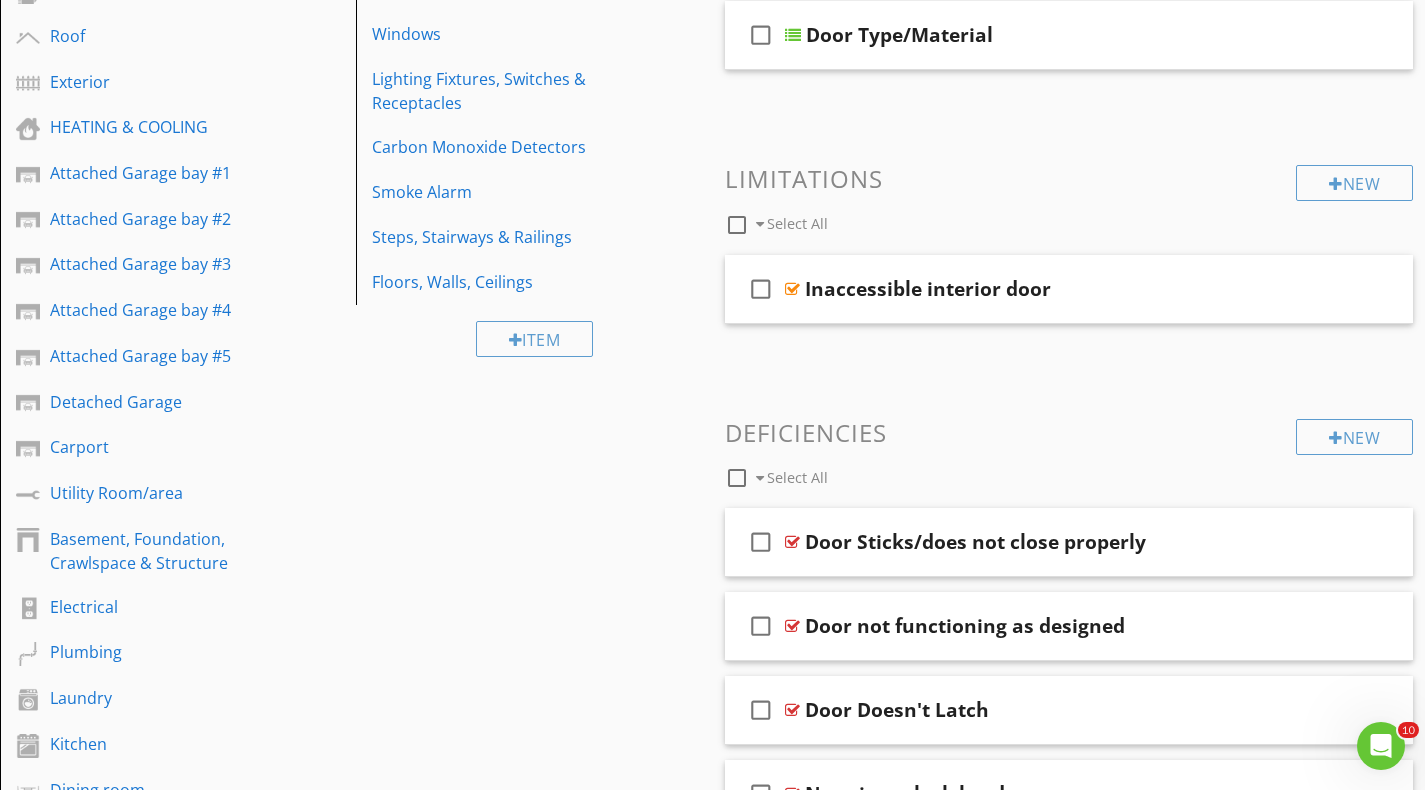 scroll, scrollTop: 200, scrollLeft: 0, axis: vertical 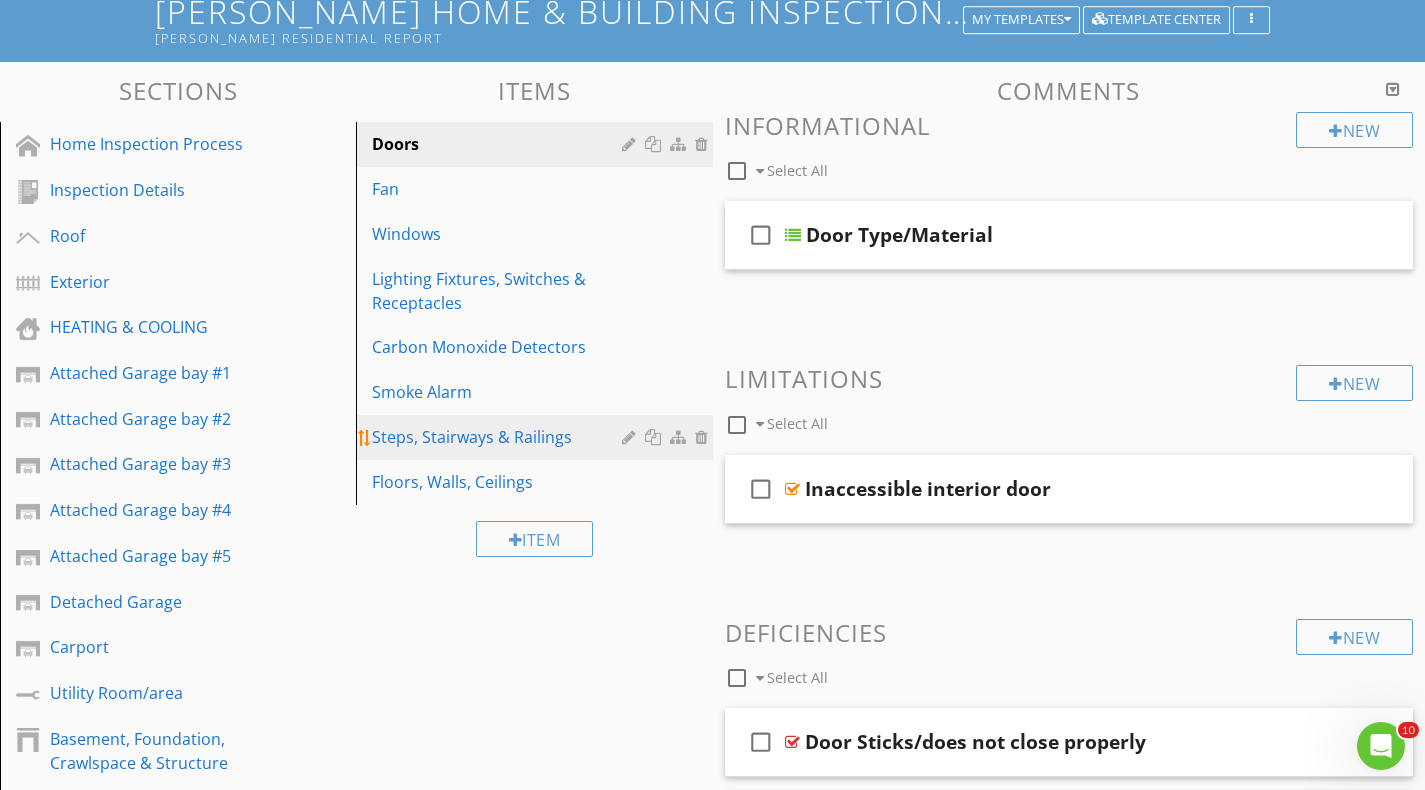 type 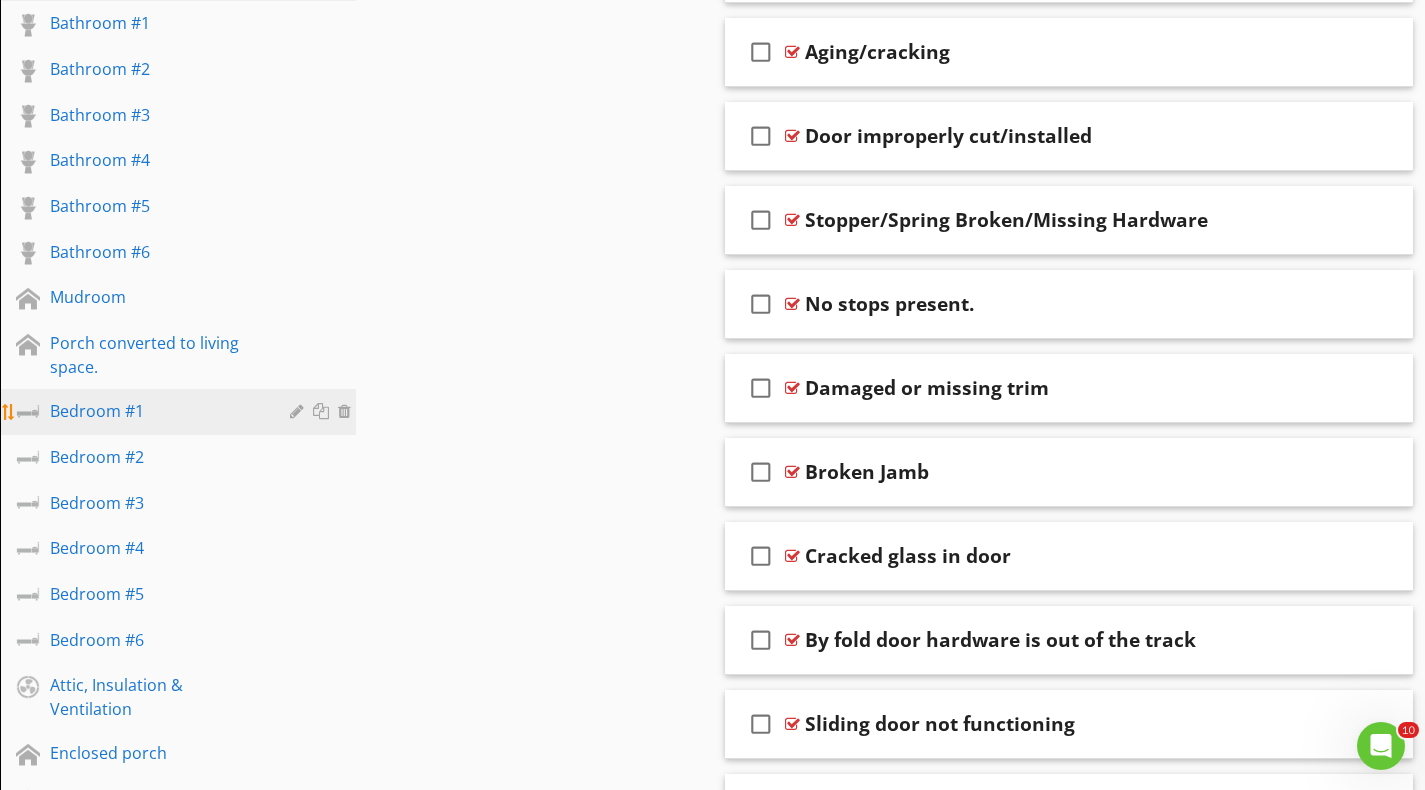 scroll, scrollTop: 1900, scrollLeft: 0, axis: vertical 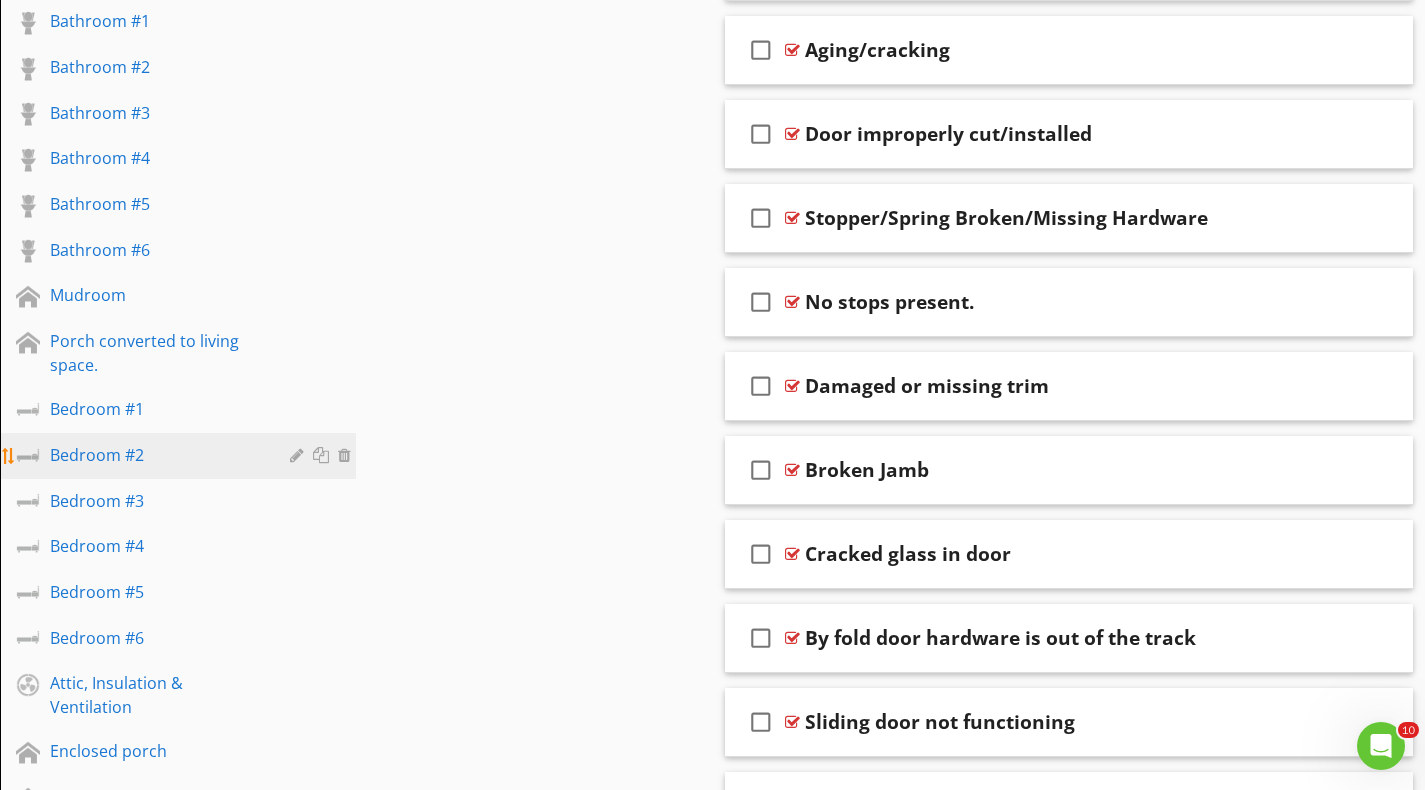 click on "Bedroom #2" at bounding box center [155, 455] 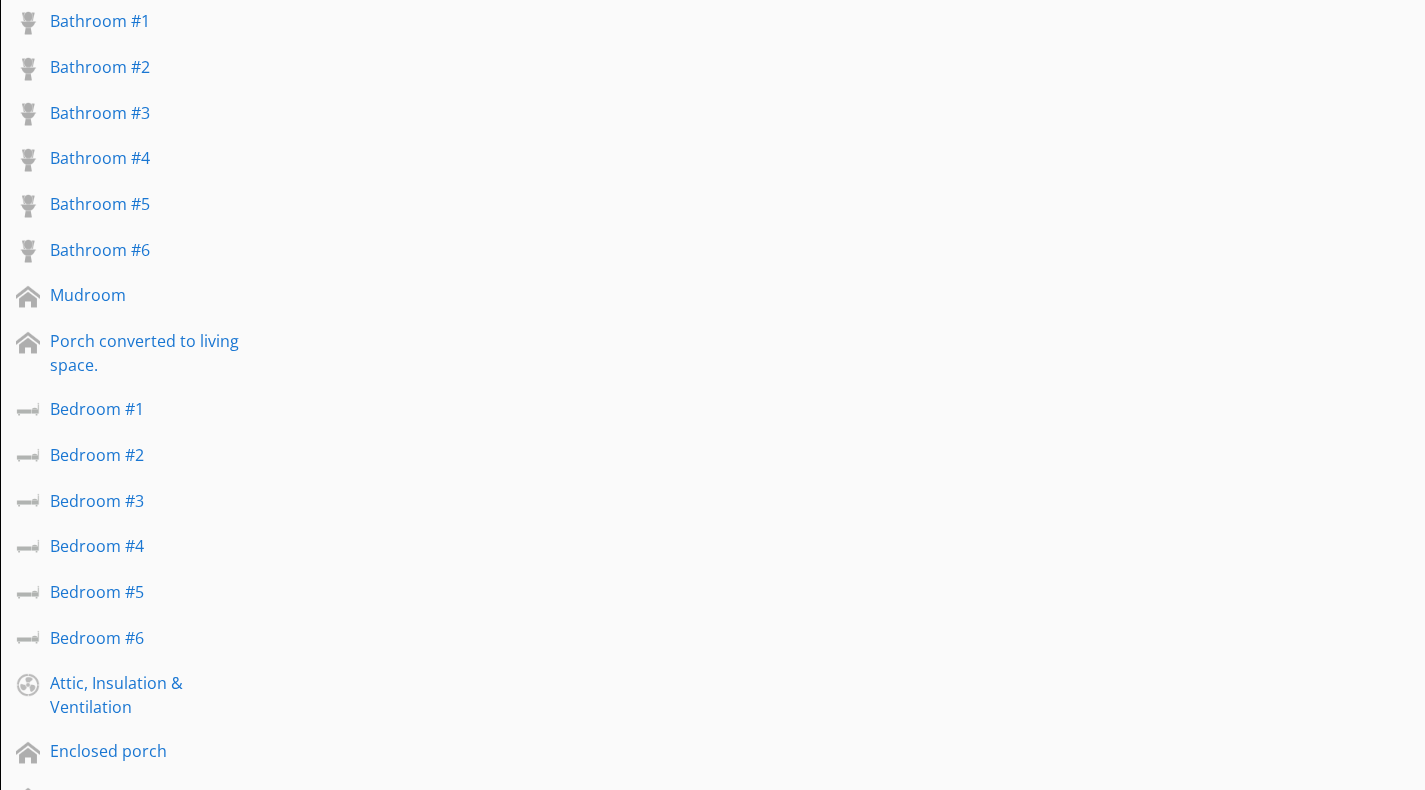 scroll, scrollTop: 1900, scrollLeft: 0, axis: vertical 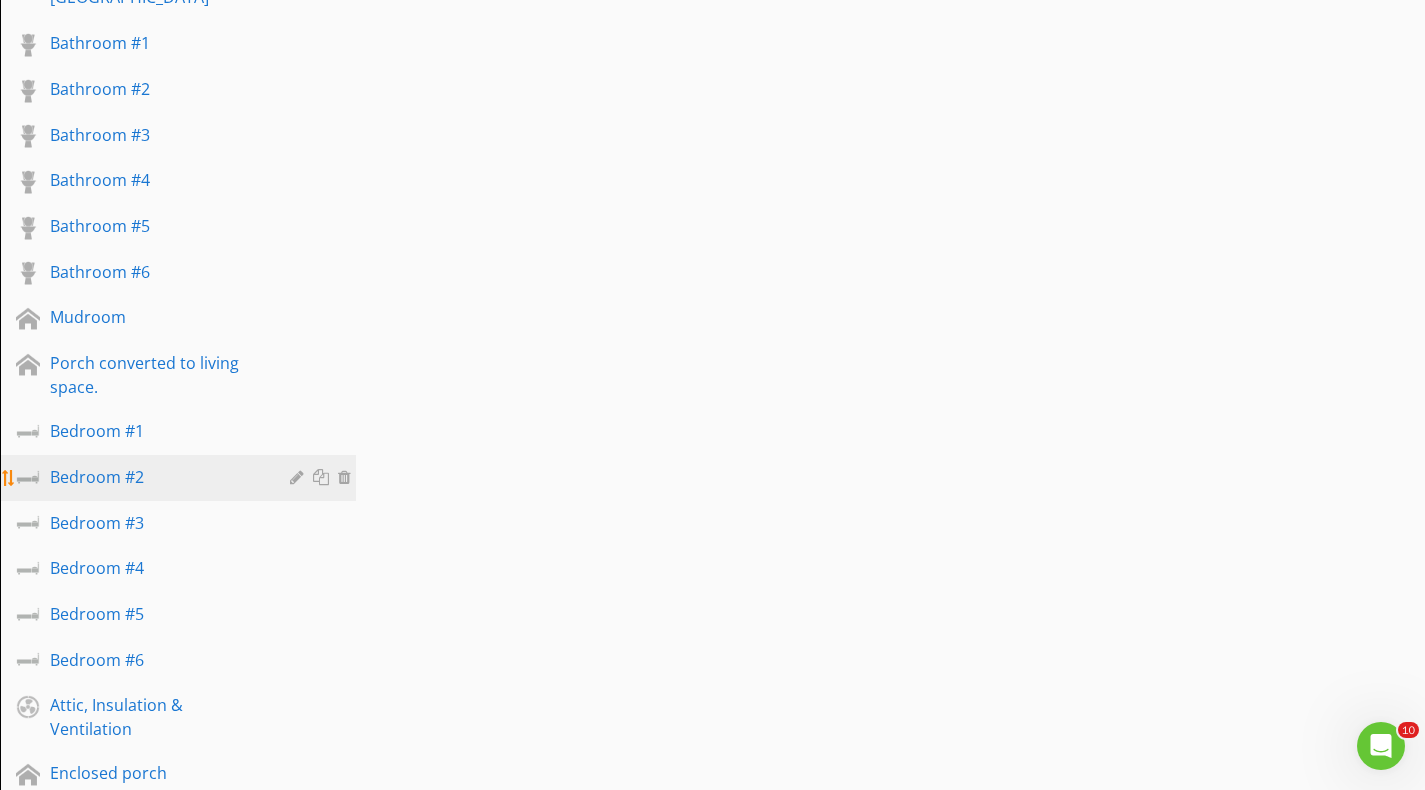 click on "Bedroom #2" at bounding box center (155, 477) 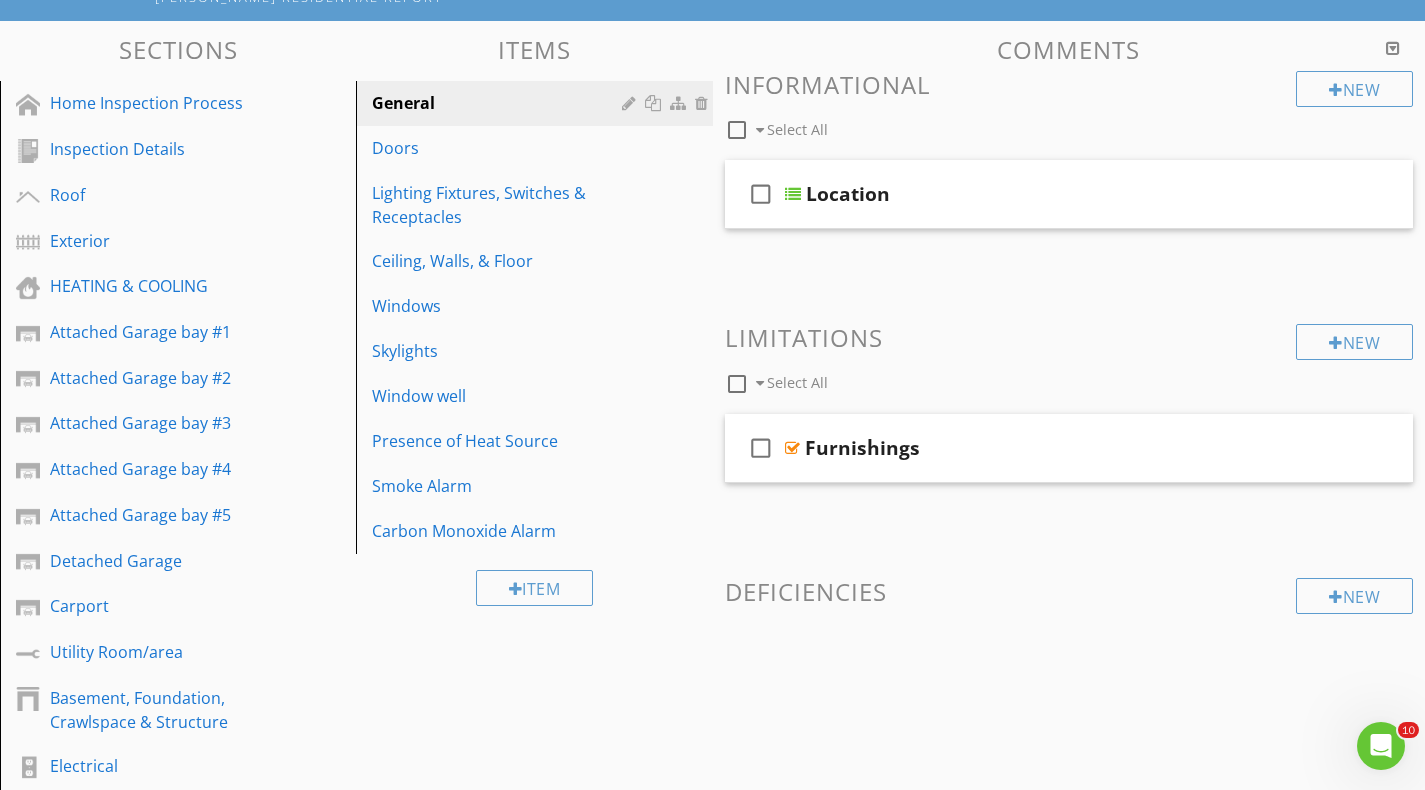 scroll, scrollTop: 178, scrollLeft: 0, axis: vertical 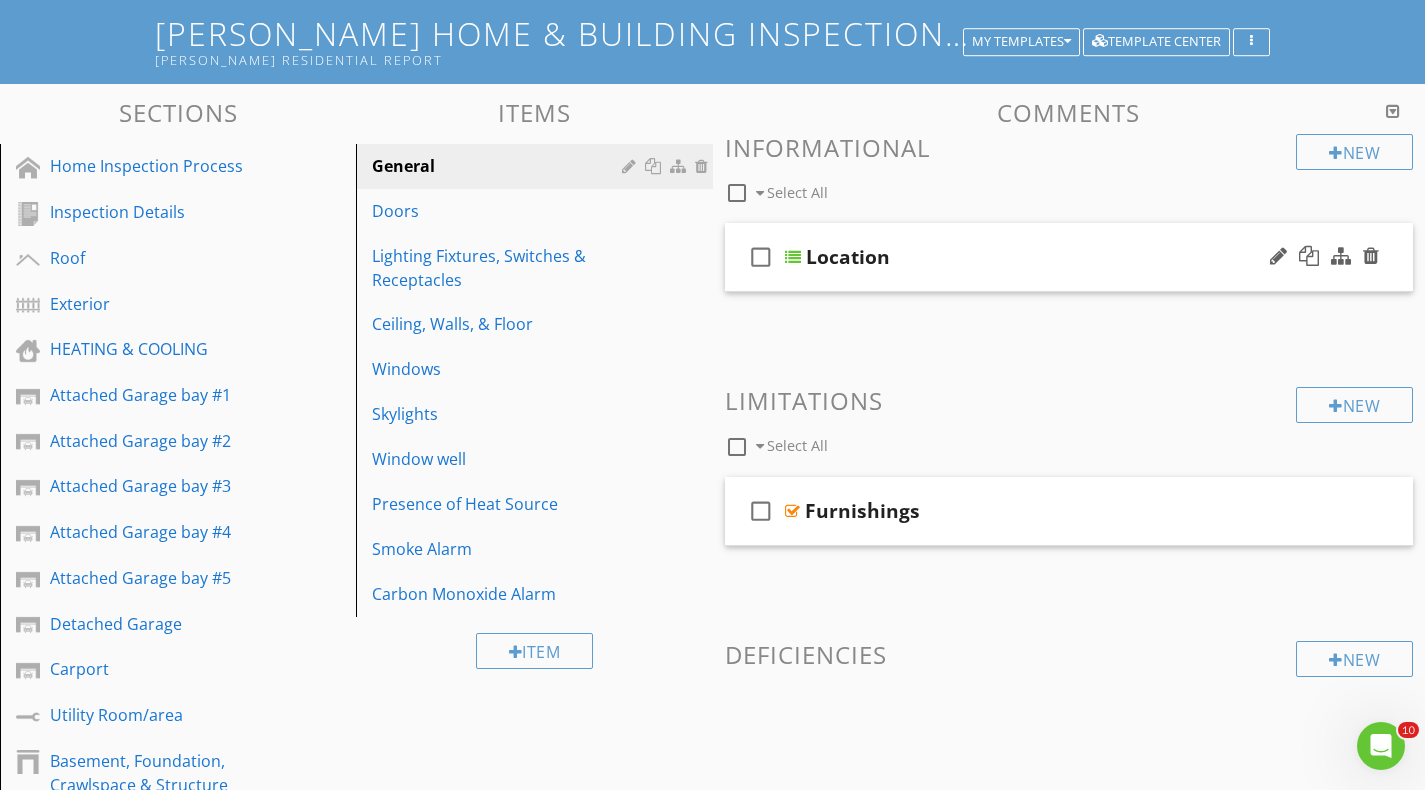 click at bounding box center (793, 257) 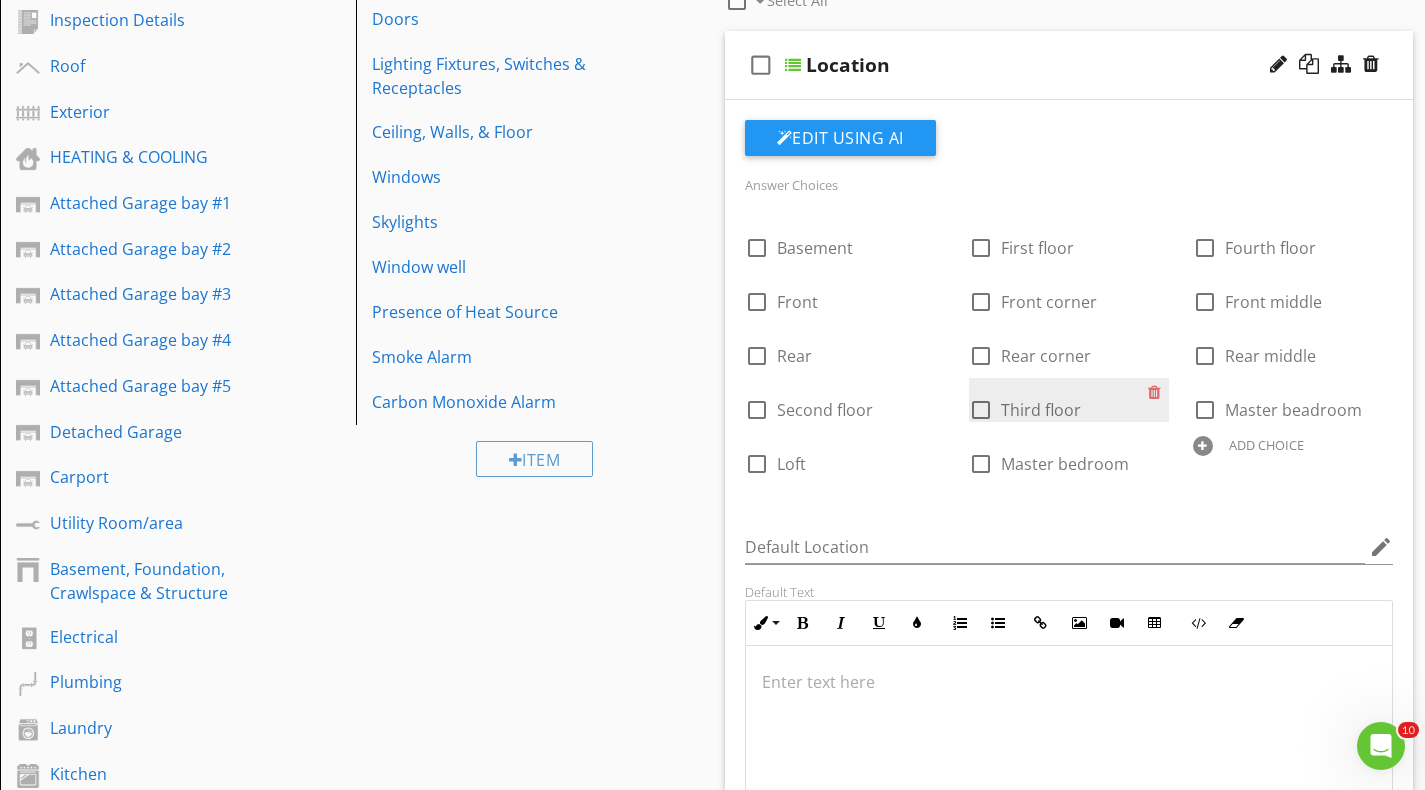 scroll, scrollTop: 378, scrollLeft: 0, axis: vertical 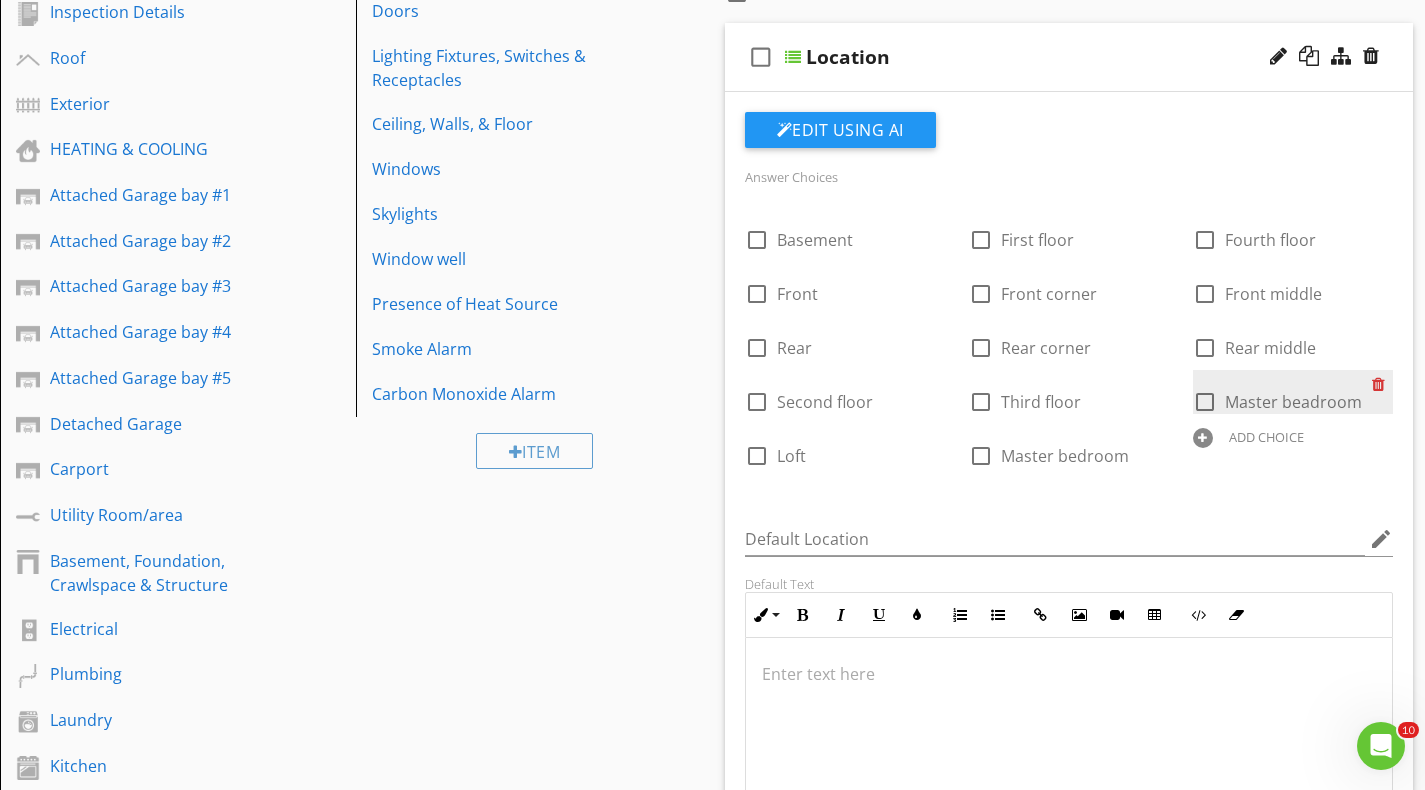 click at bounding box center [1382, 384] 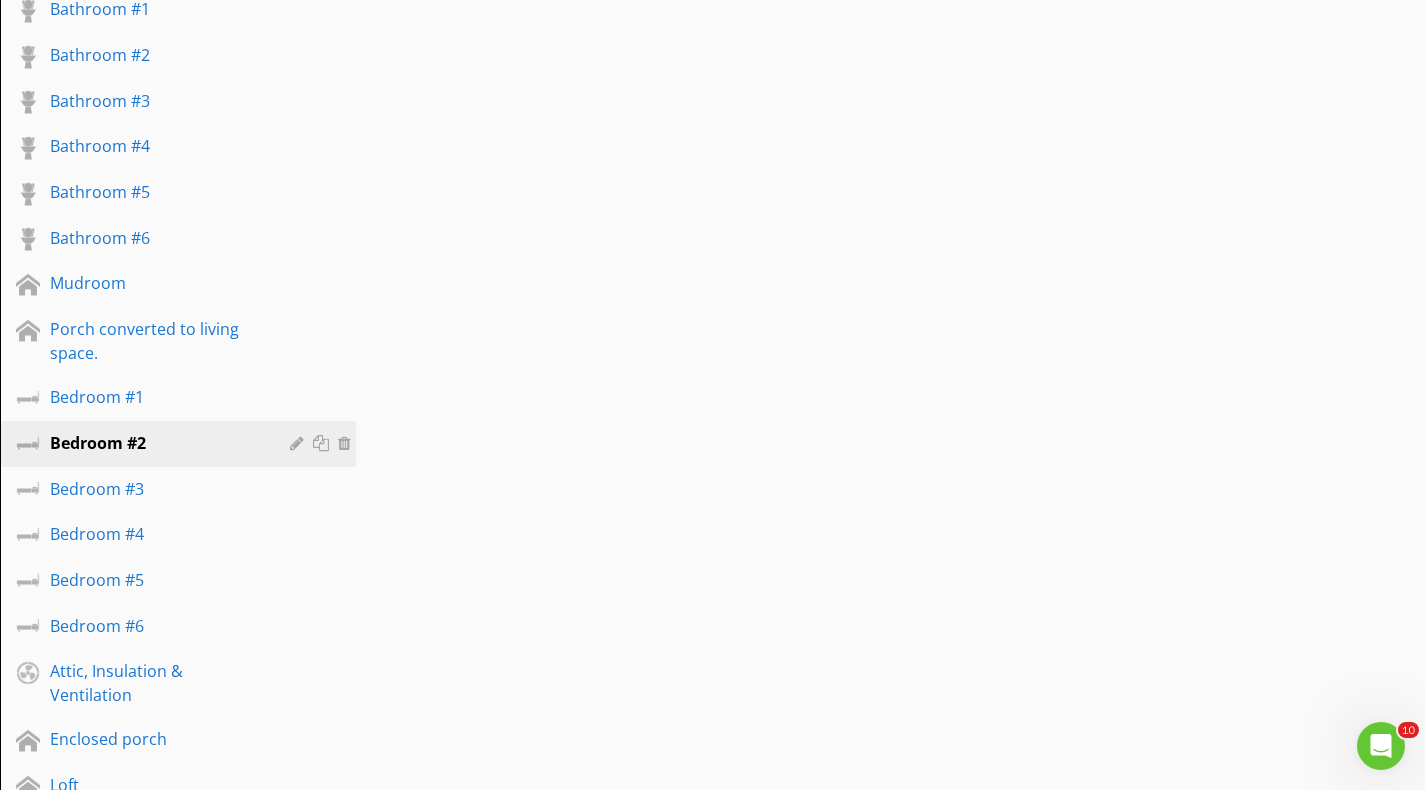scroll, scrollTop: 2178, scrollLeft: 0, axis: vertical 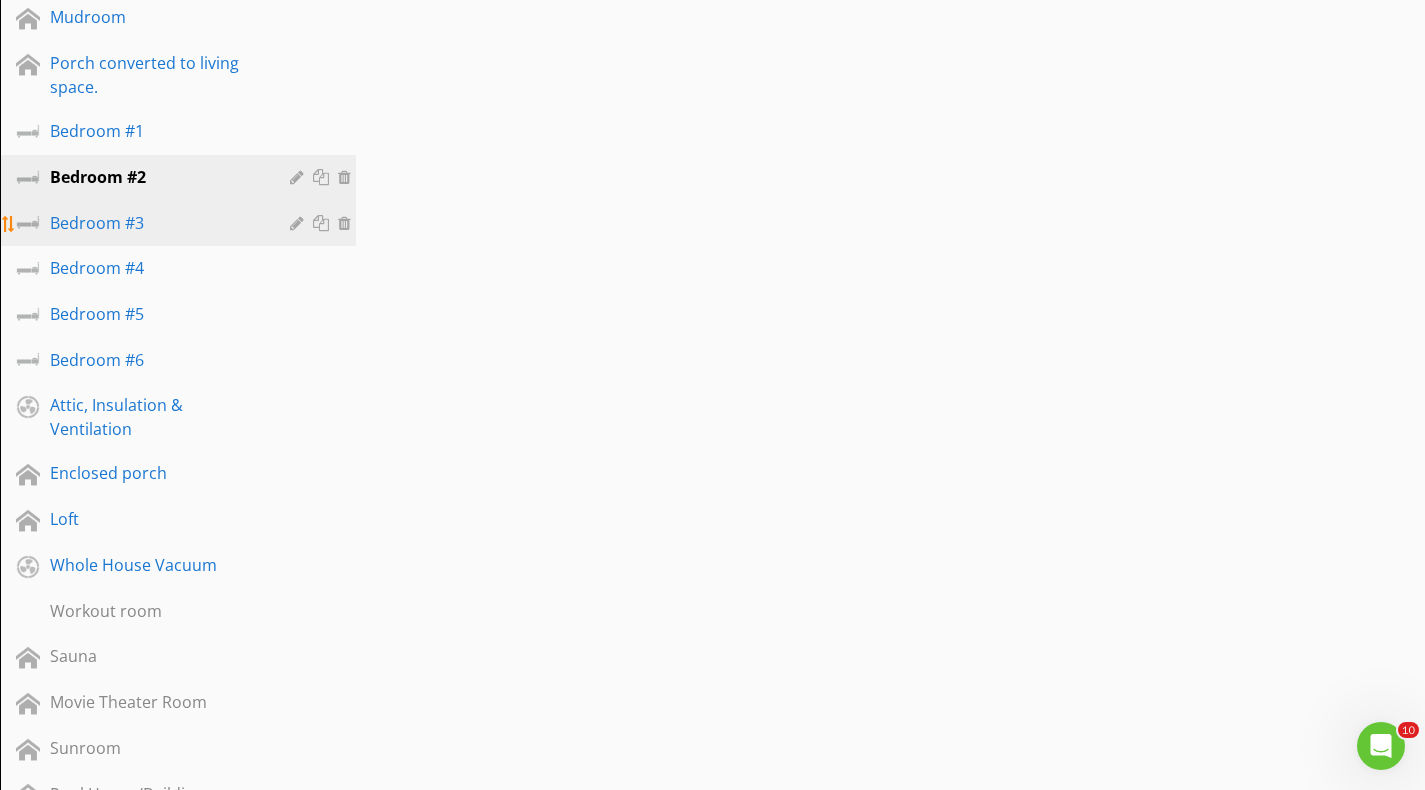 click on "Bedroom #3" at bounding box center (155, 223) 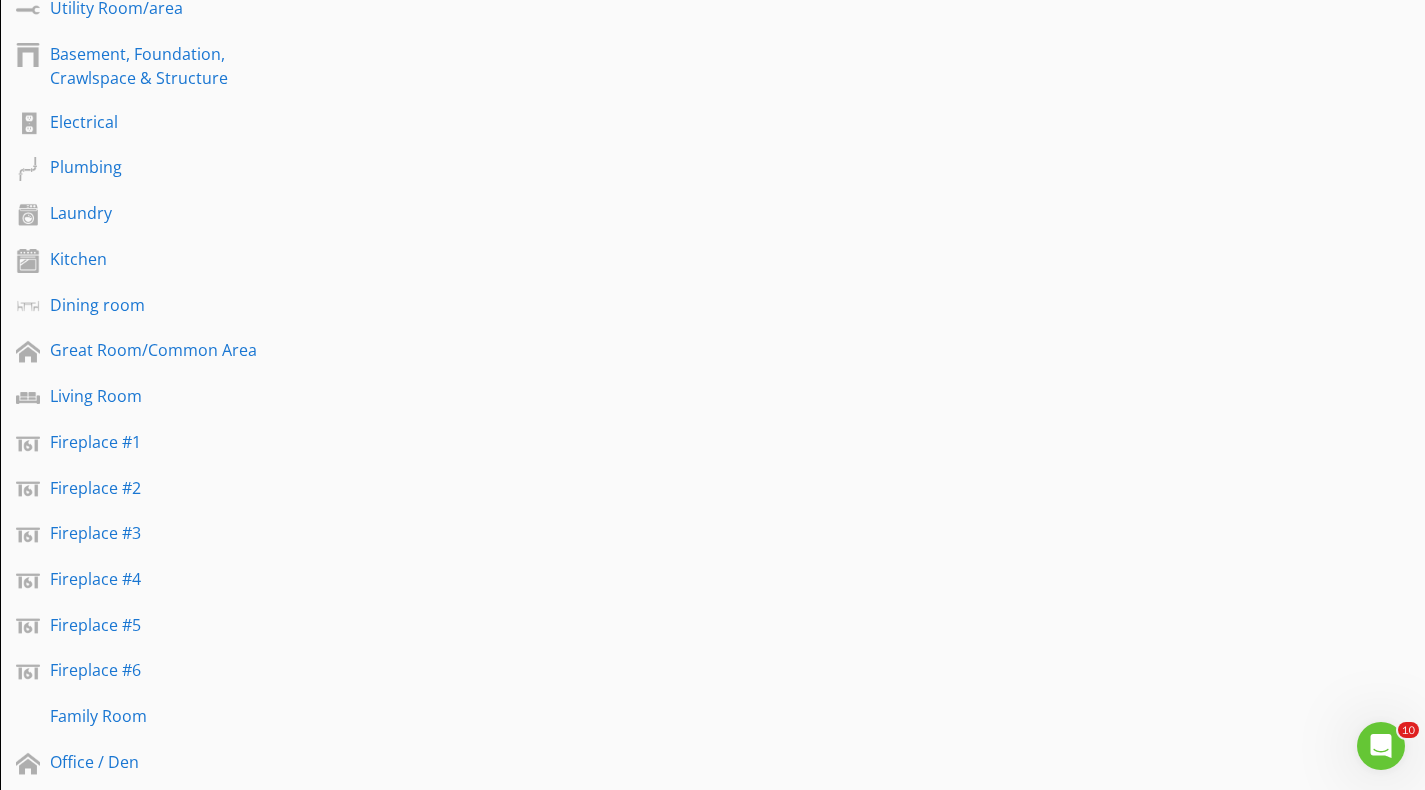 scroll, scrollTop: 878, scrollLeft: 0, axis: vertical 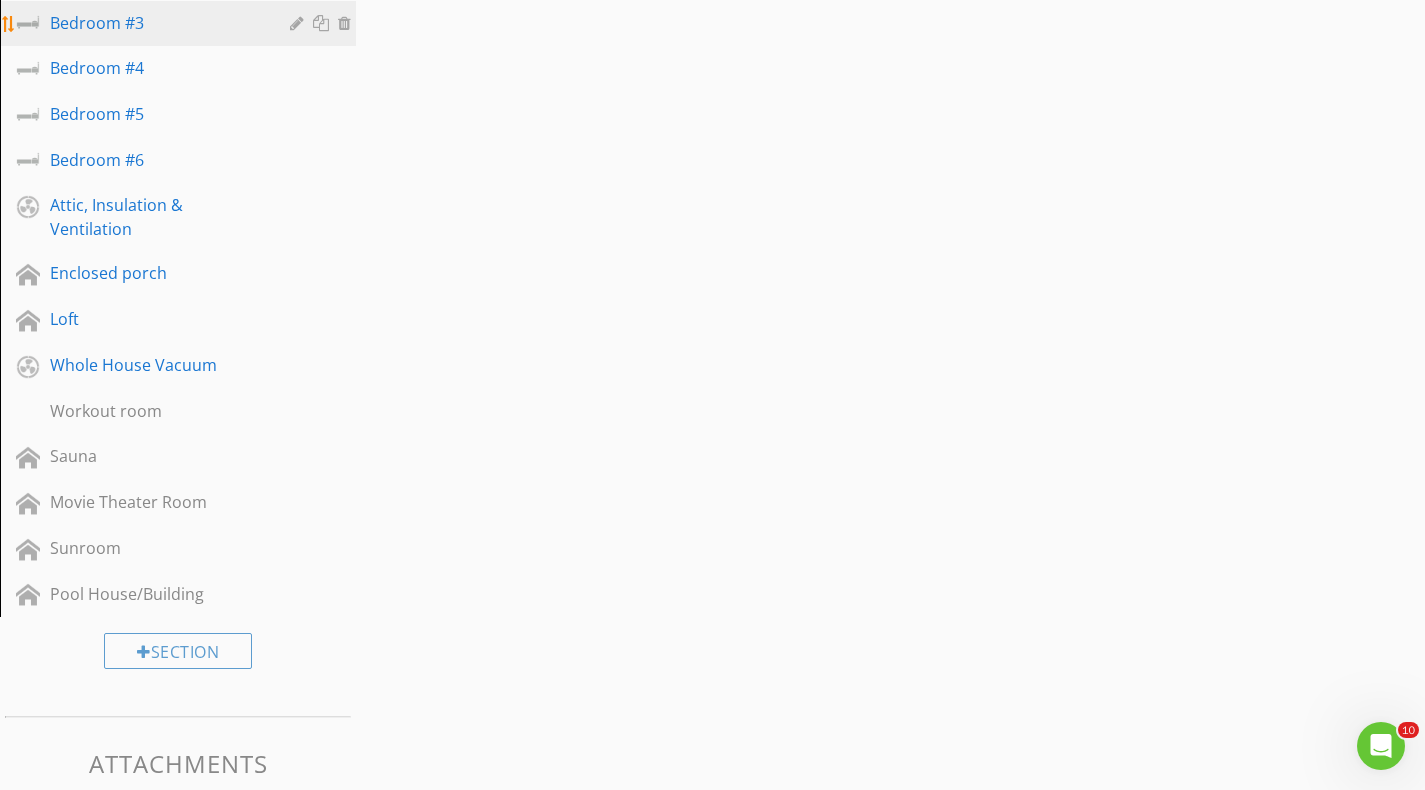 click on "Bedroom #3" at bounding box center (155, 23) 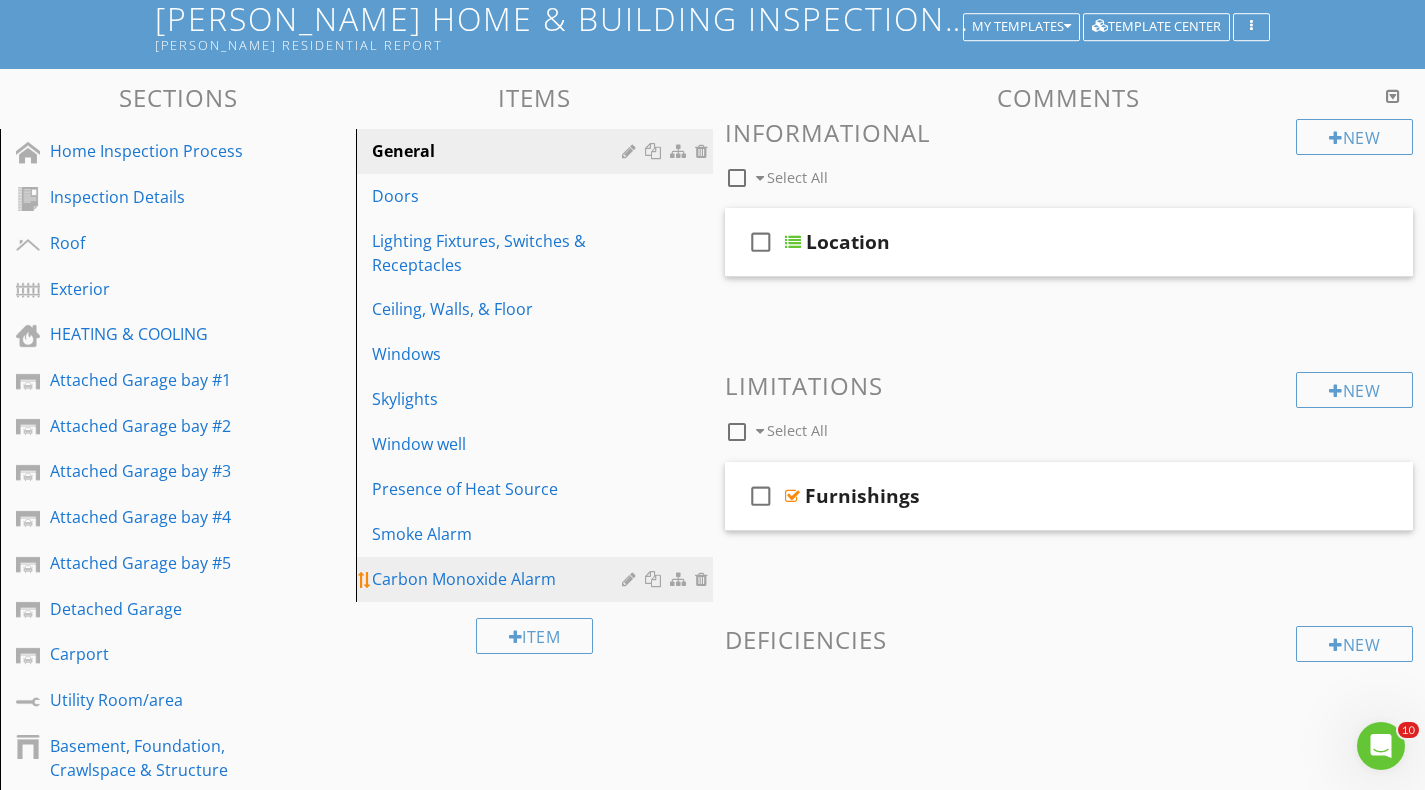 scroll, scrollTop: 200, scrollLeft: 0, axis: vertical 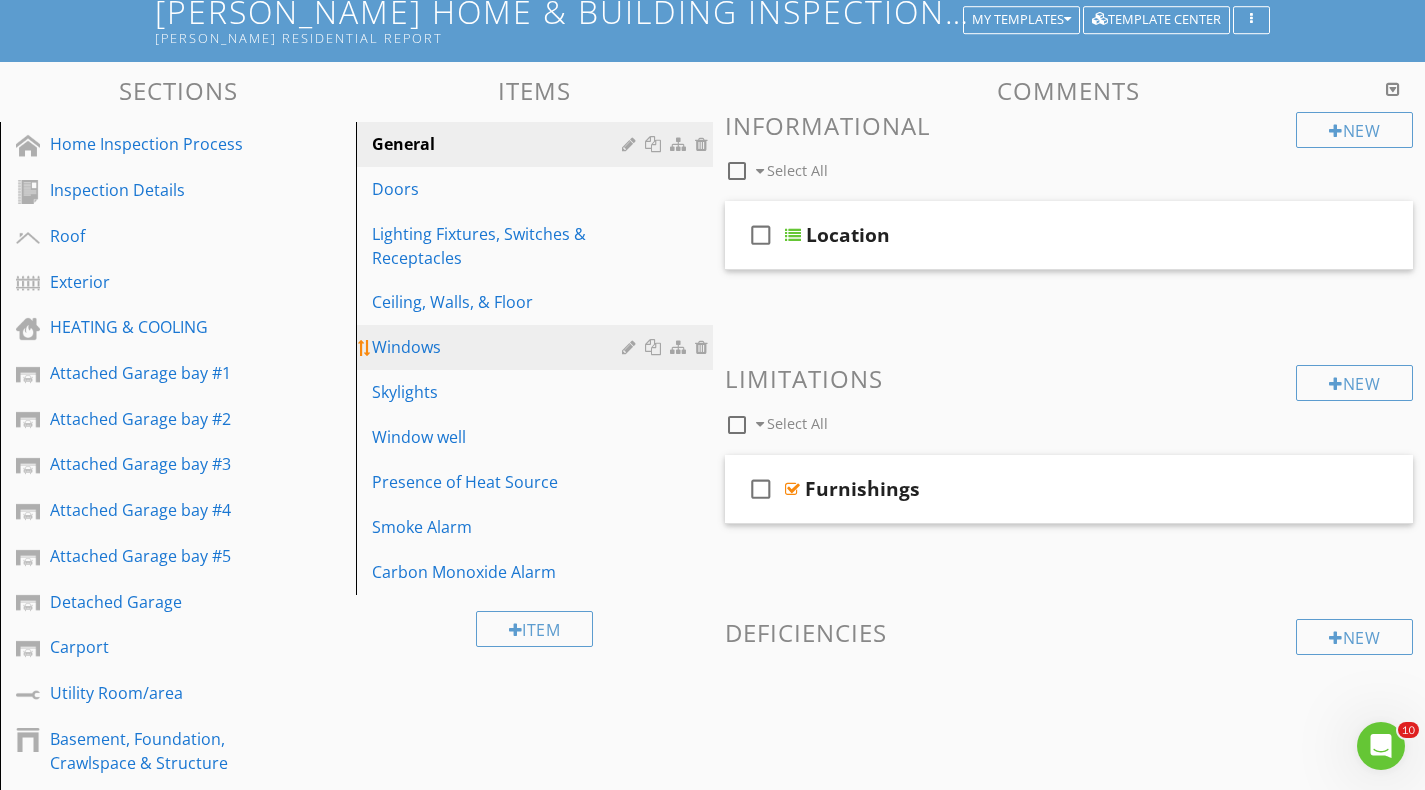 click on "Windows" at bounding box center (499, 347) 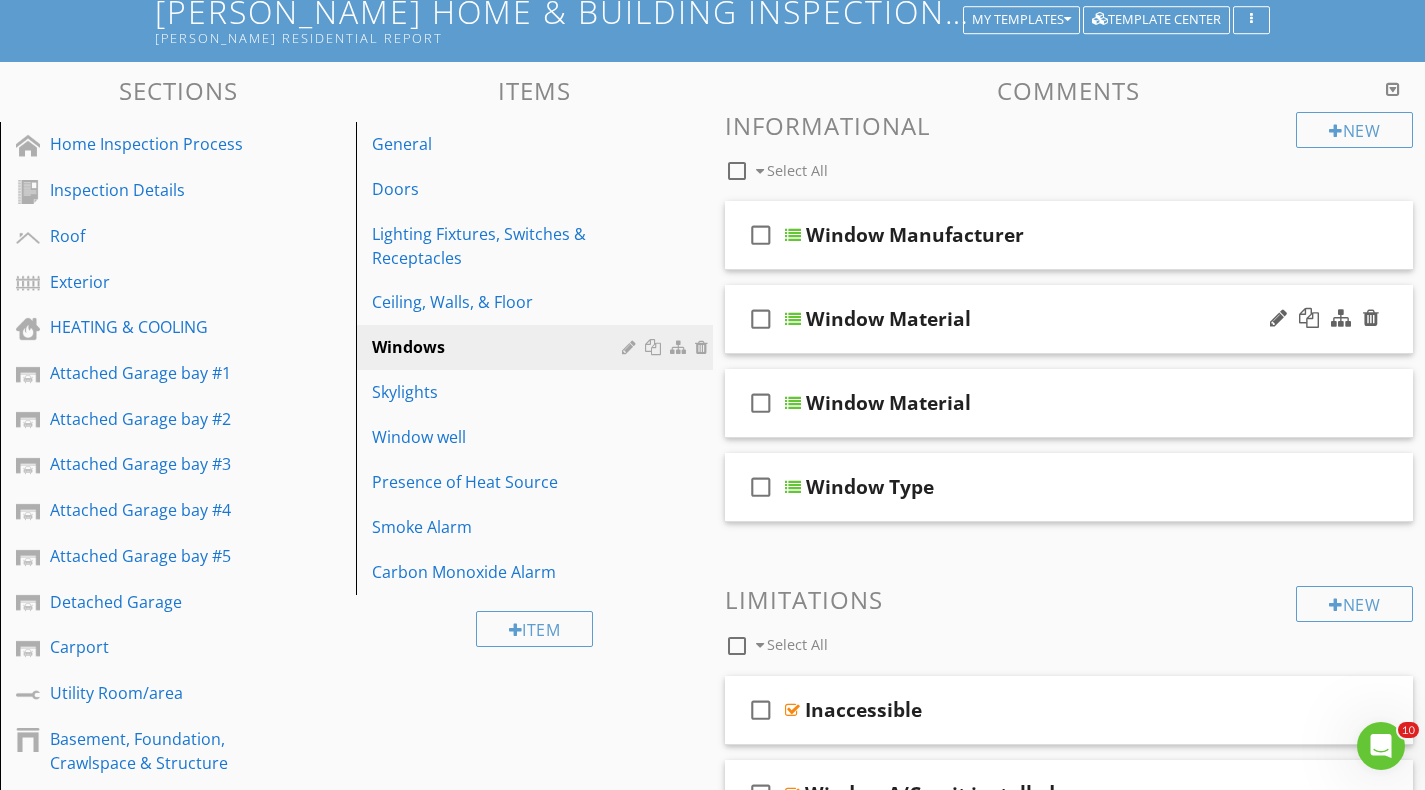 click at bounding box center (793, 319) 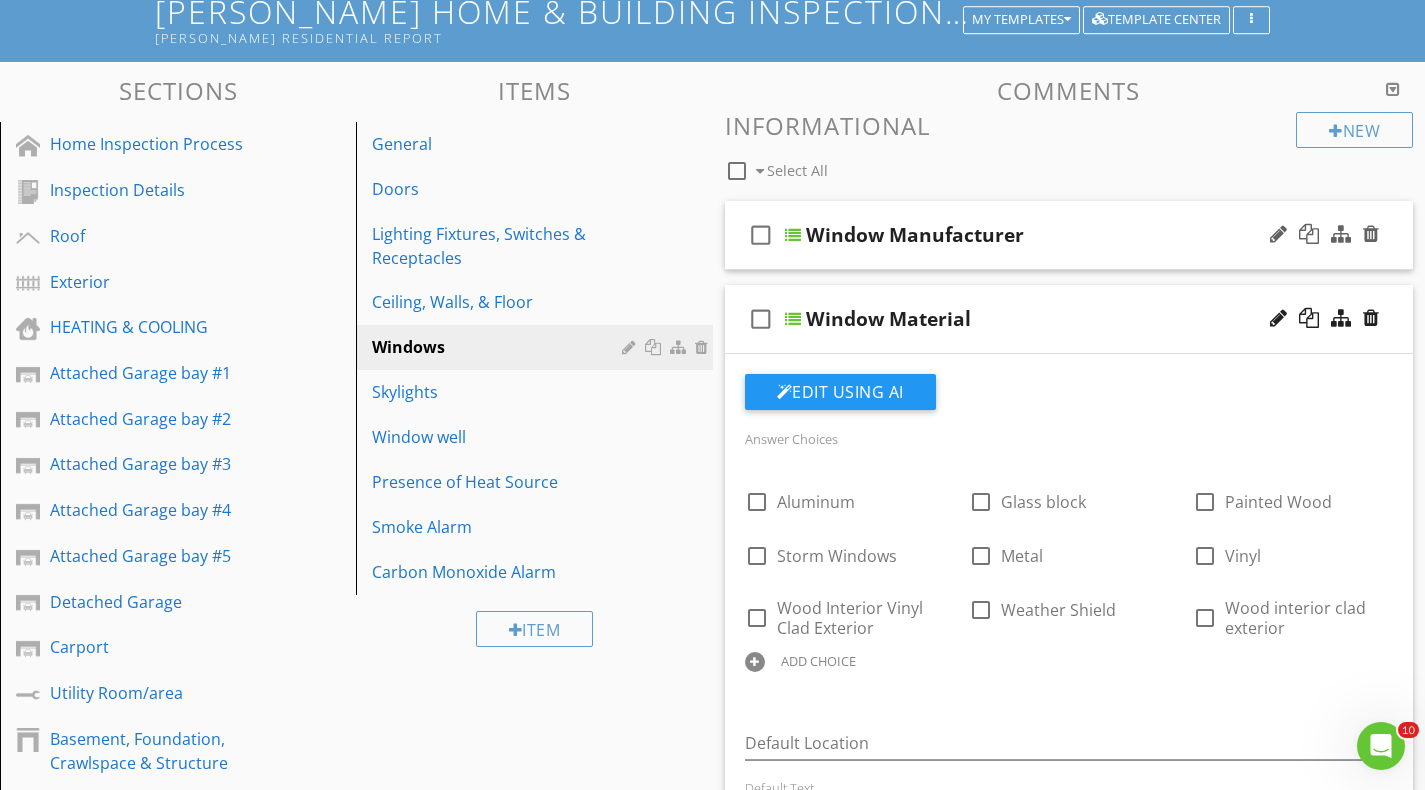 click at bounding box center [793, 235] 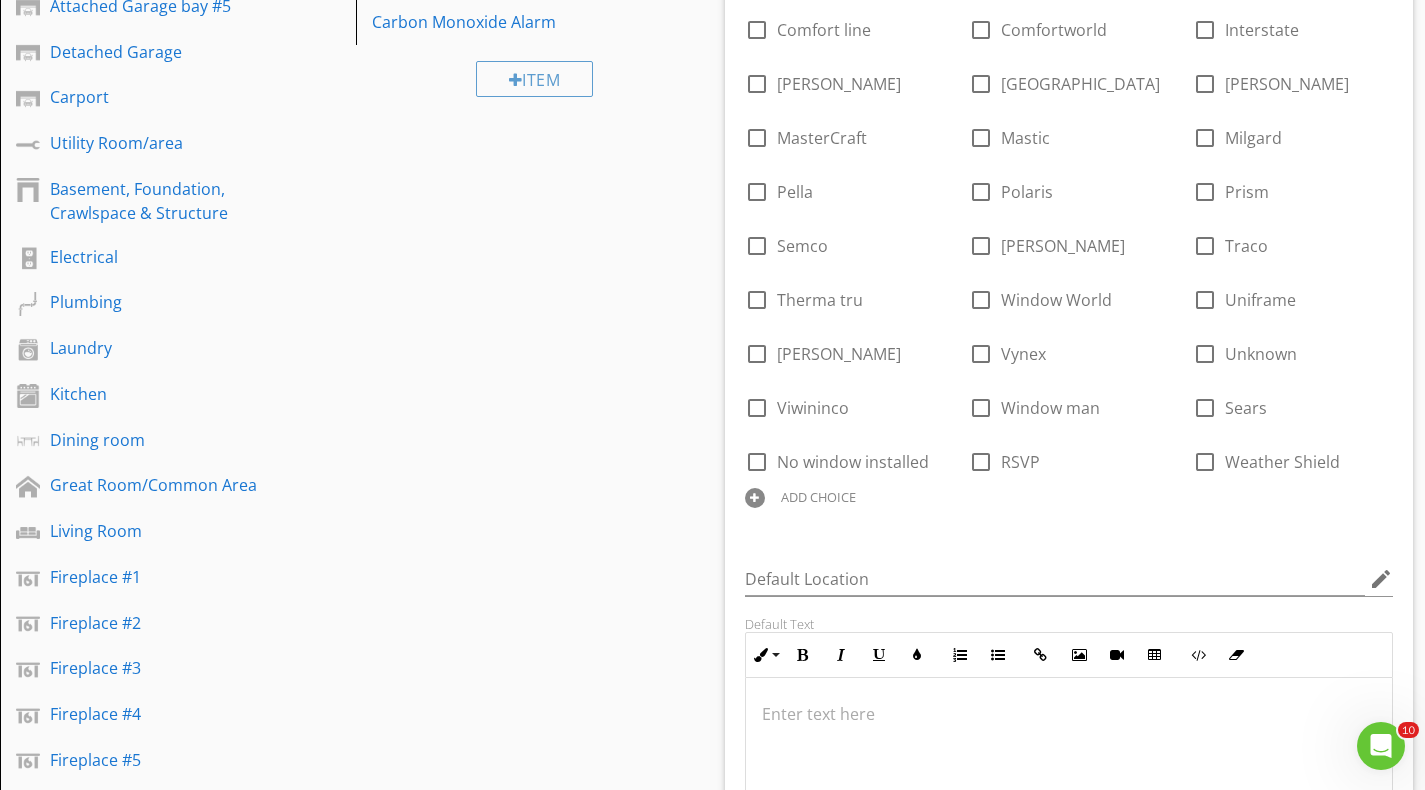 scroll, scrollTop: 800, scrollLeft: 0, axis: vertical 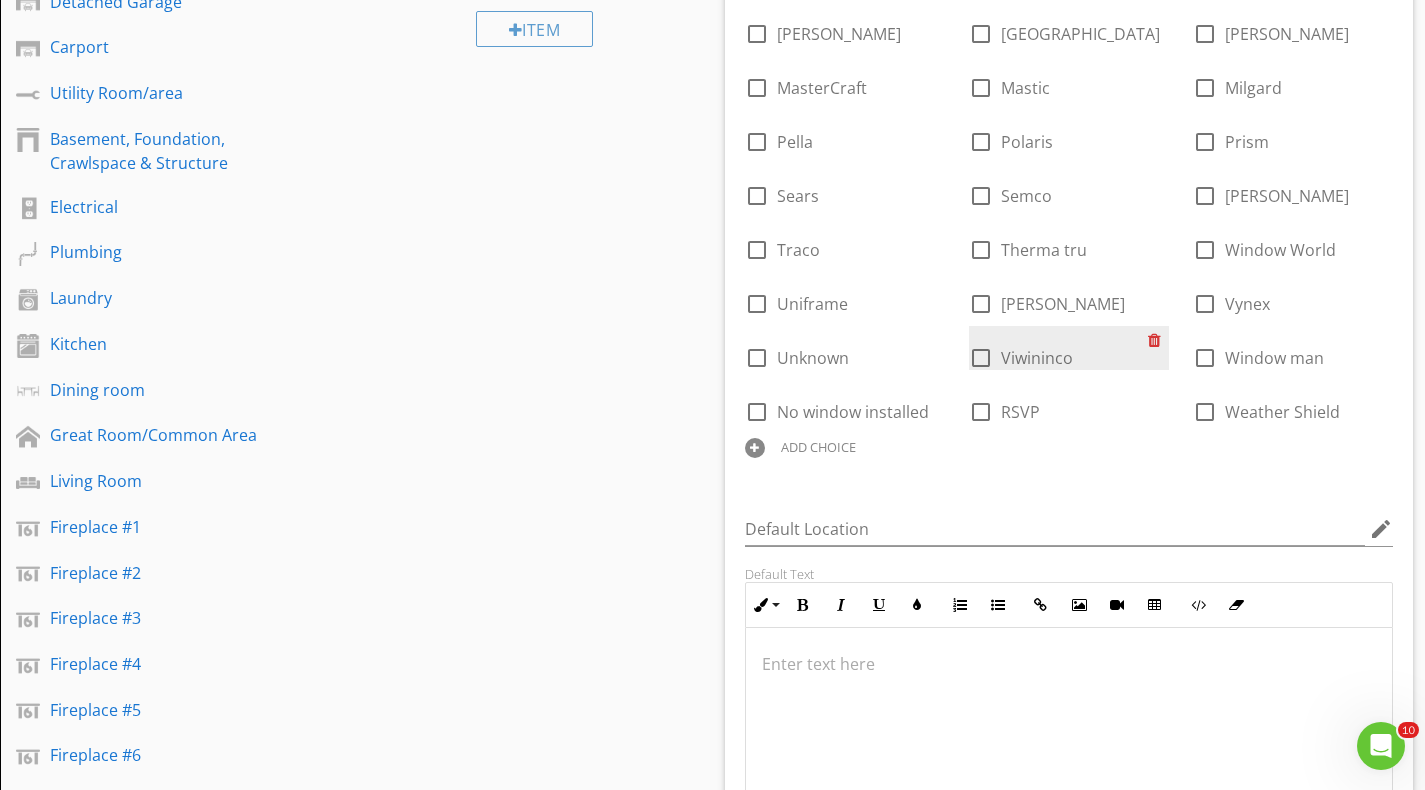 click at bounding box center (1158, 340) 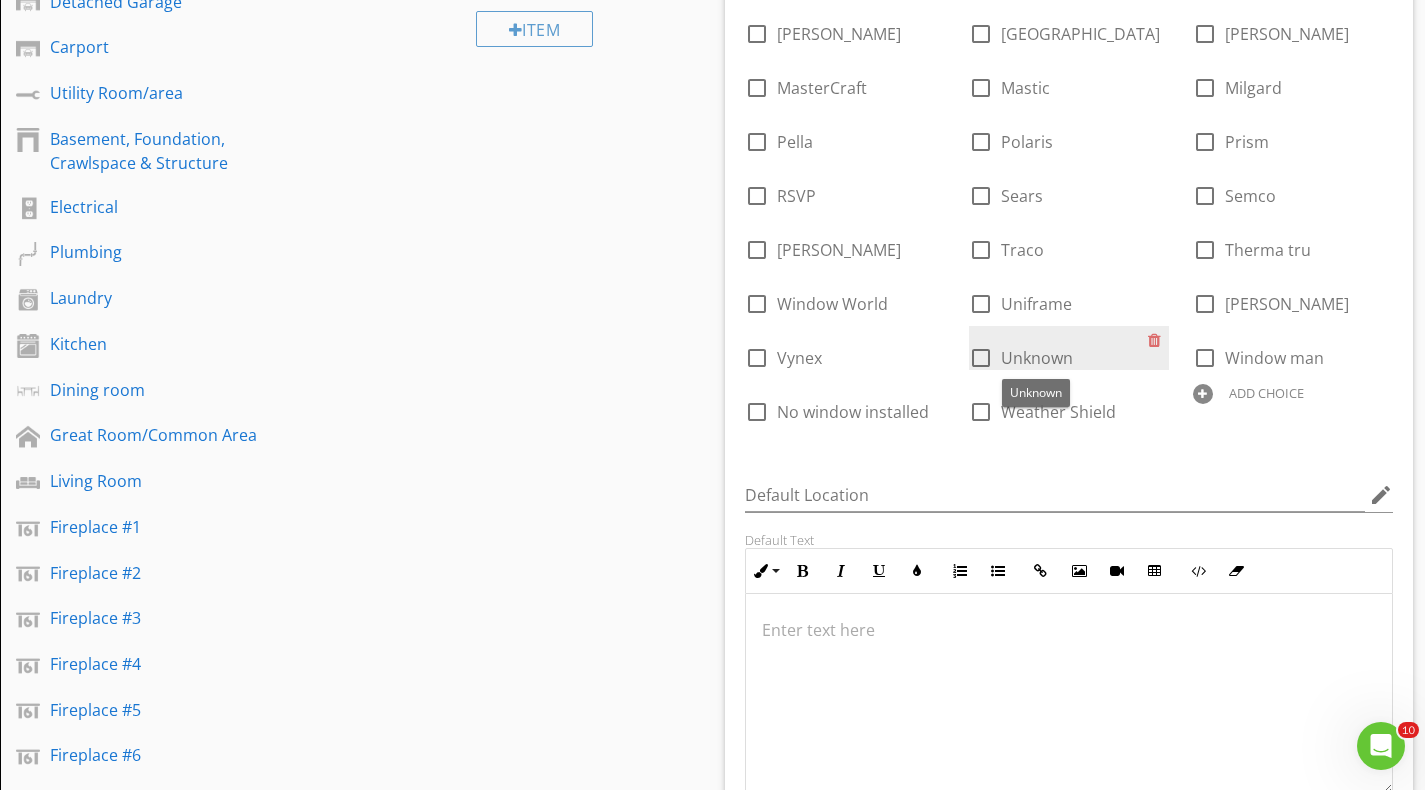 click on "Unknown" at bounding box center [1037, 358] 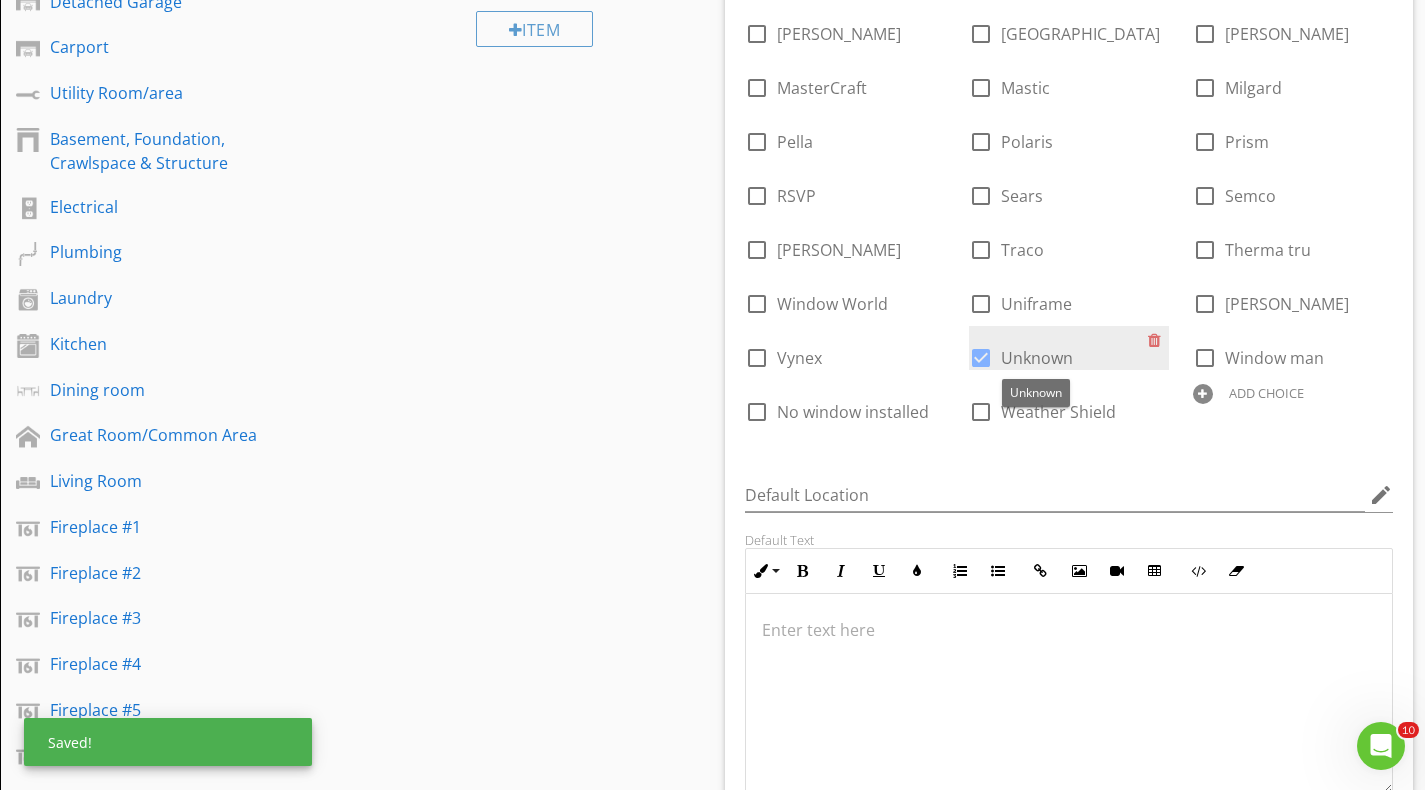 click on "Unknown" at bounding box center (1037, 358) 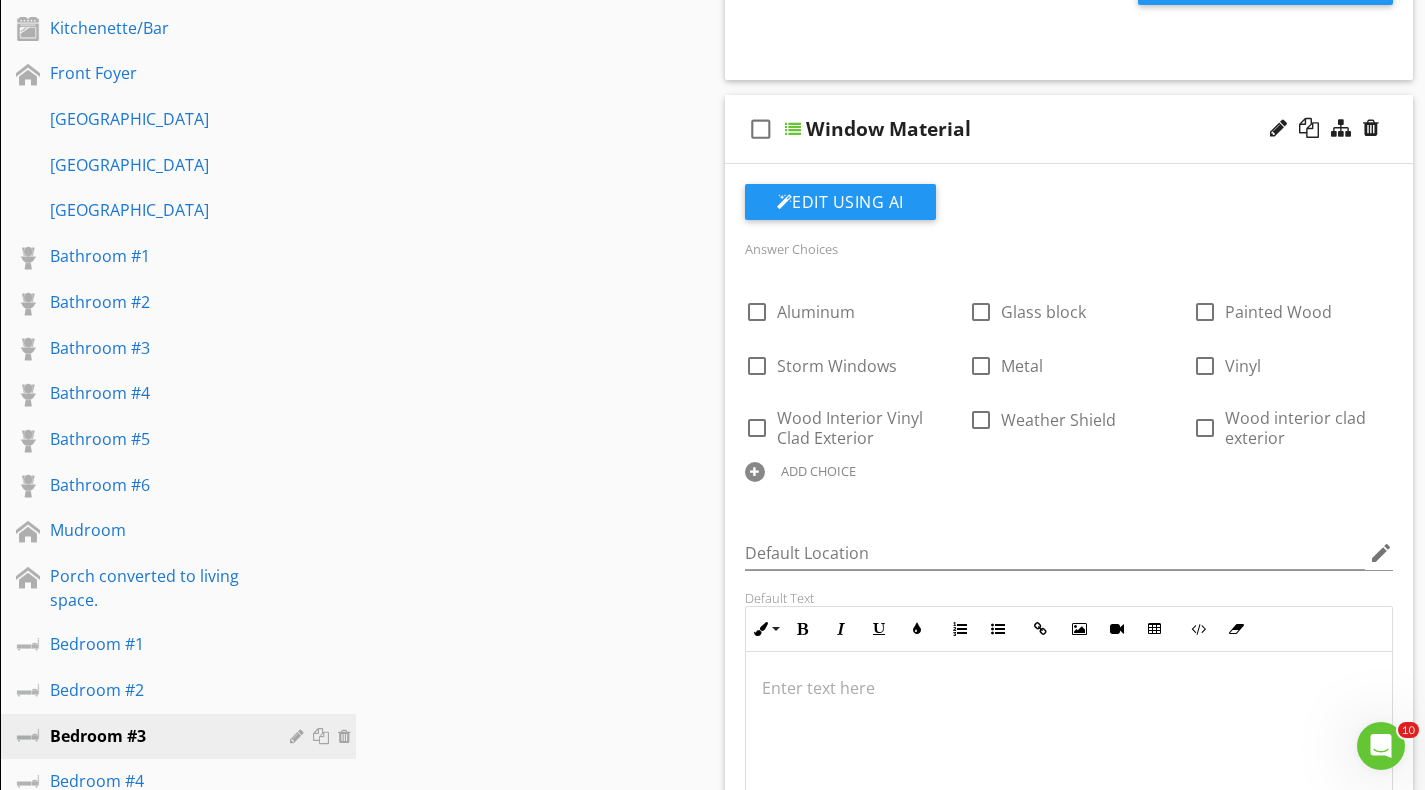 scroll, scrollTop: 1700, scrollLeft: 0, axis: vertical 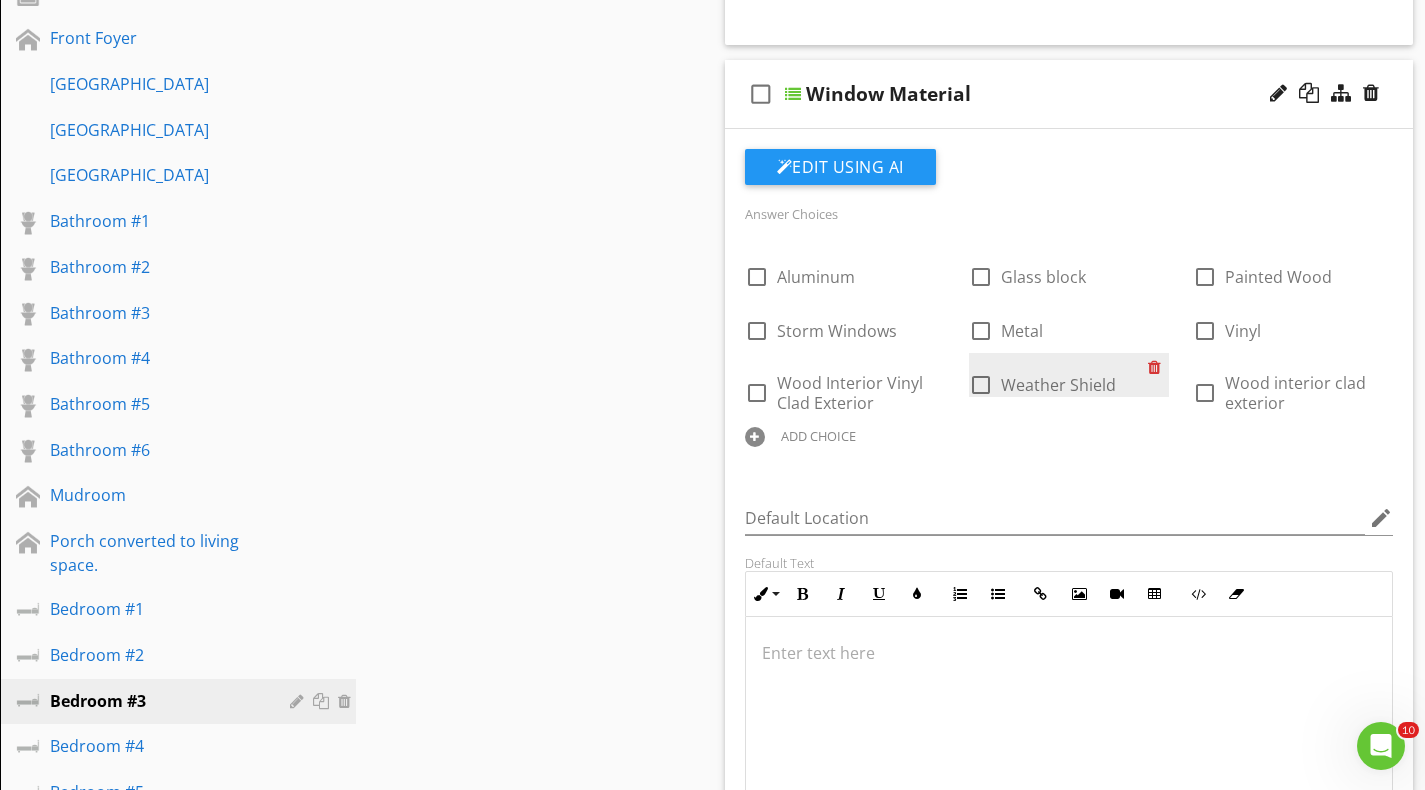 click at bounding box center [1158, 367] 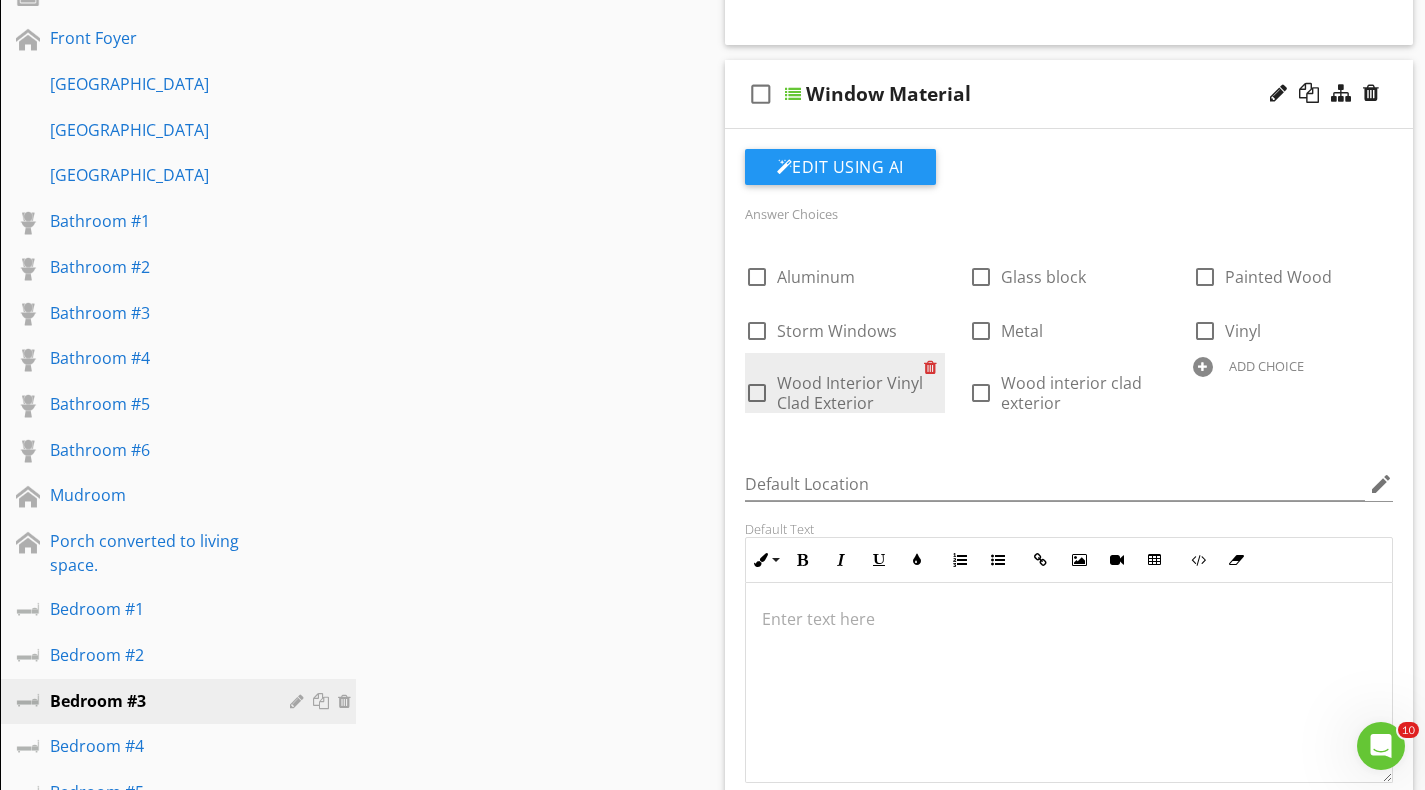 click at bounding box center (934, 367) 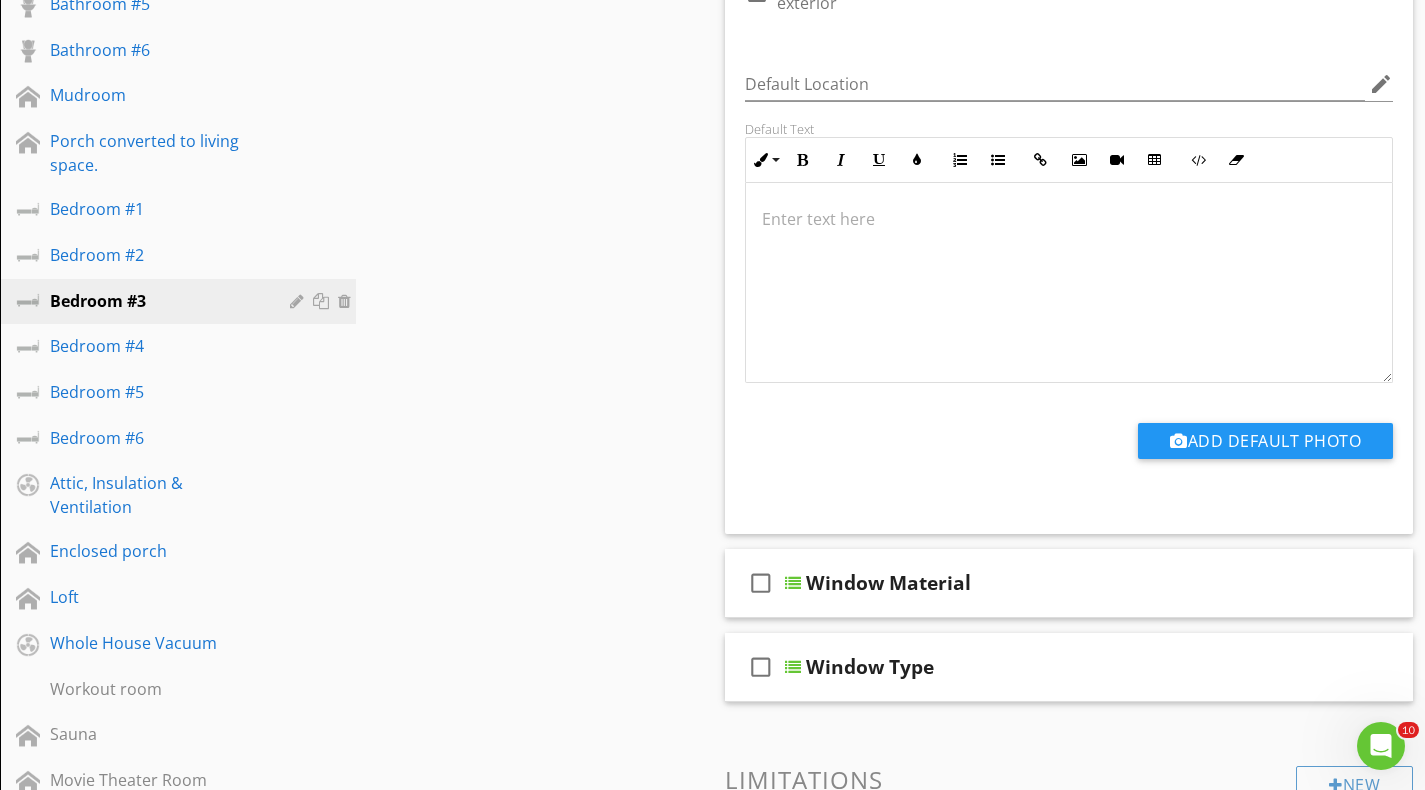 scroll, scrollTop: 2200, scrollLeft: 0, axis: vertical 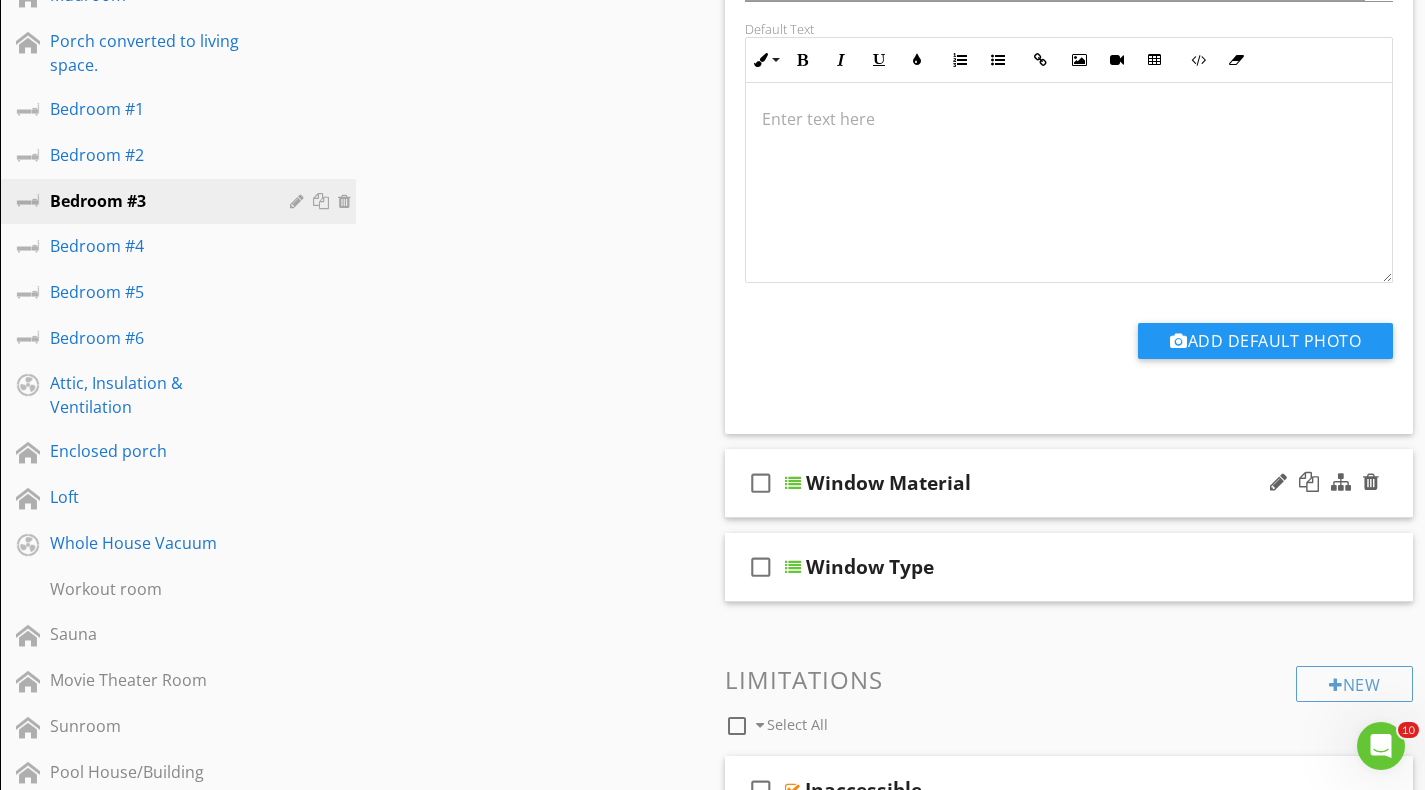 click at bounding box center [793, 483] 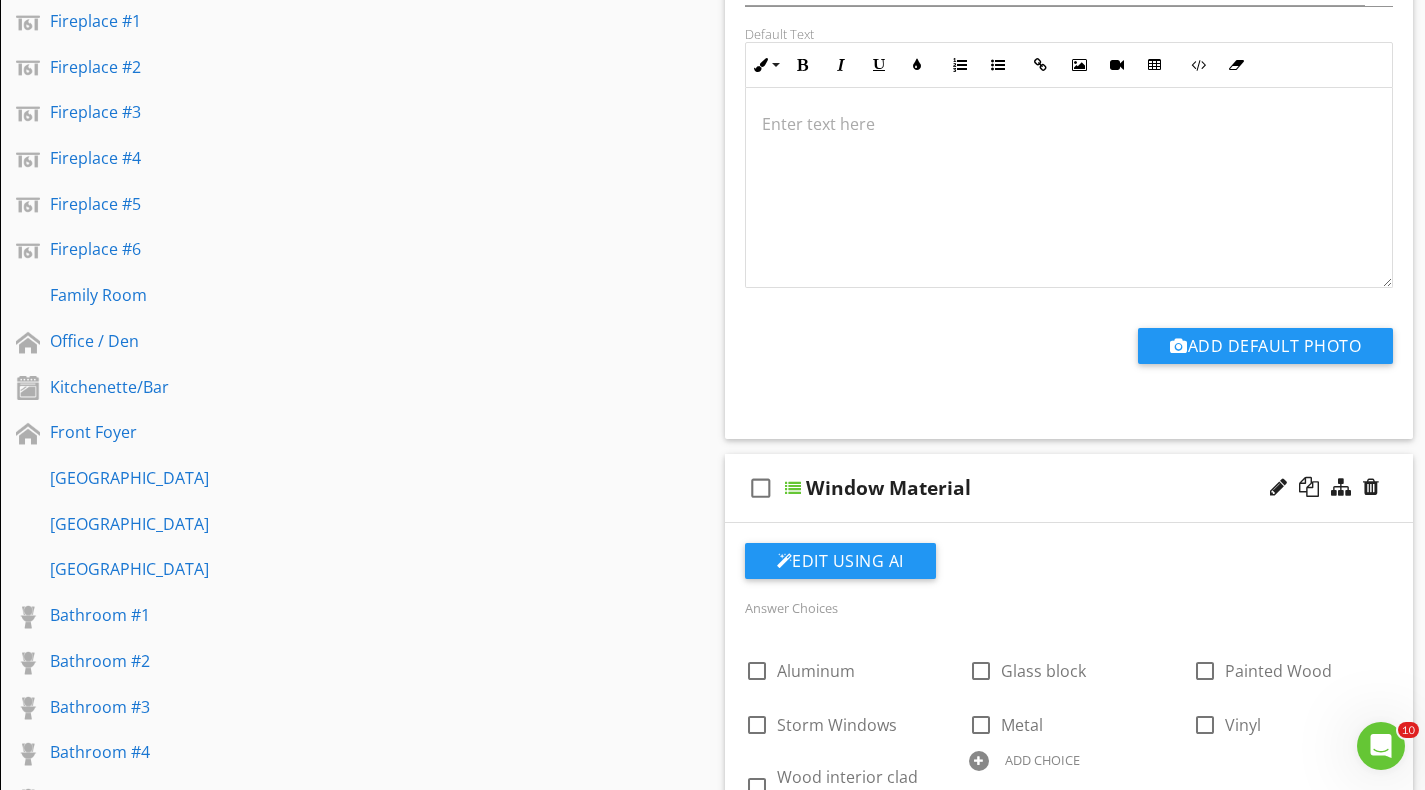 scroll, scrollTop: 1300, scrollLeft: 0, axis: vertical 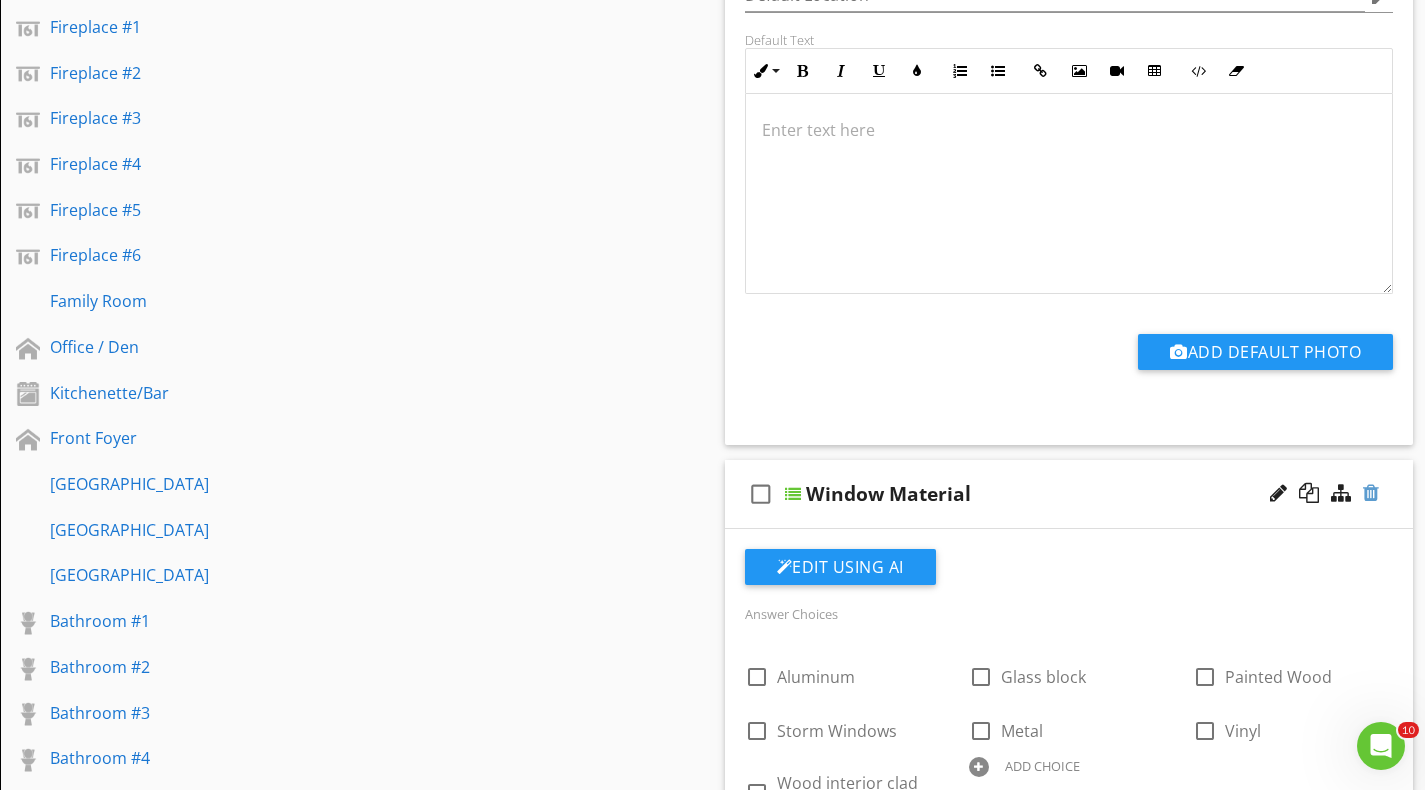 click at bounding box center (1371, 493) 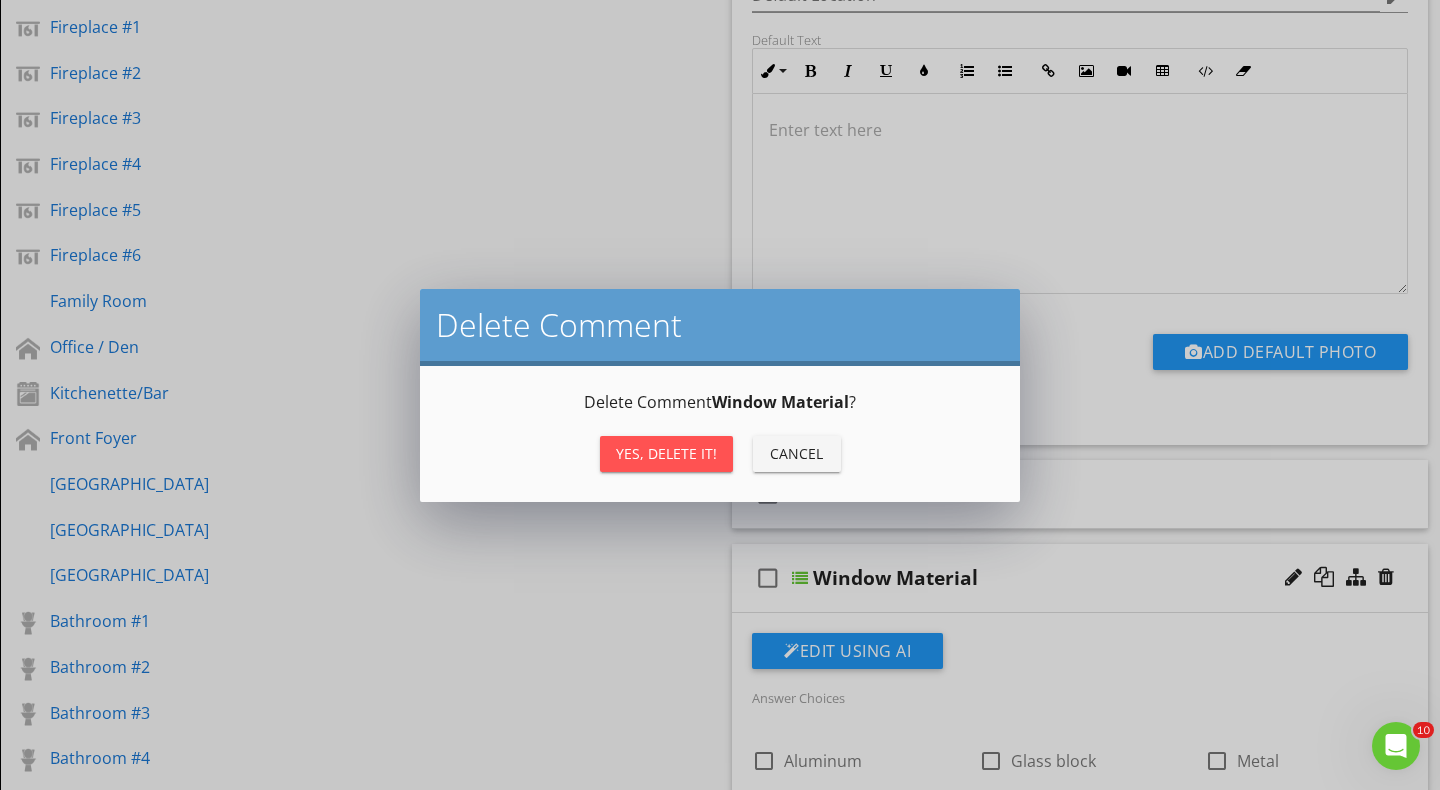 click on "Yes, Delete it!" at bounding box center (666, 453) 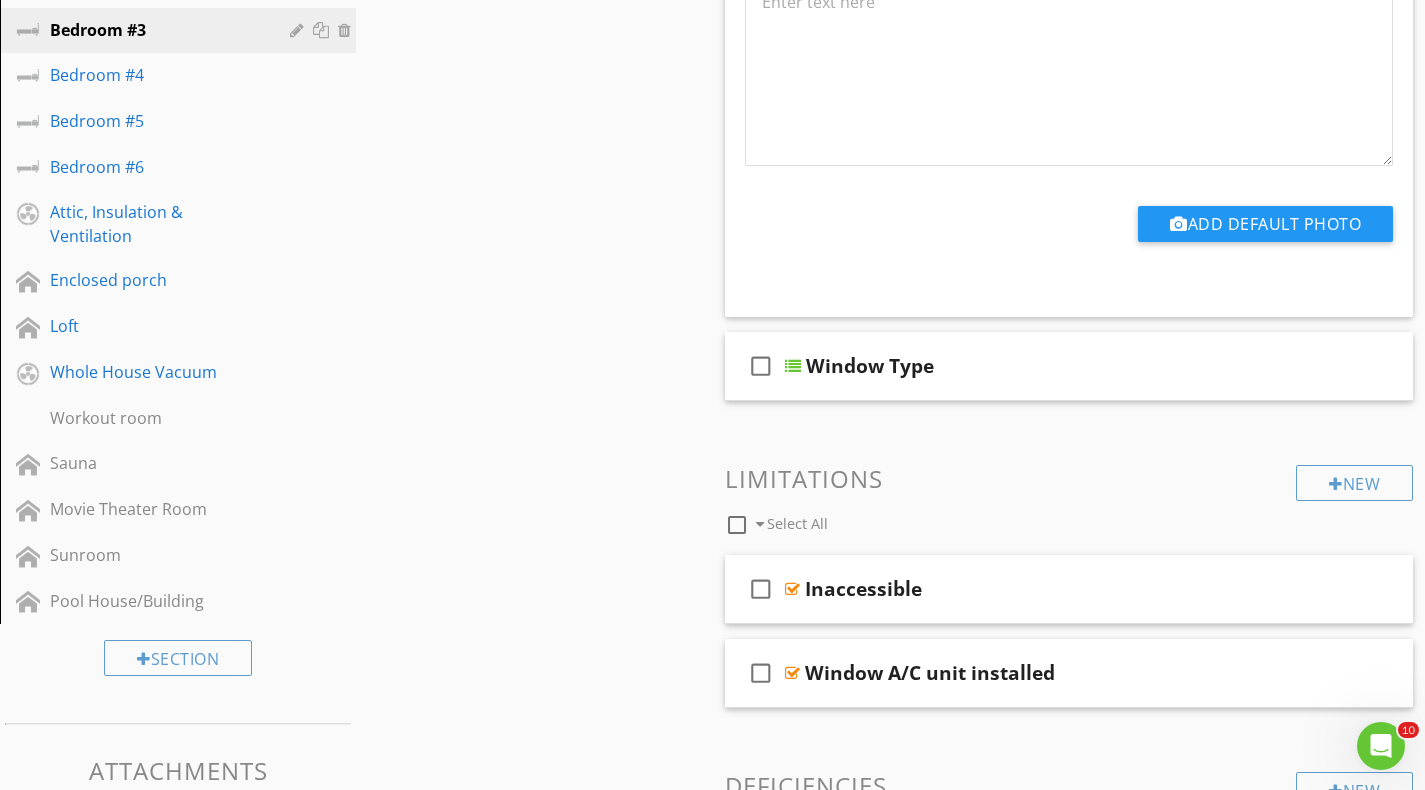 scroll, scrollTop: 2400, scrollLeft: 0, axis: vertical 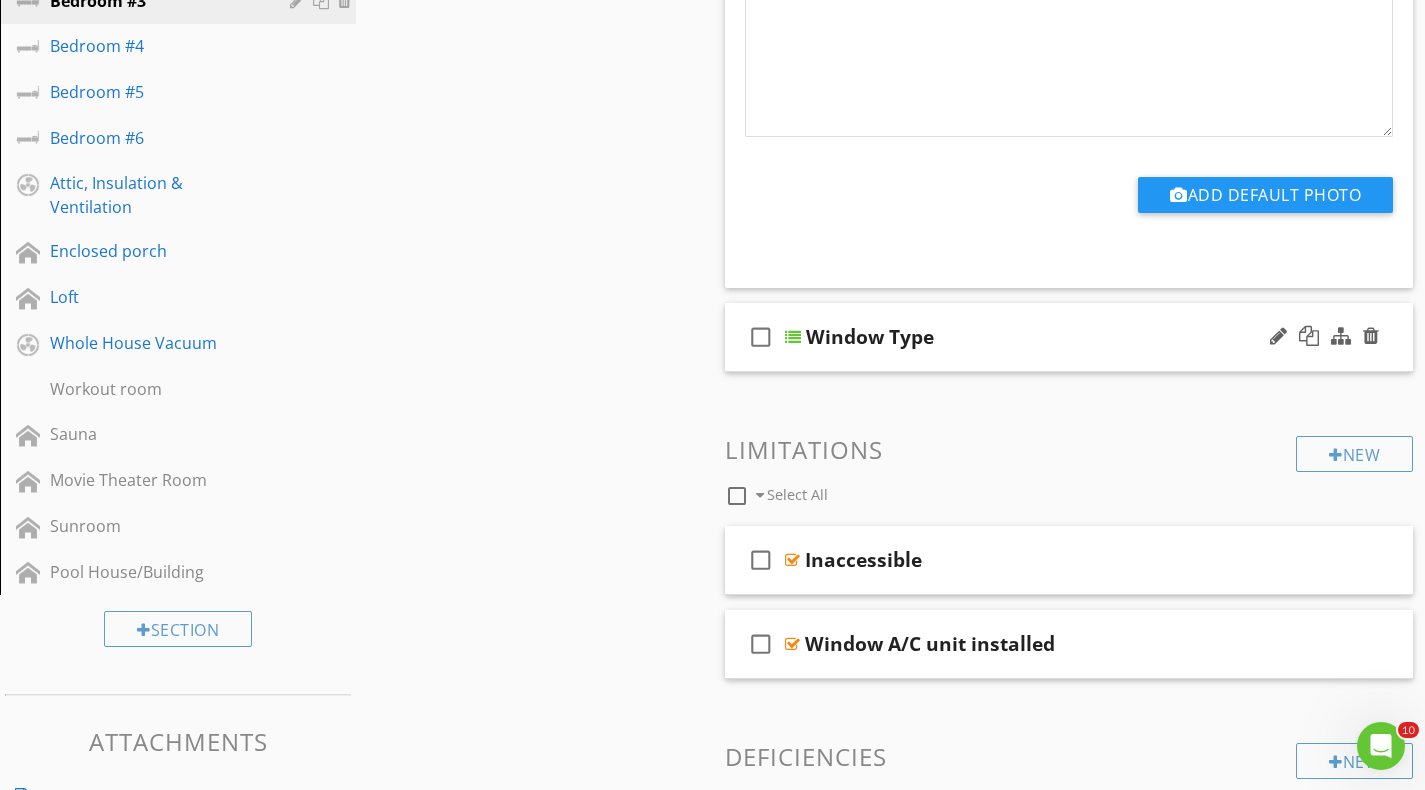 click at bounding box center [793, 337] 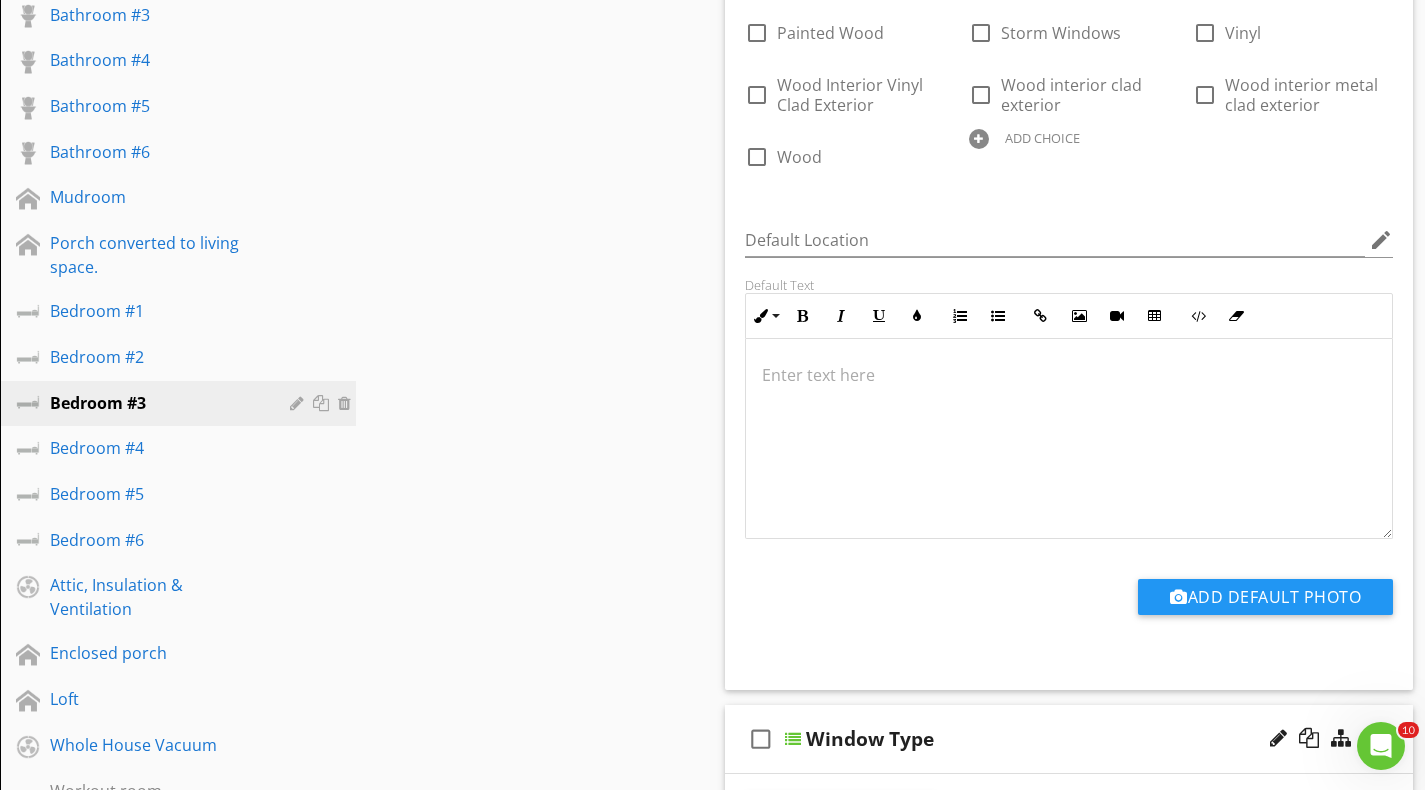 scroll, scrollTop: 2000, scrollLeft: 0, axis: vertical 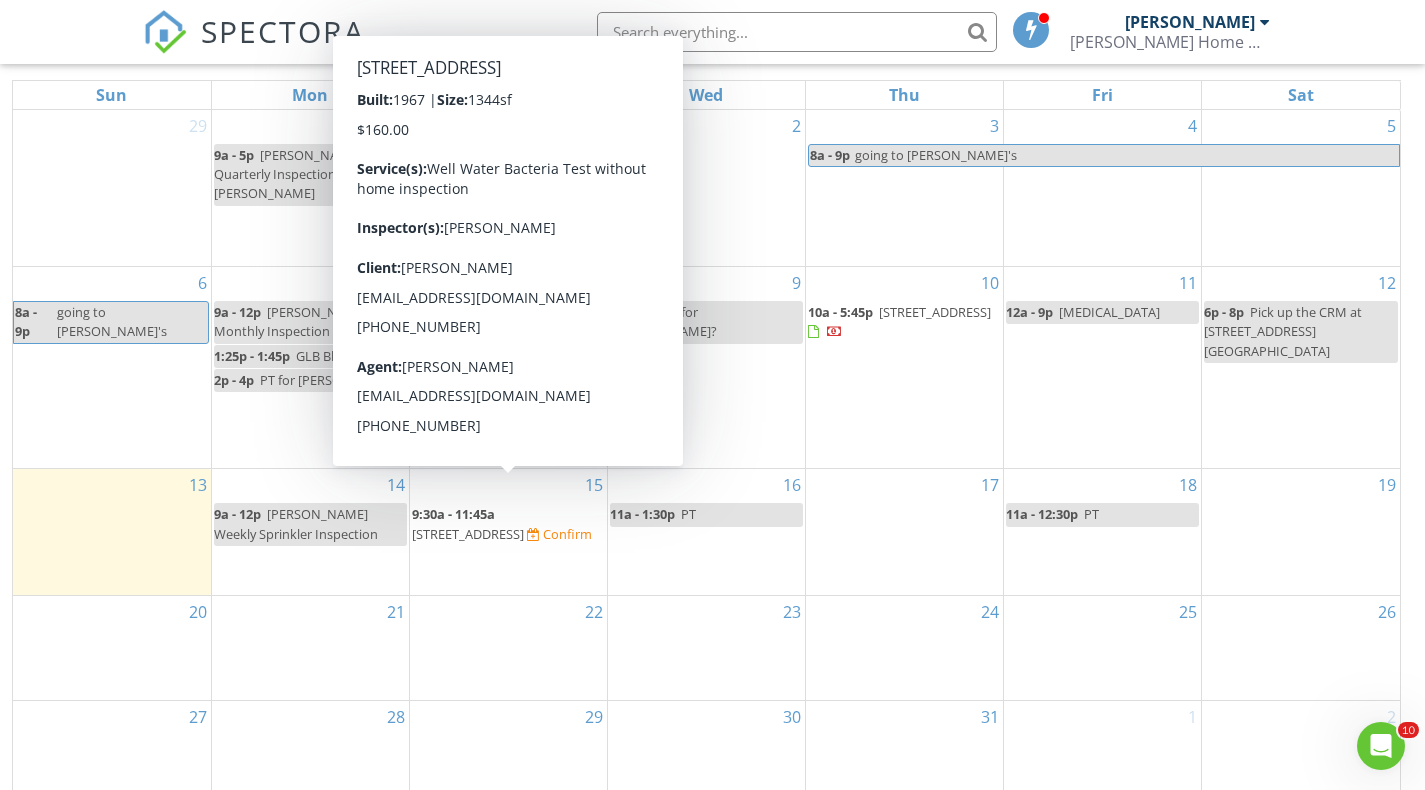 click on "[STREET_ADDRESS]" at bounding box center (468, 534) 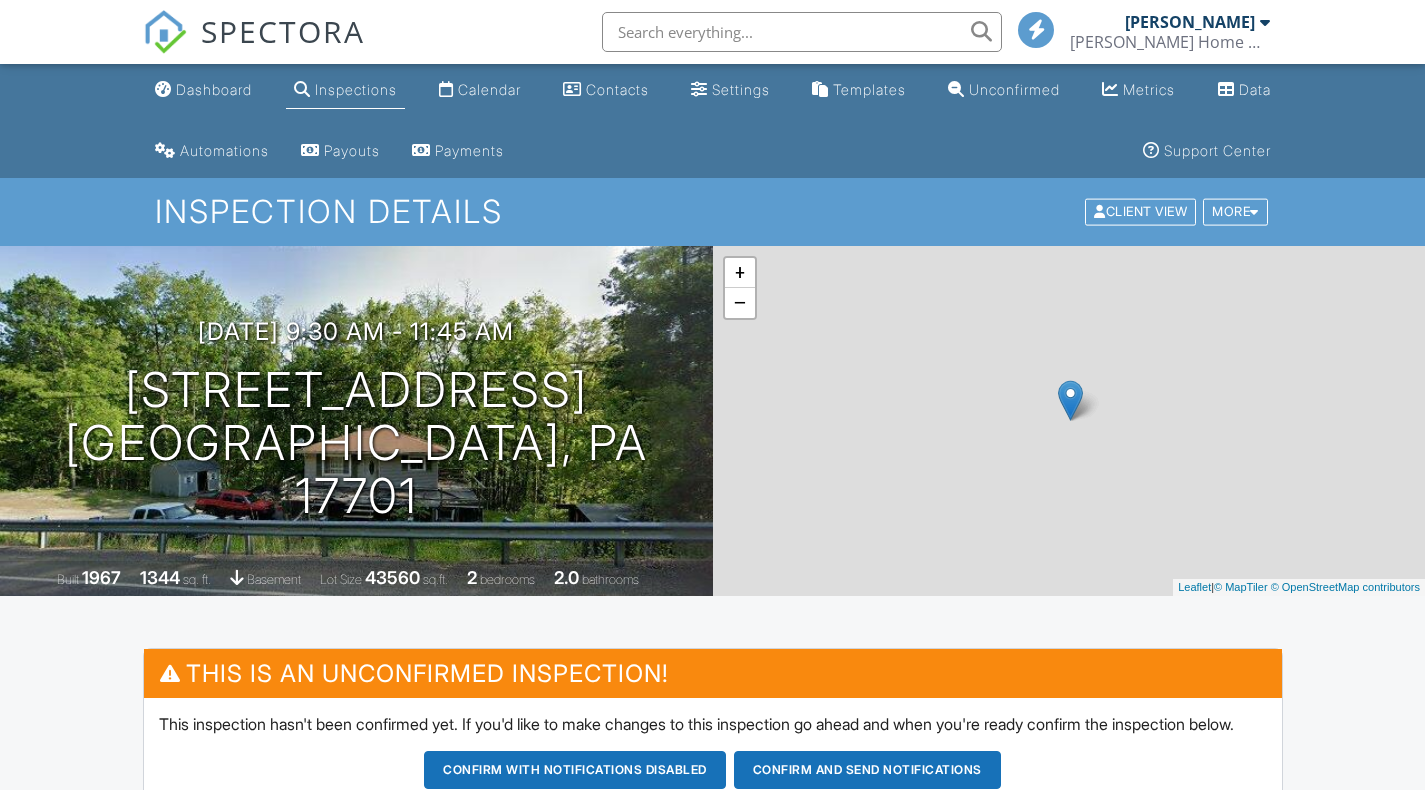 scroll, scrollTop: 0, scrollLeft: 0, axis: both 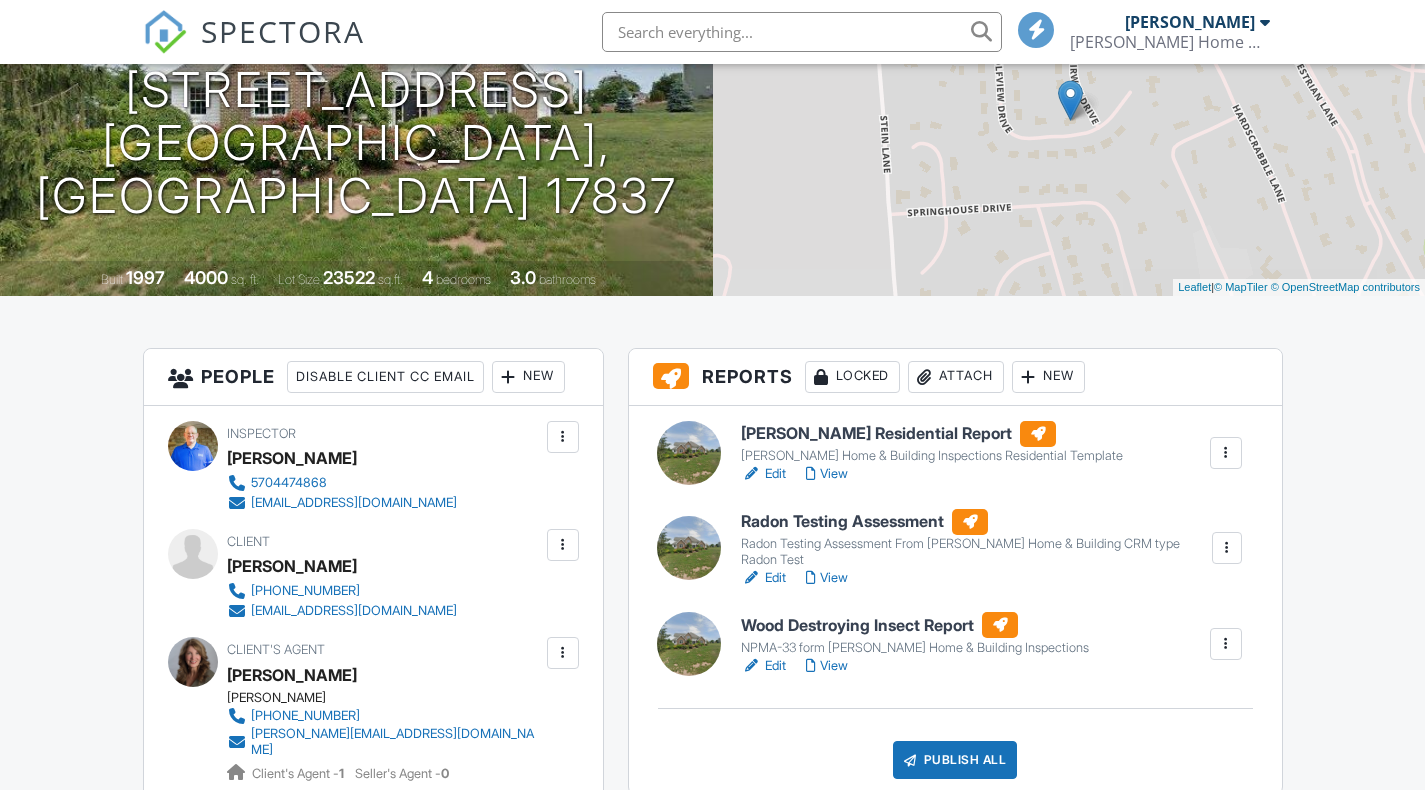 click on "View" at bounding box center (827, 578) 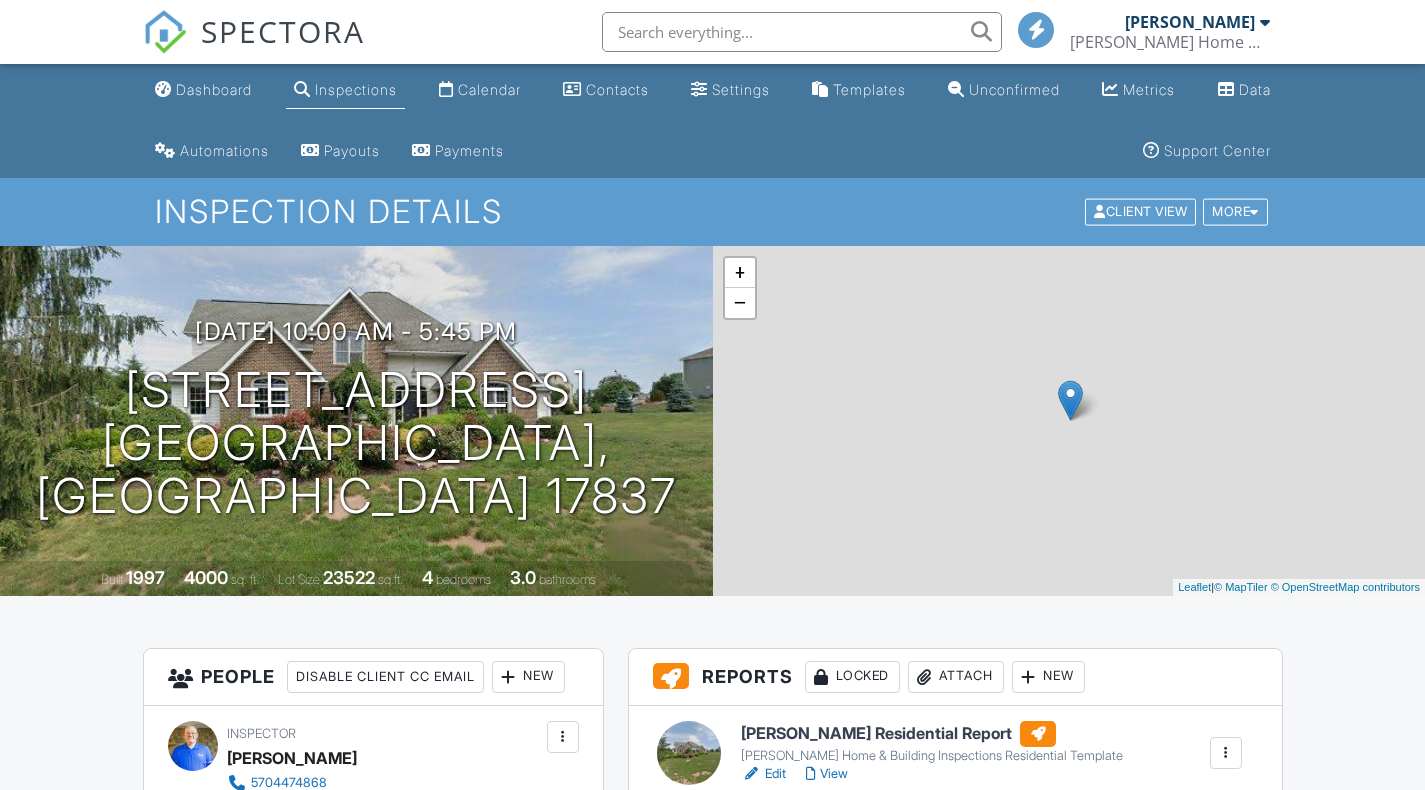 scroll, scrollTop: 300, scrollLeft: 0, axis: vertical 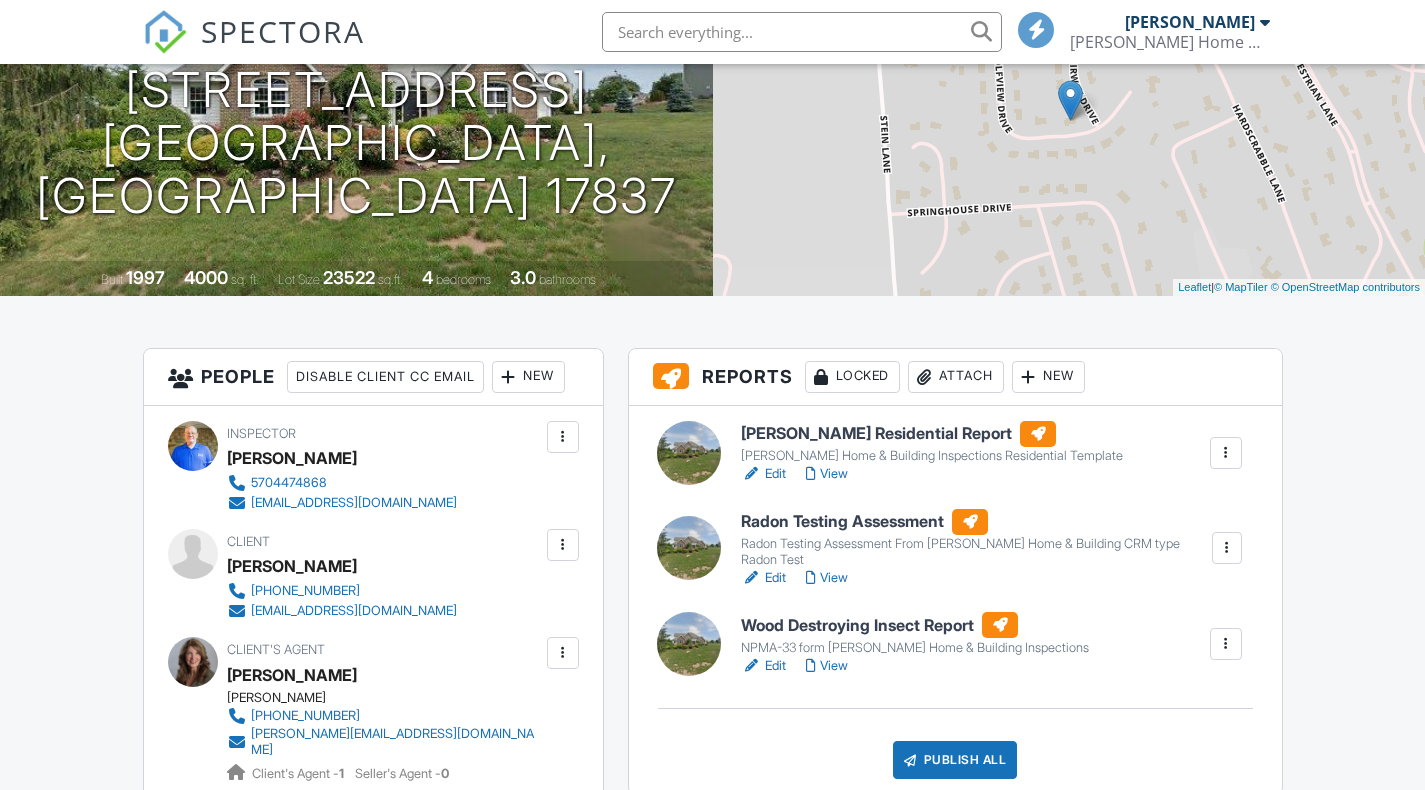 click on "Edit" at bounding box center (763, 578) 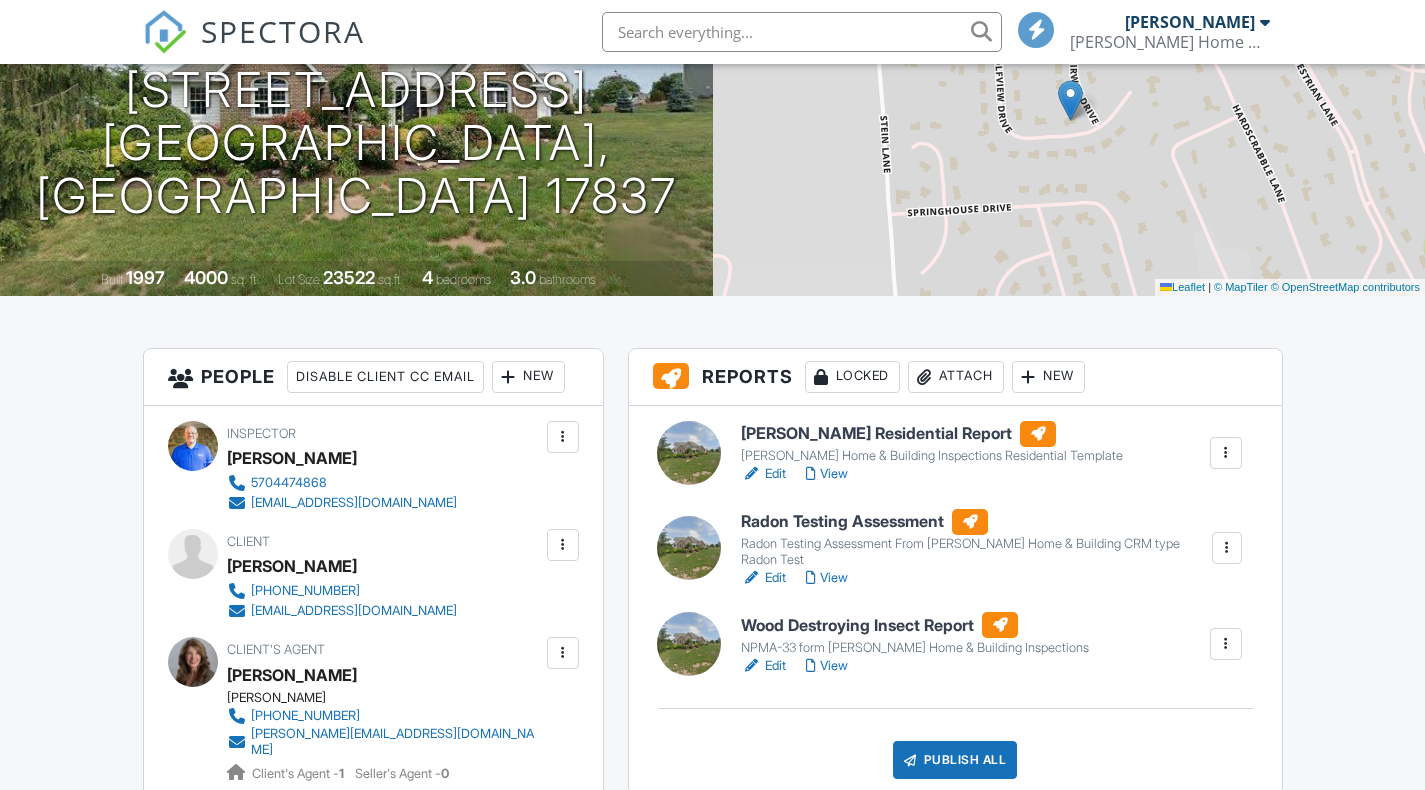 scroll, scrollTop: 300, scrollLeft: 0, axis: vertical 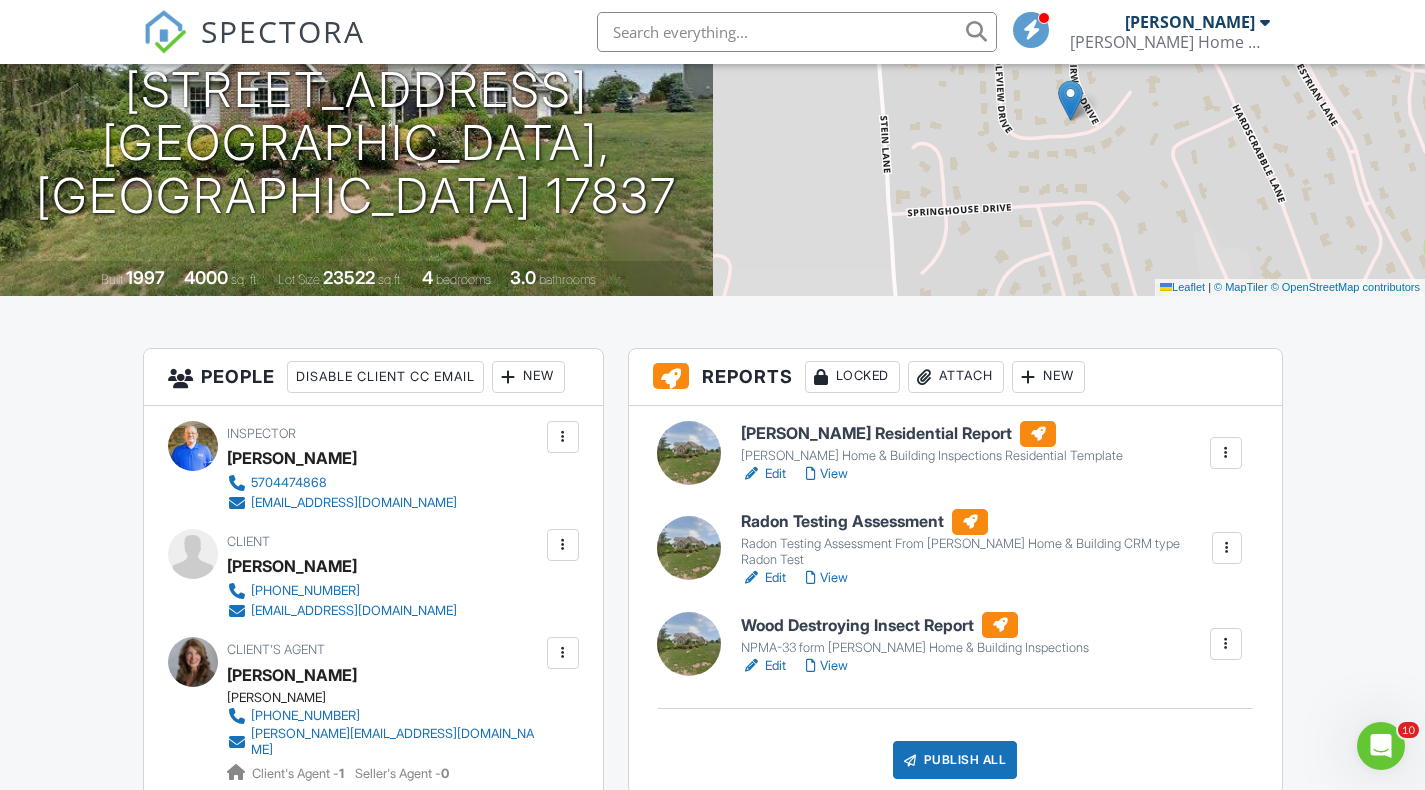 click on "Attach" at bounding box center [956, 377] 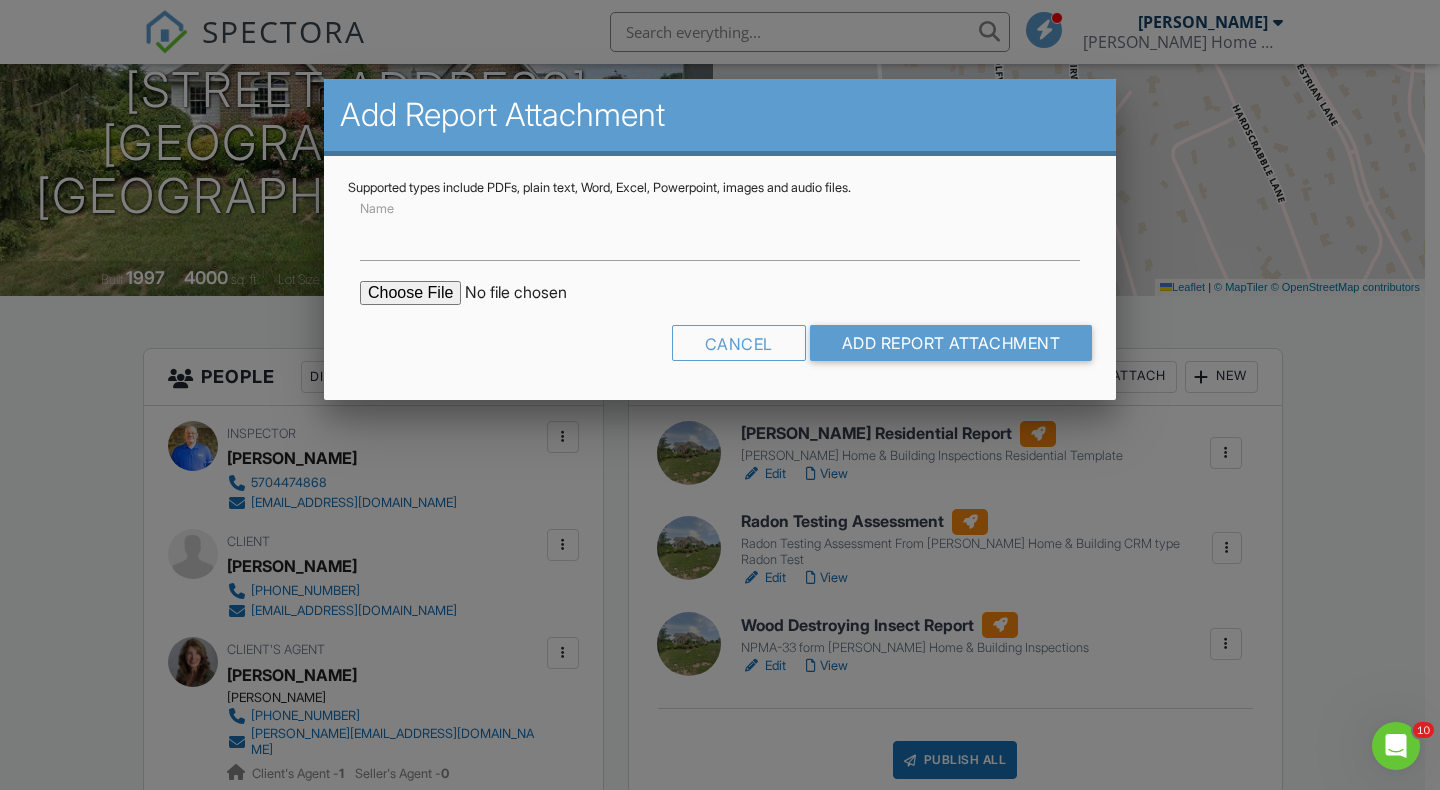 click at bounding box center [530, 293] 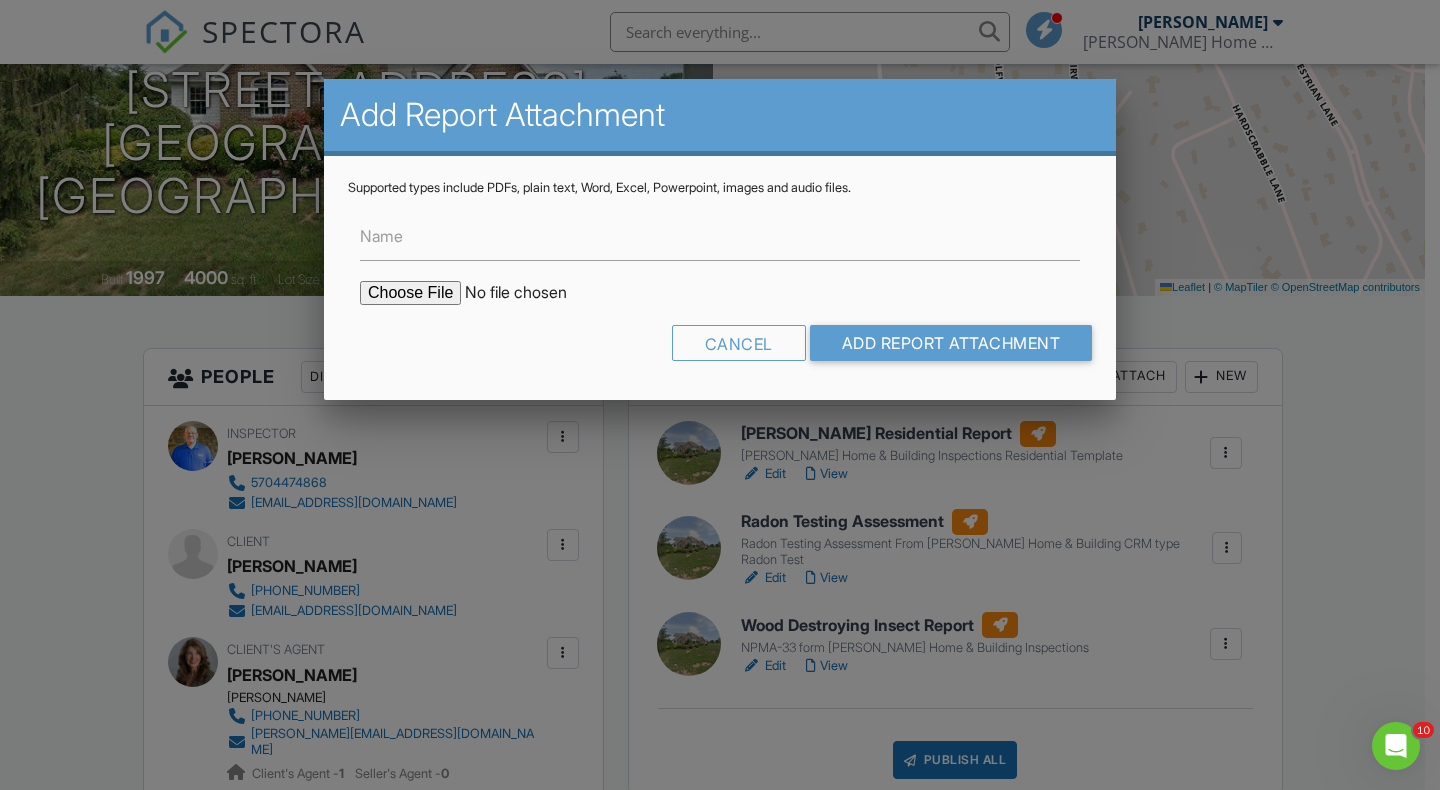 type on "C:\fakepath\181 Golfview Drive Radon Report.pdf" 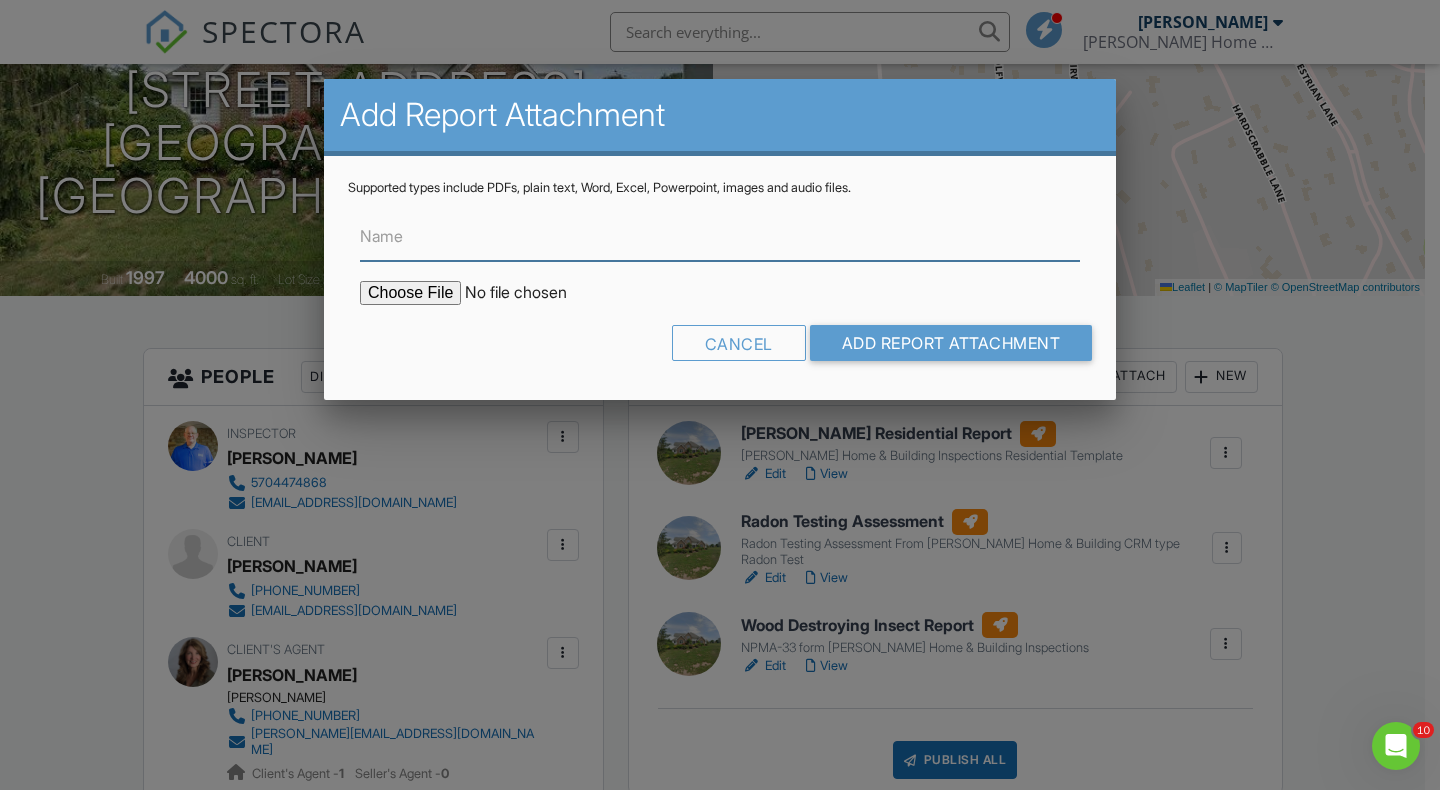 click on "Name" at bounding box center [720, 236] 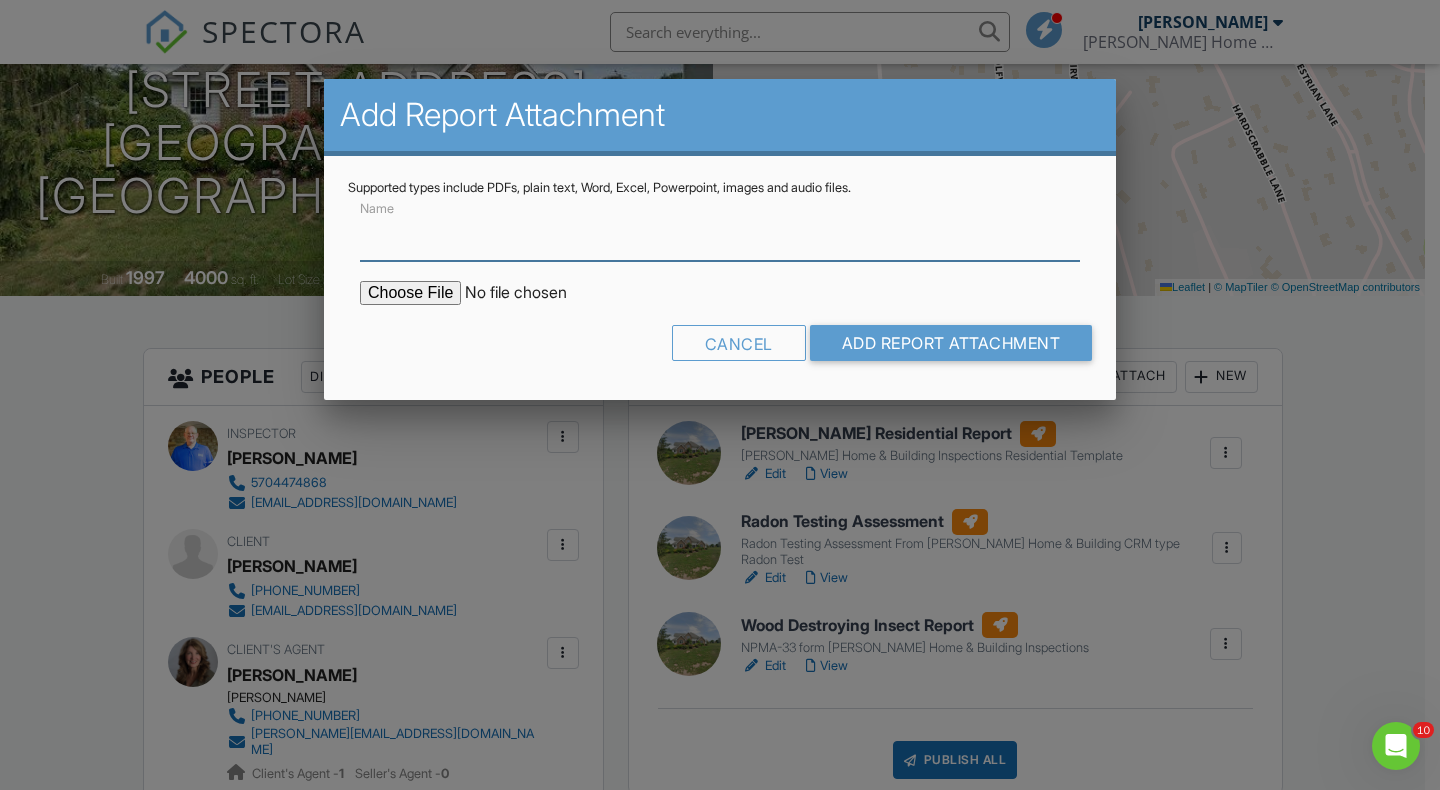 type on "Radon Test Results" 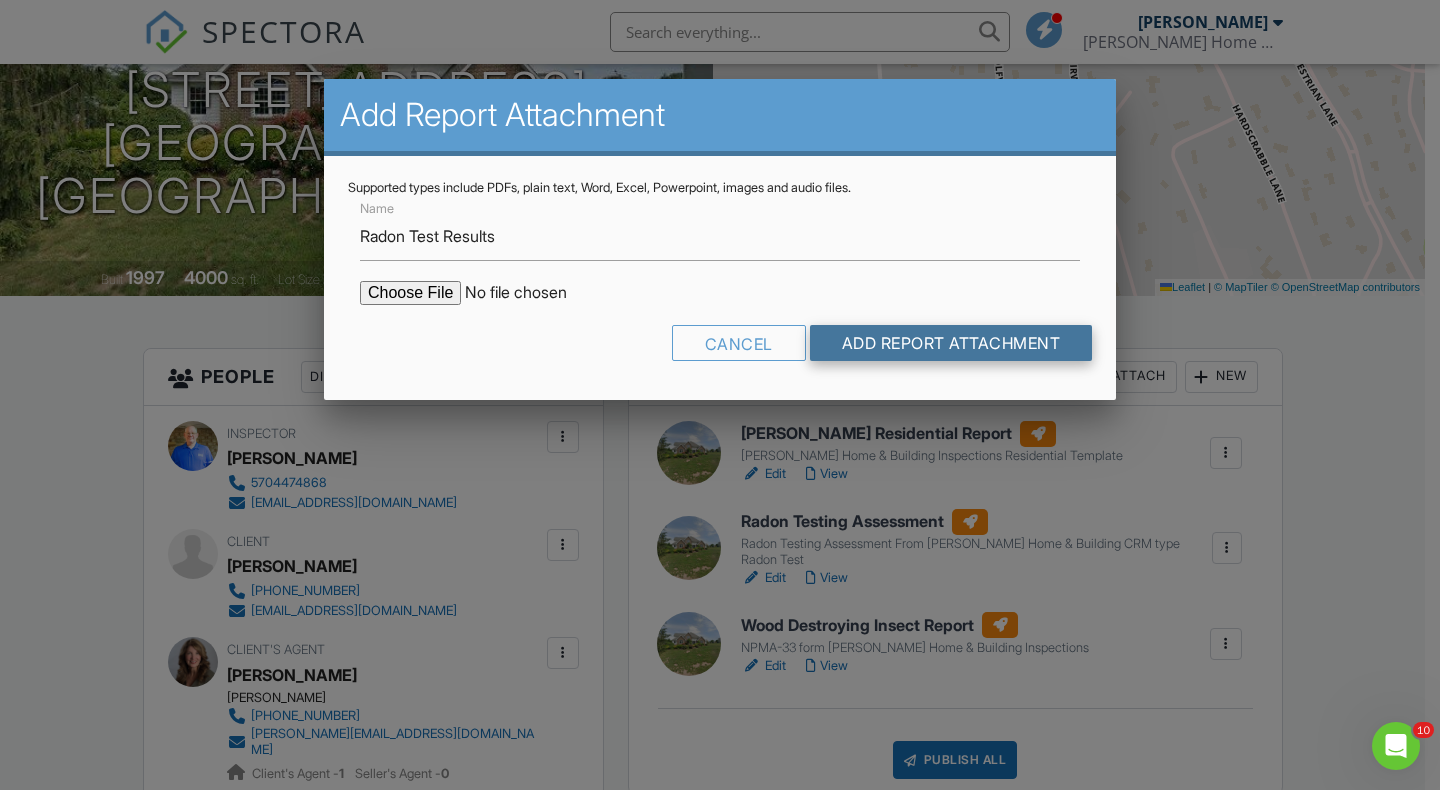 click on "Add Report Attachment" at bounding box center (951, 343) 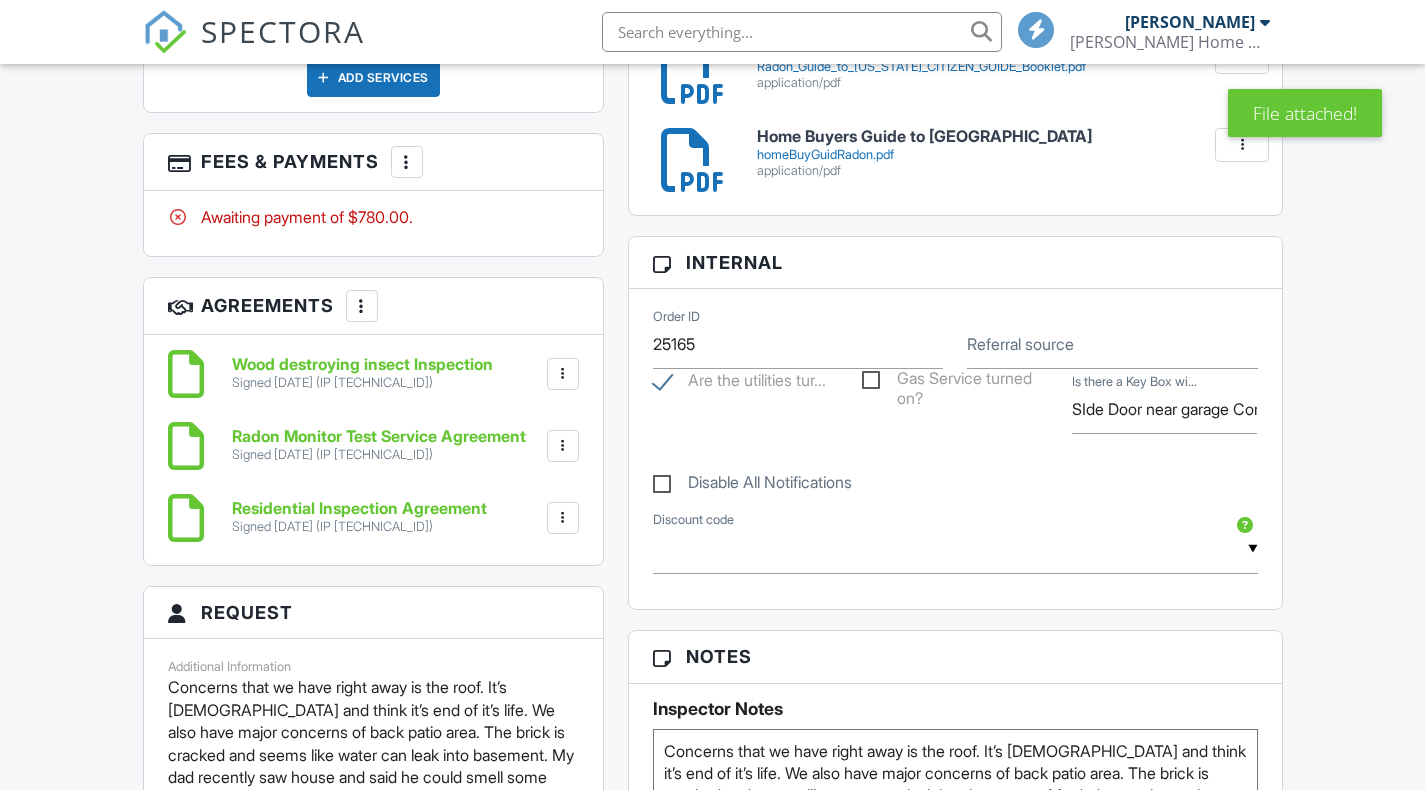 scroll, scrollTop: 1281, scrollLeft: 0, axis: vertical 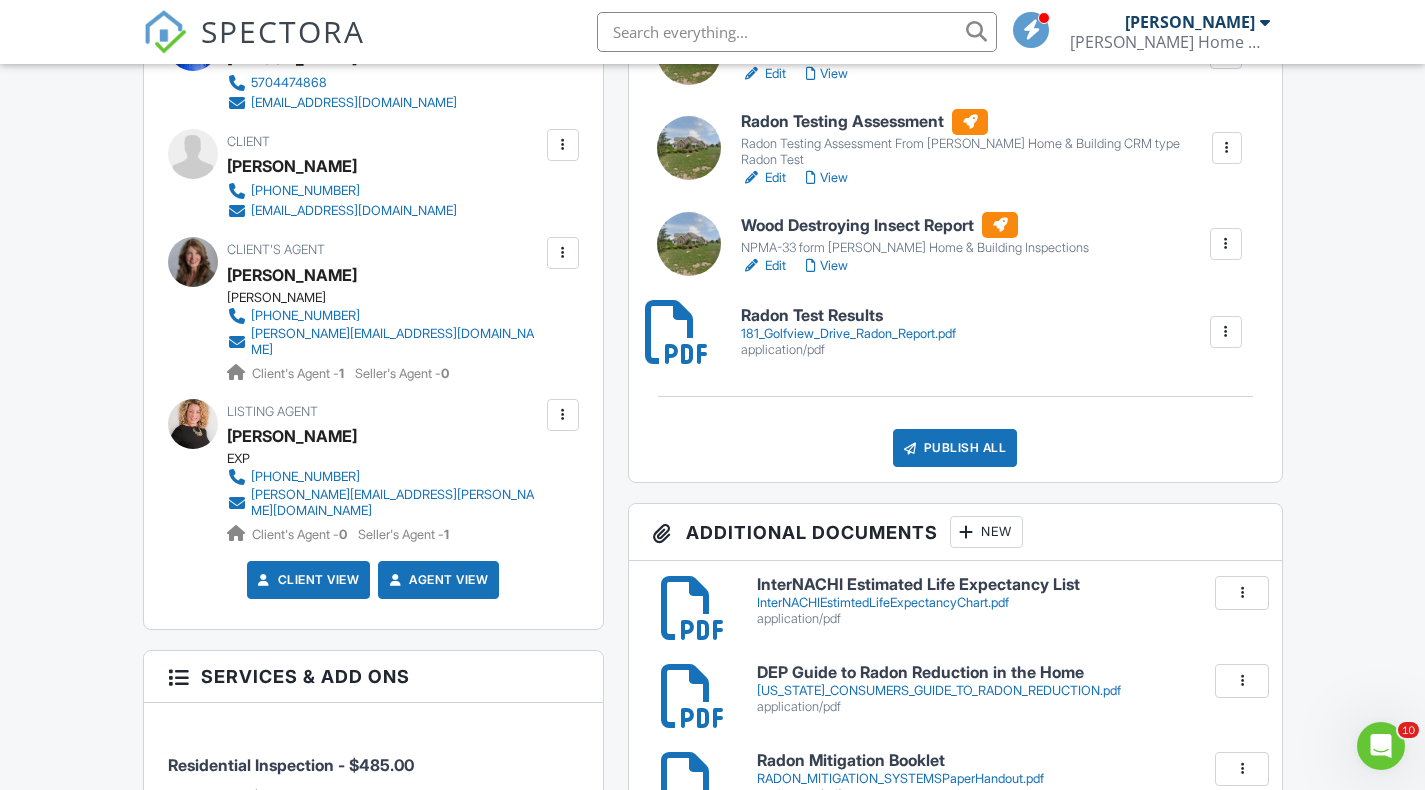 click on "181_Golfview_Drive_Radon_Report.pdf" at bounding box center [848, 334] 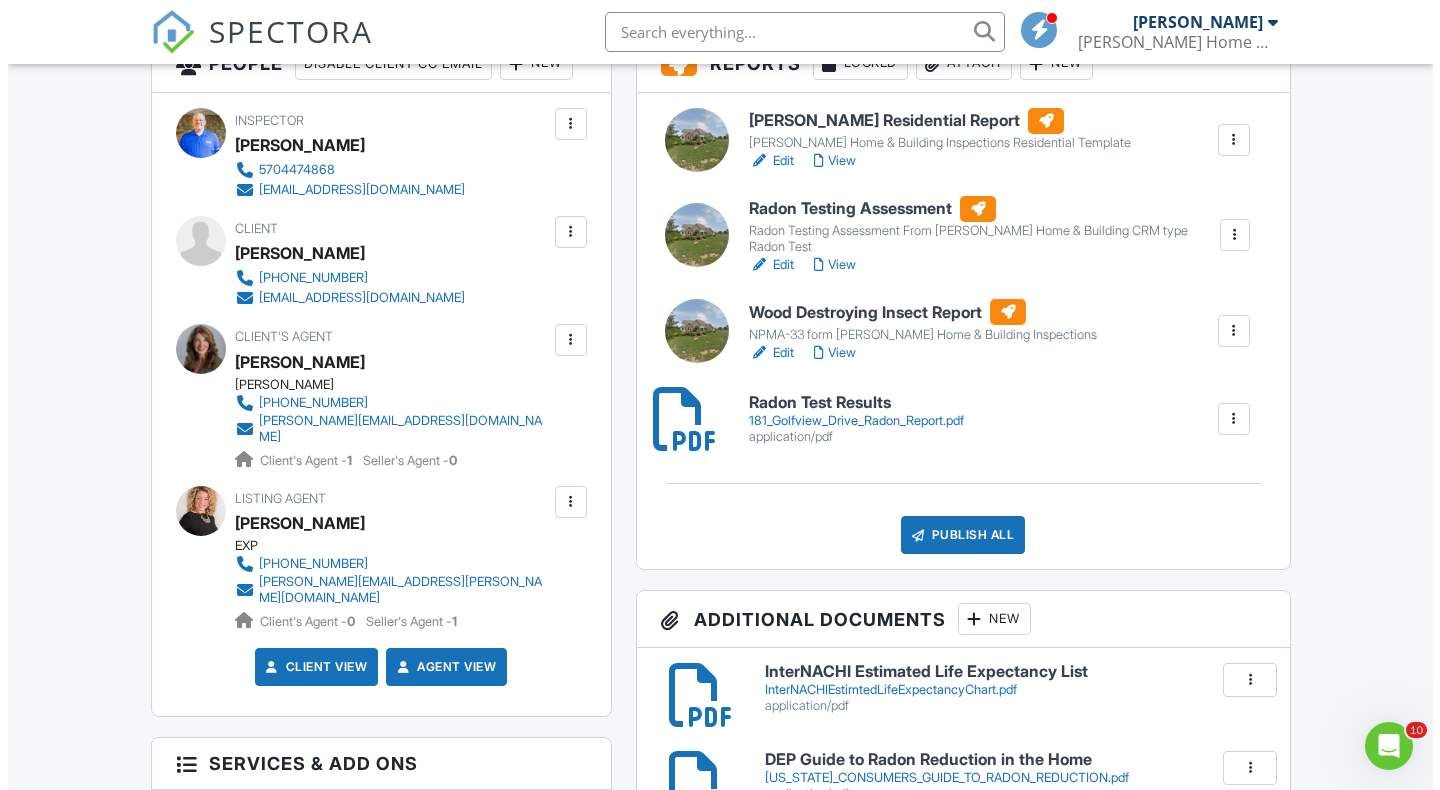 scroll, scrollTop: 400, scrollLeft: 0, axis: vertical 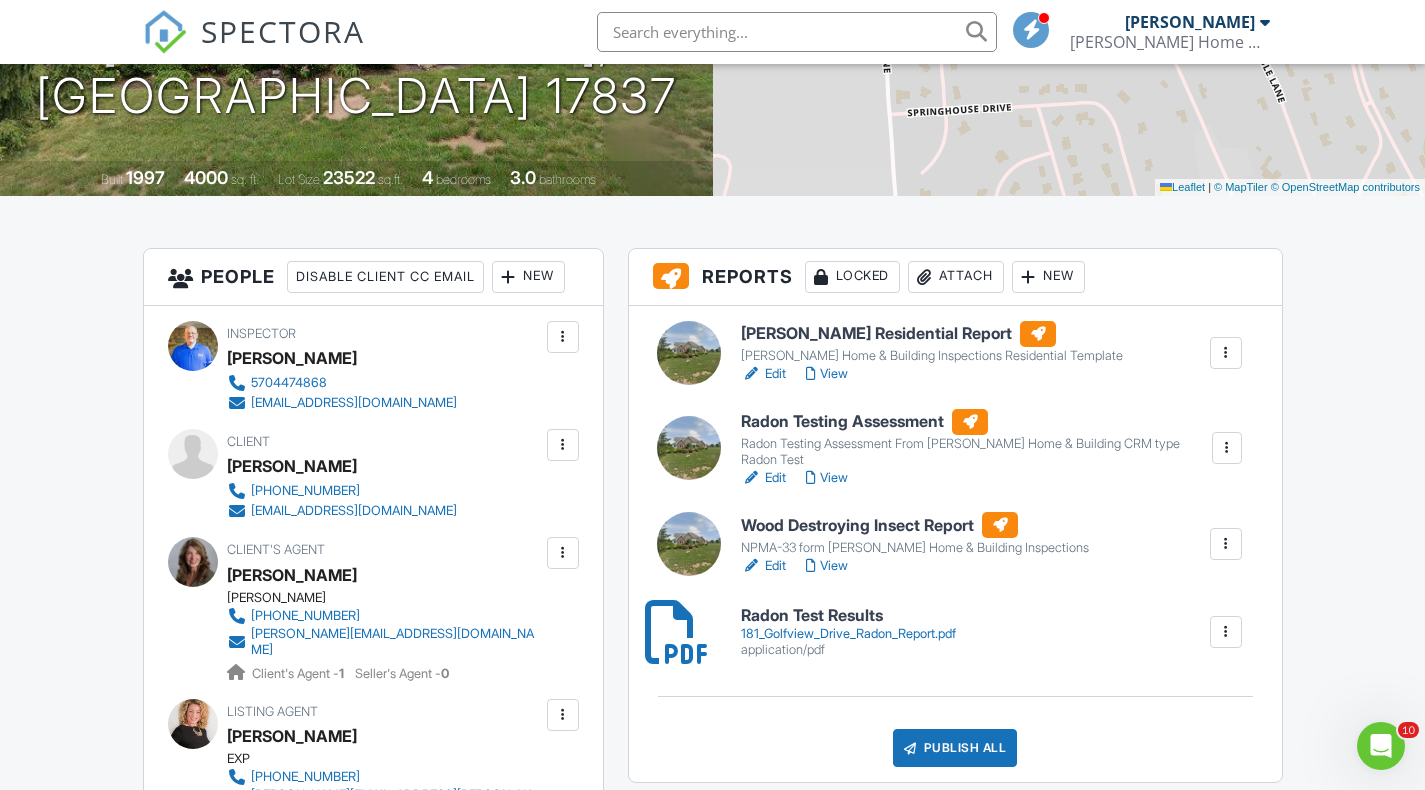 click at bounding box center (1227, 448) 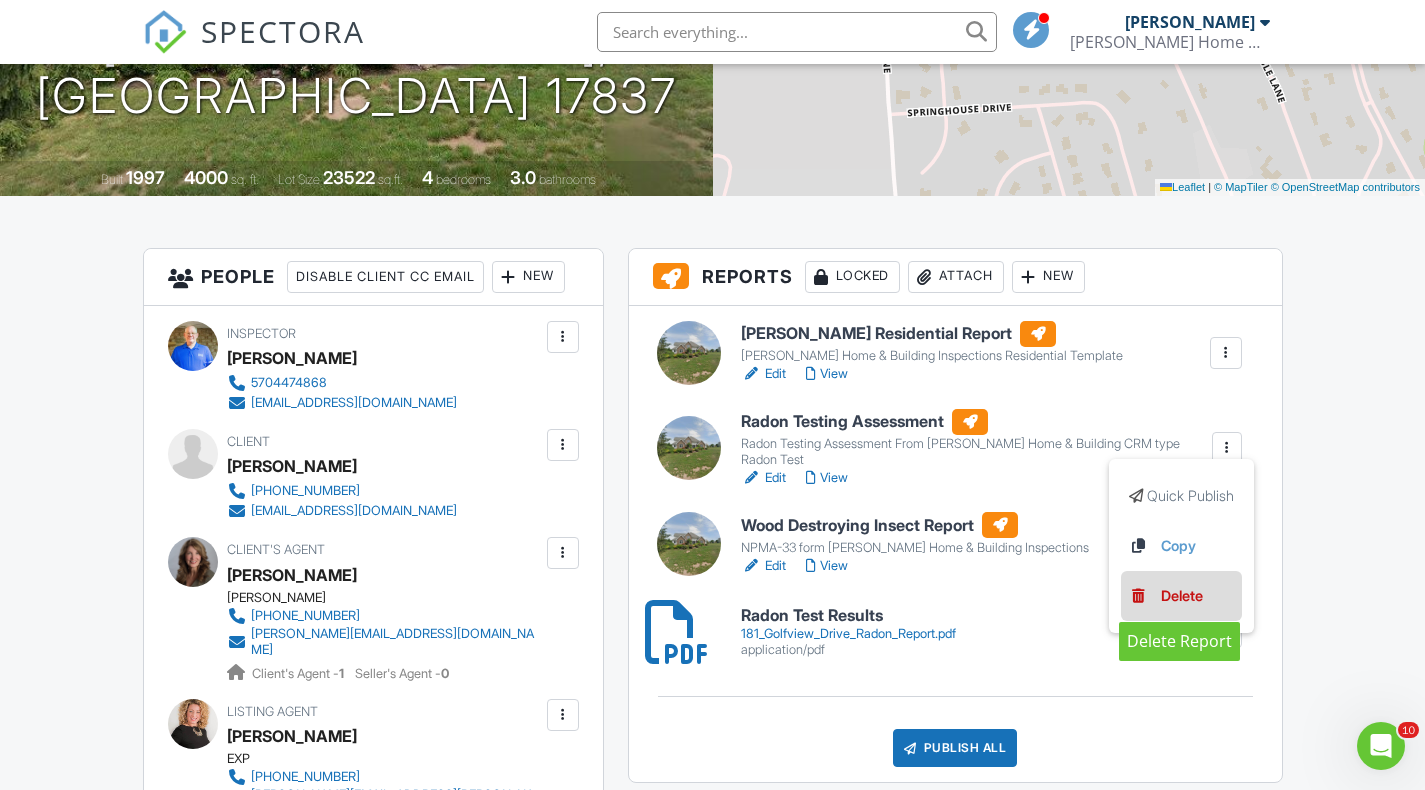 click on "Delete" at bounding box center (1182, 596) 